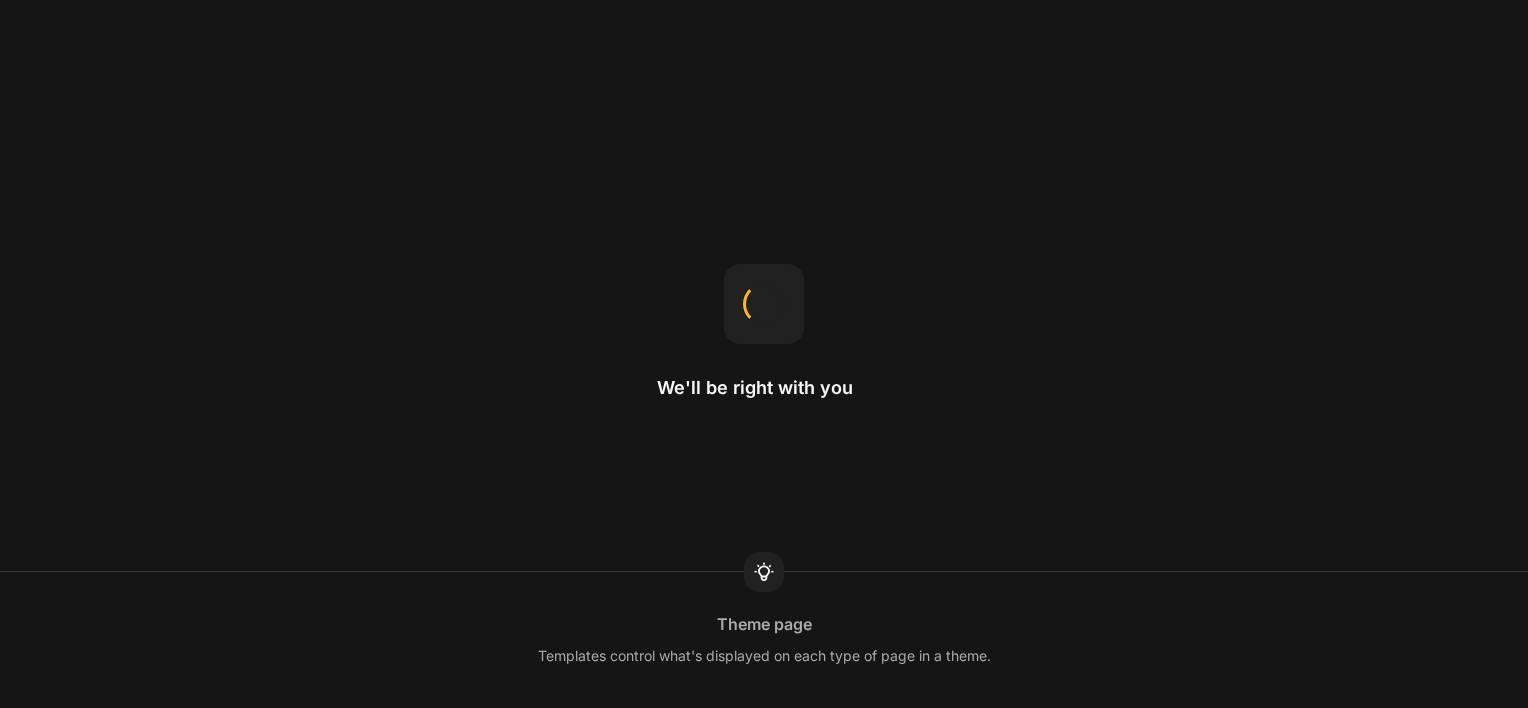 scroll, scrollTop: 0, scrollLeft: 0, axis: both 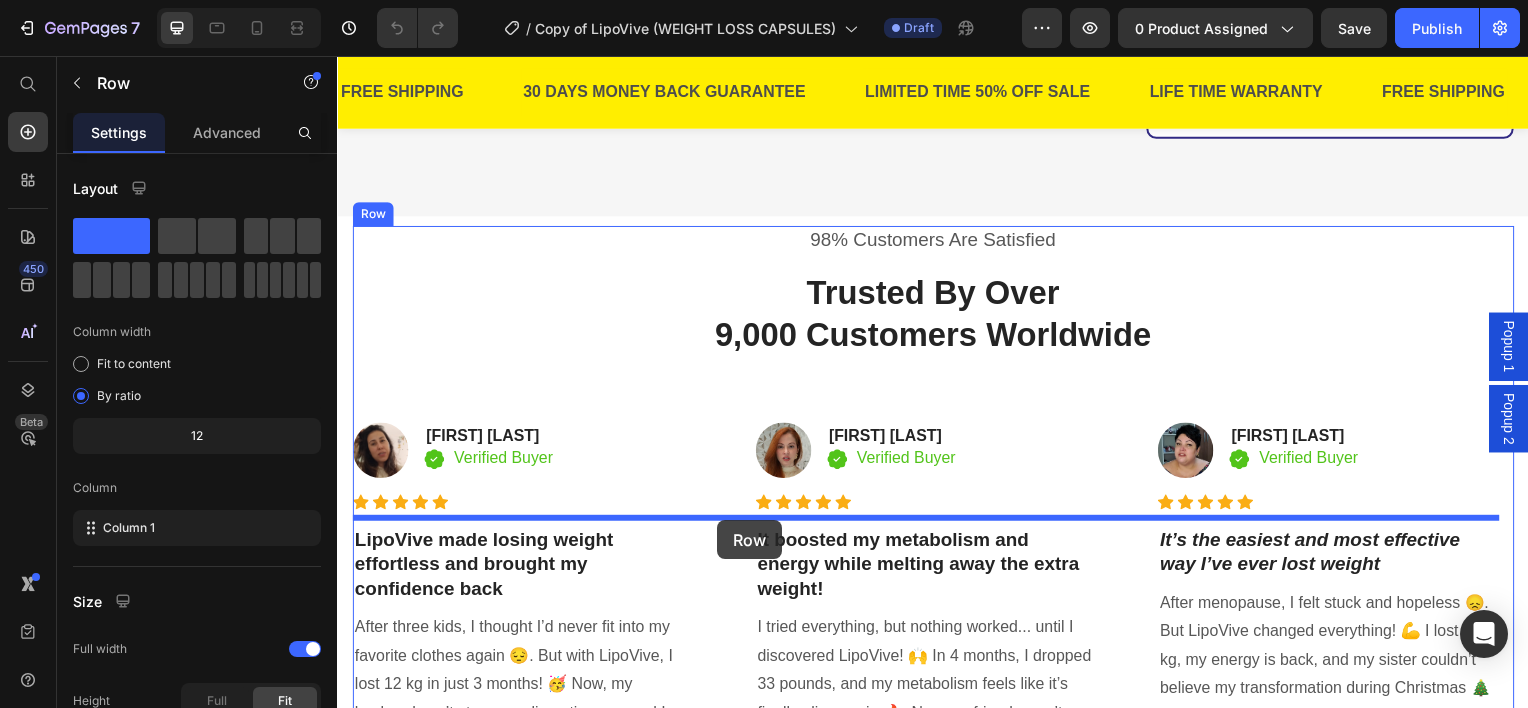 drag, startPoint x: 385, startPoint y: 192, endPoint x: 720, endPoint y: 524, distance: 471.645 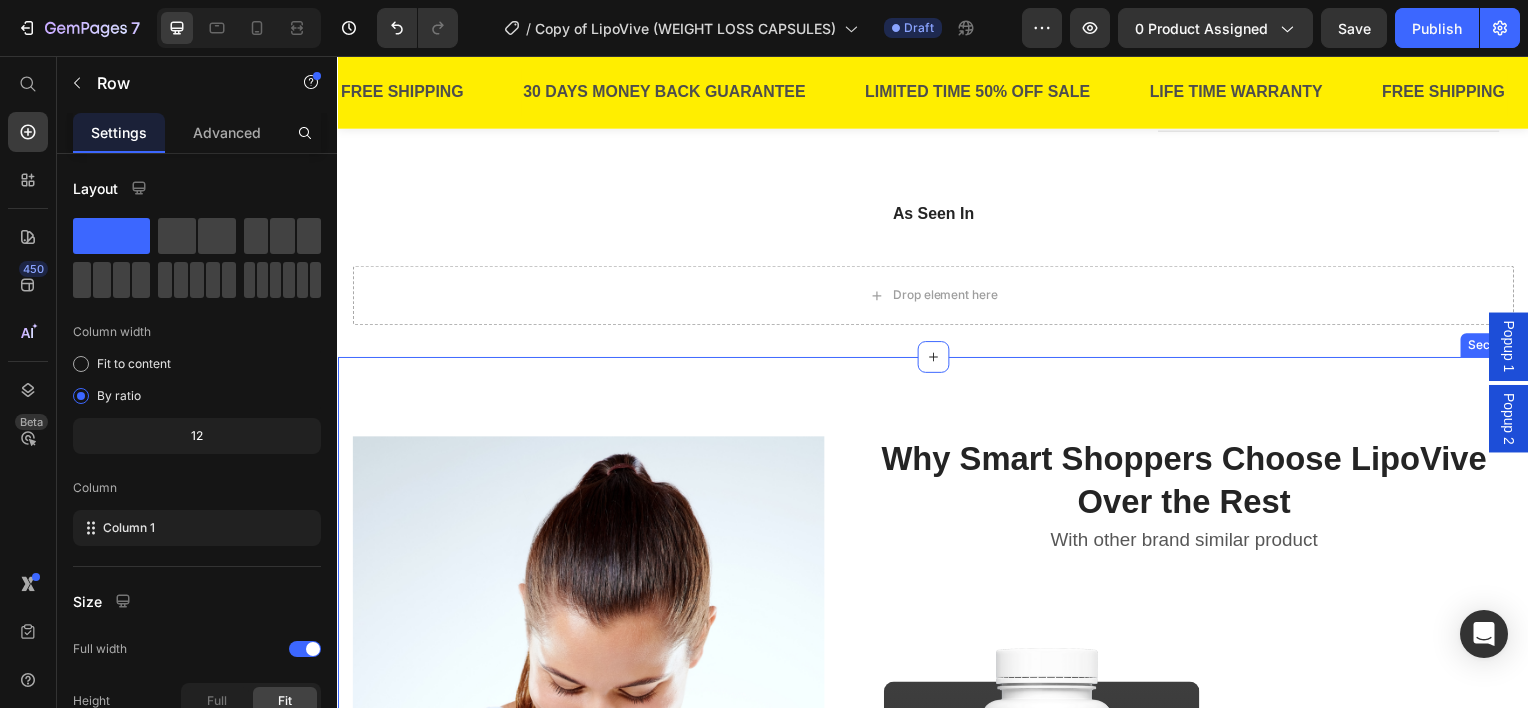 scroll, scrollTop: 3032, scrollLeft: 0, axis: vertical 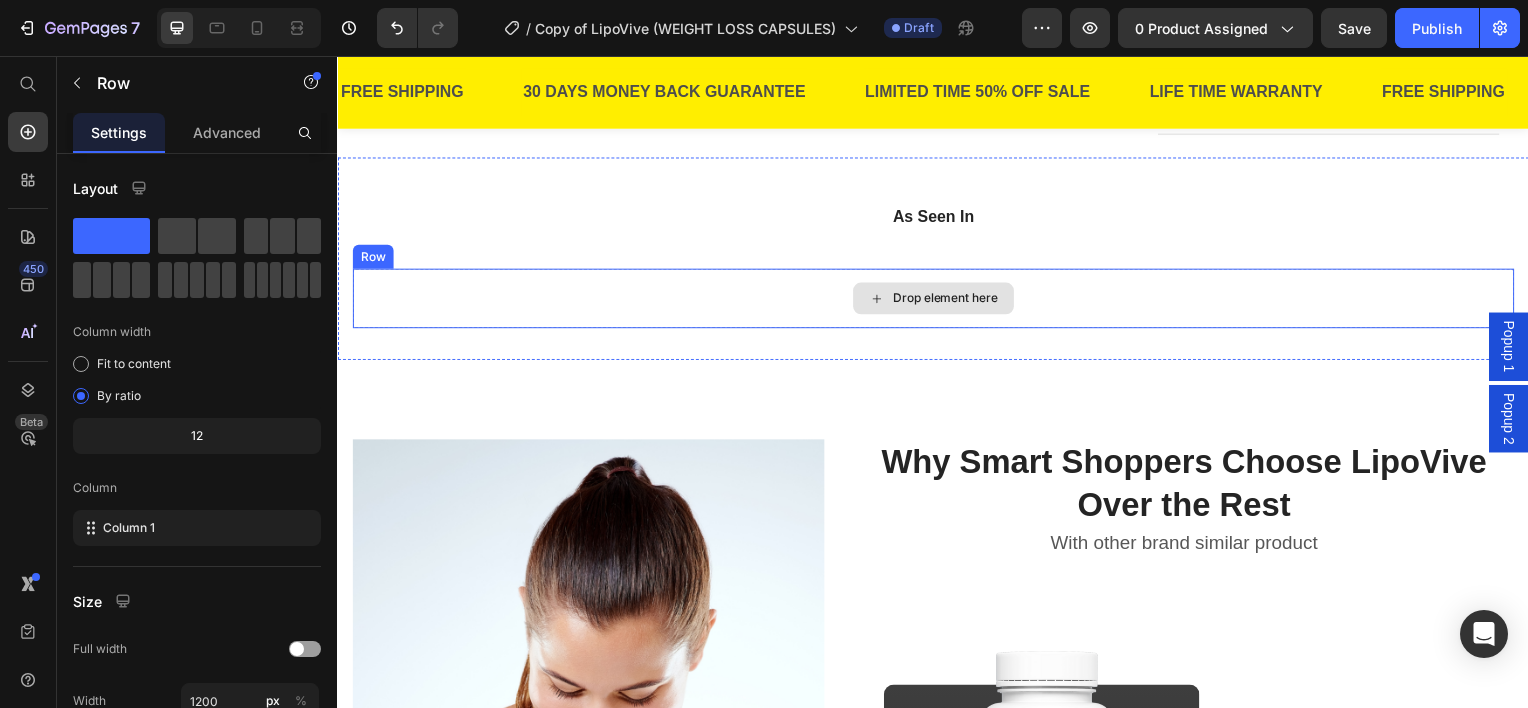 click on "Drop element here" at bounding box center [937, 300] 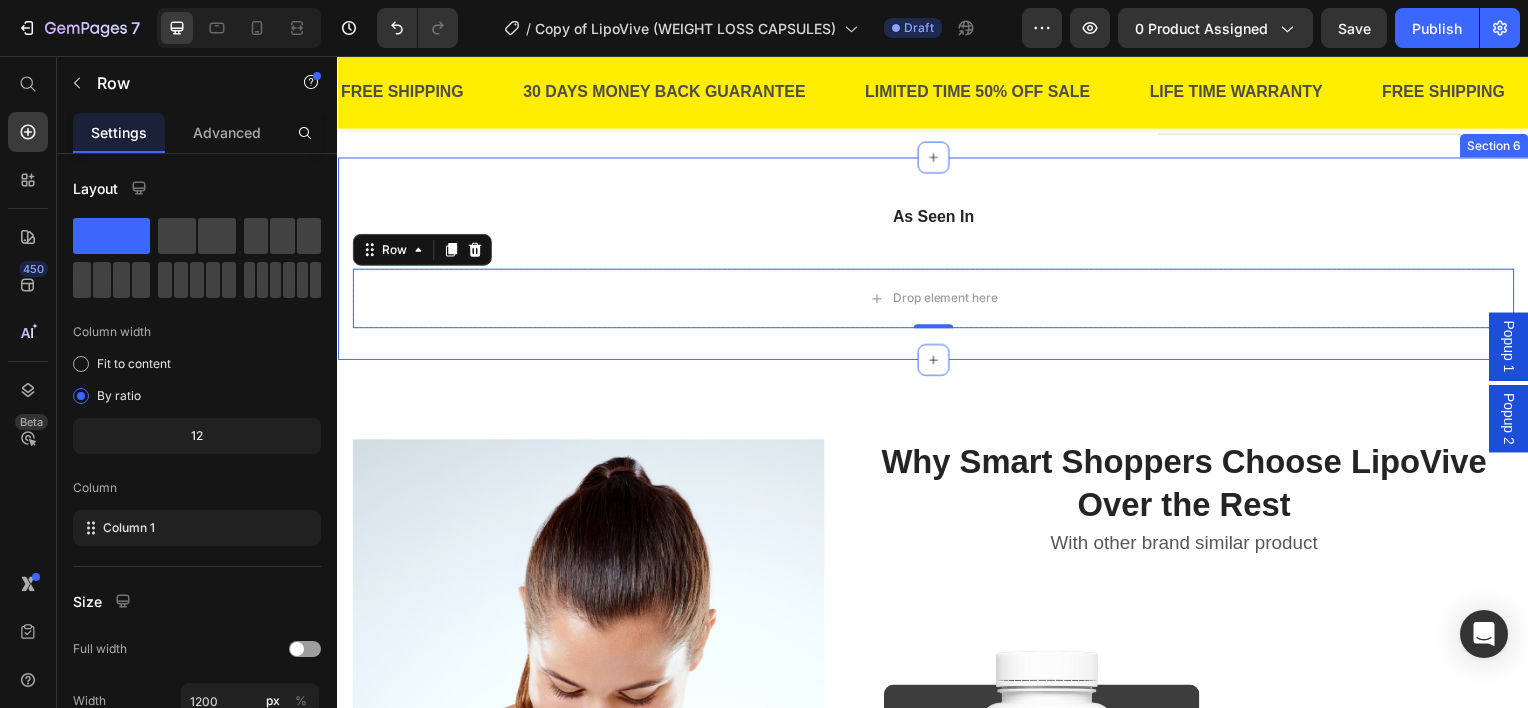 drag, startPoint x: 584, startPoint y: 187, endPoint x: 558, endPoint y: 226, distance: 46.872166 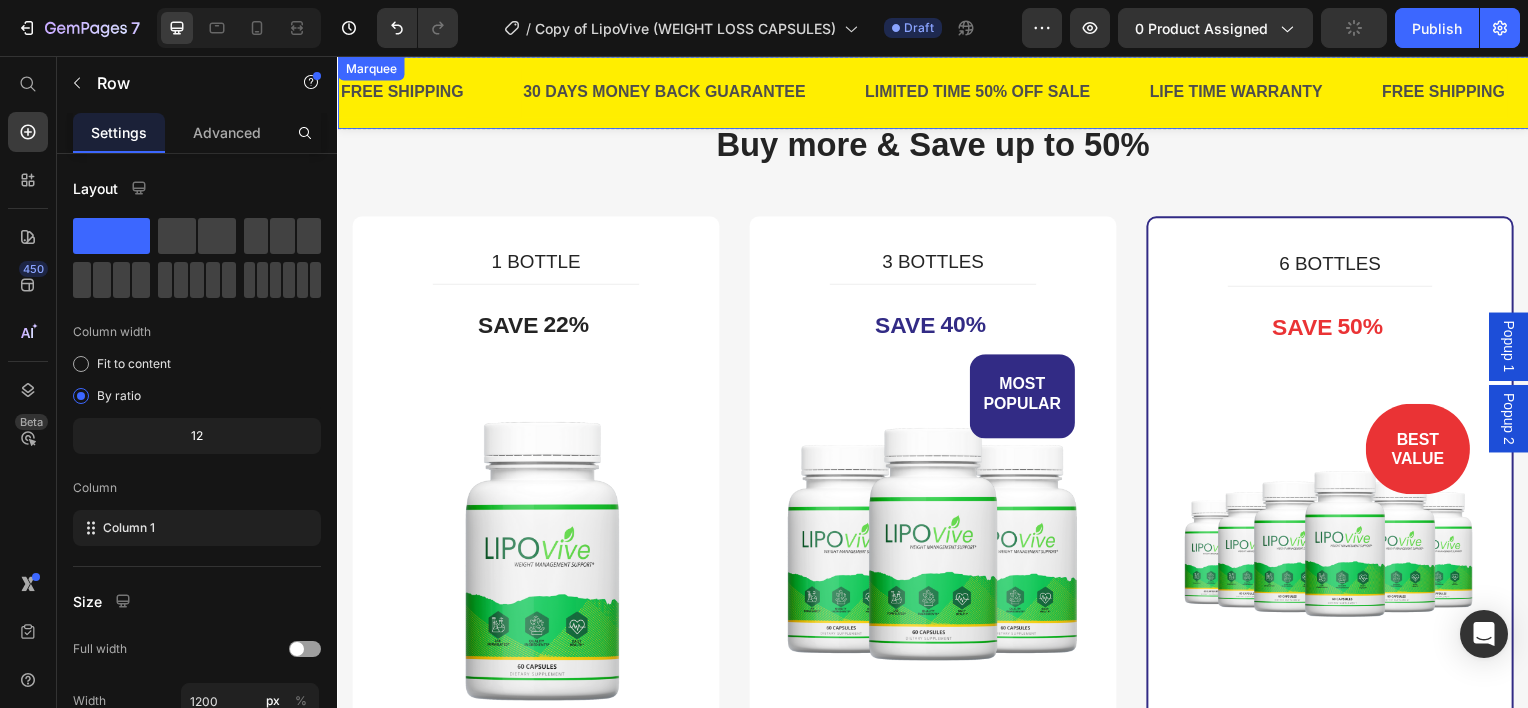 scroll, scrollTop: 0, scrollLeft: 0, axis: both 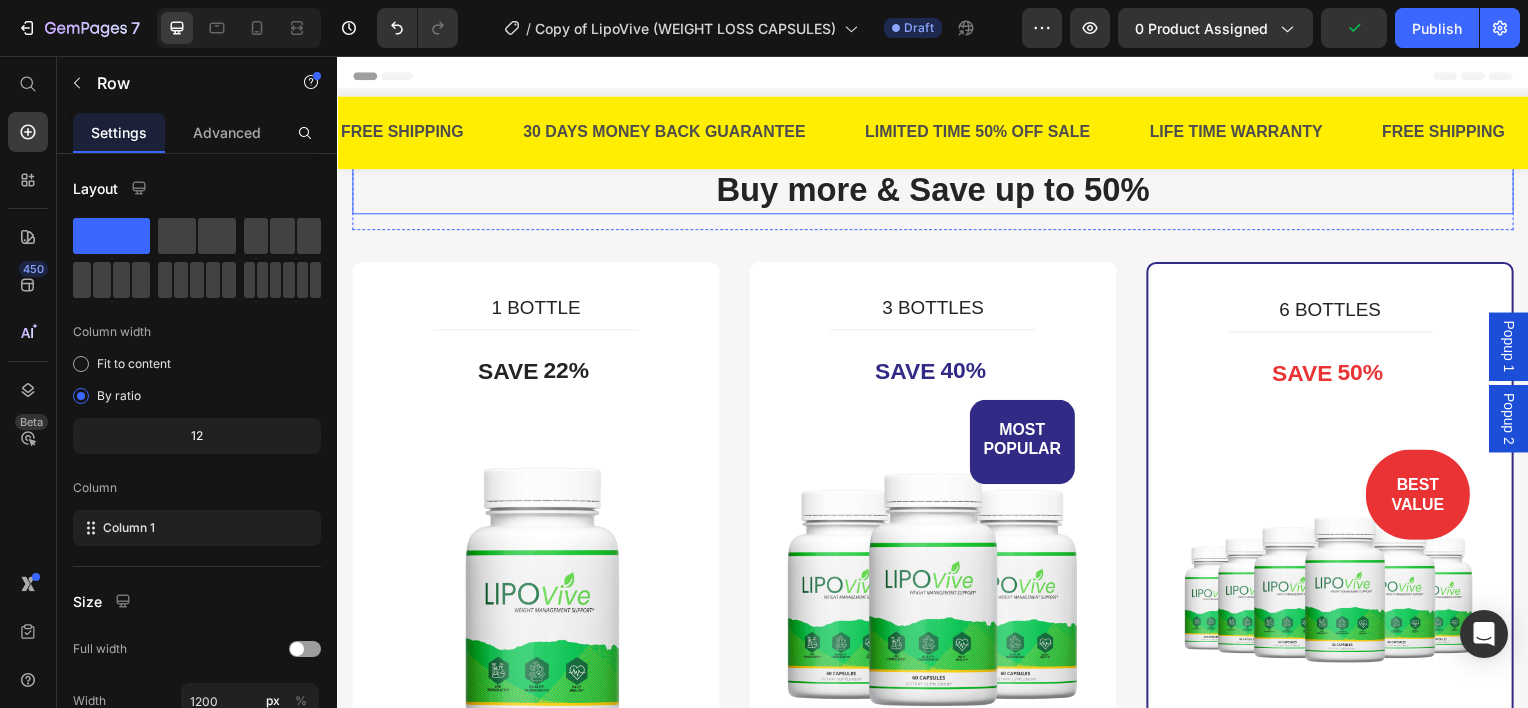 click on "Buy more & Save up to 50%" at bounding box center [937, 191] 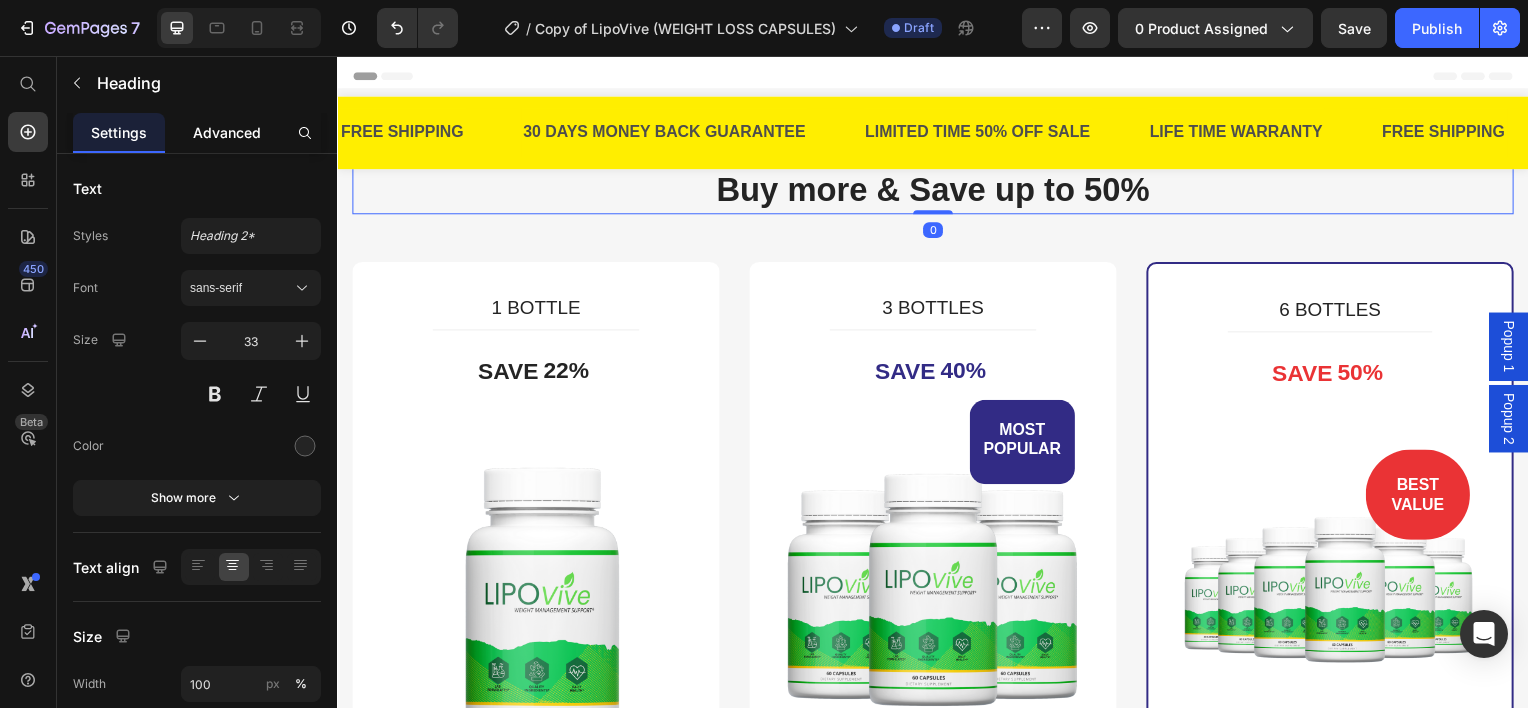 click on "Advanced" 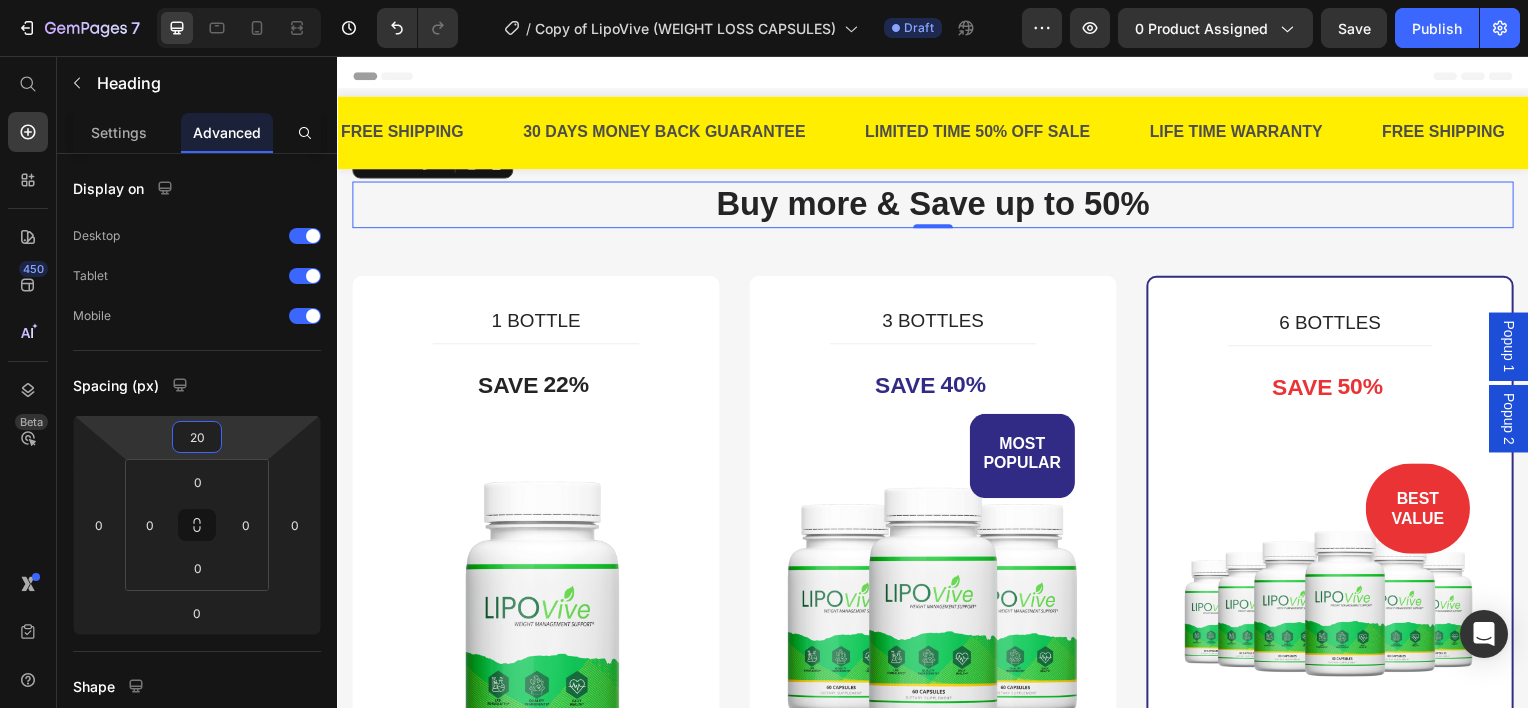 type on "22" 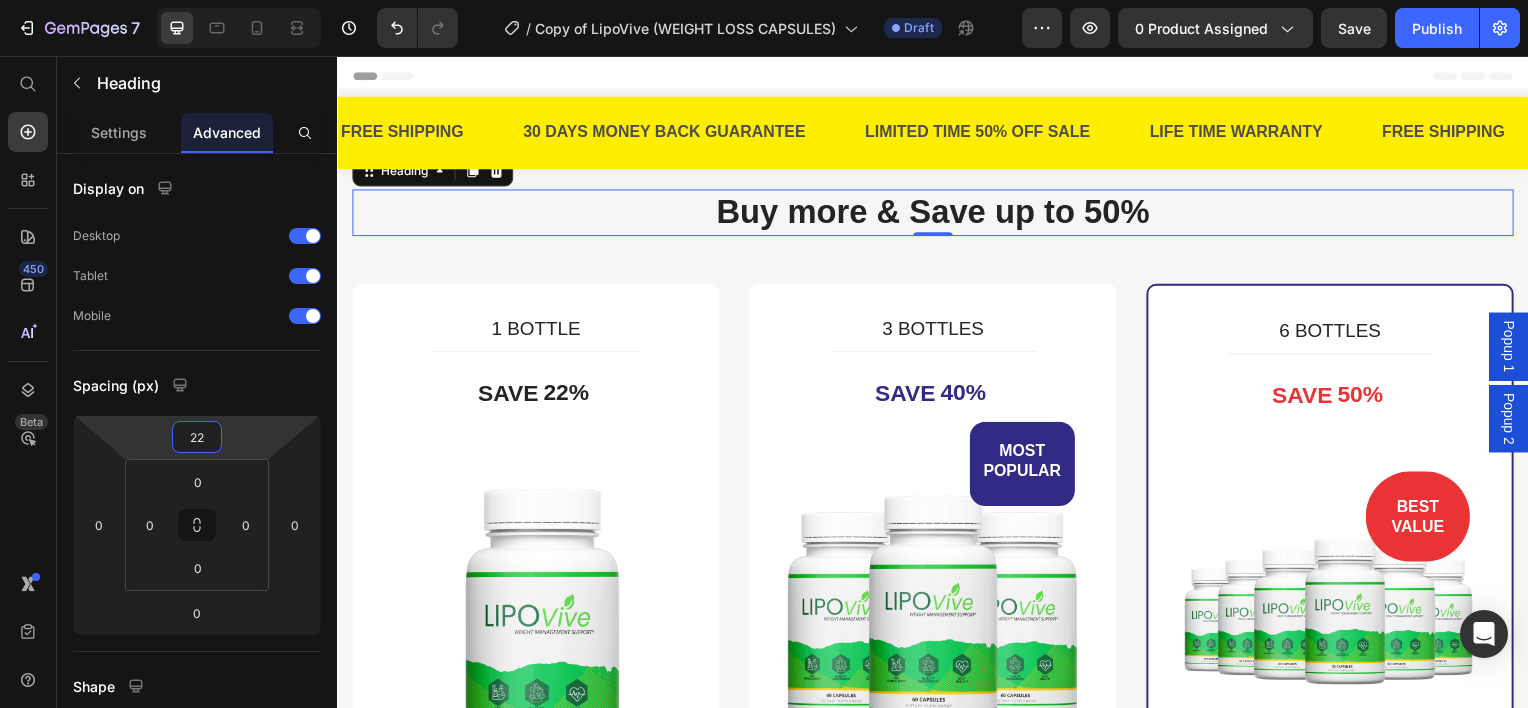 click on "7  Version history  /  Copy of LipoVive (WEIGHT LOSS CAPSULES) Draft Preview 0 product assigned  Save   Publish  450 Beta Start with Sections Elements Hero Section Product Detail Brands Trusted Badges Guarantee Product Breakdown How to use Testimonials Compare Bundle FAQs Social Proof Brand Story Product List Collection Blog List Contact Sticky Add to Cart Custom Footer Browse Library 450 Layout
Row
Row
Row
Row Text
Heading
Text Block Button
Button
Button
Sticky Back to top Media
Image" at bounding box center [764, 0] 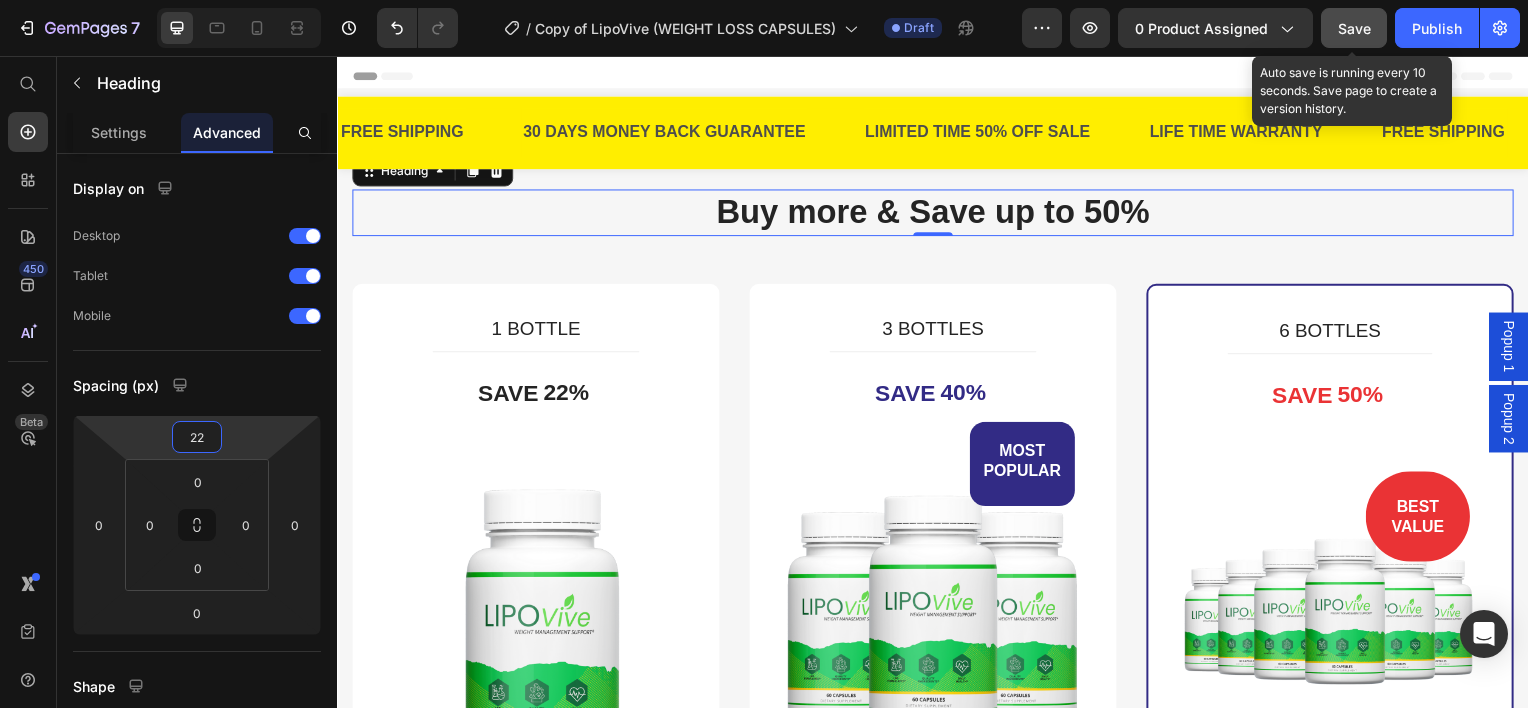 click on "Save" at bounding box center [1354, 28] 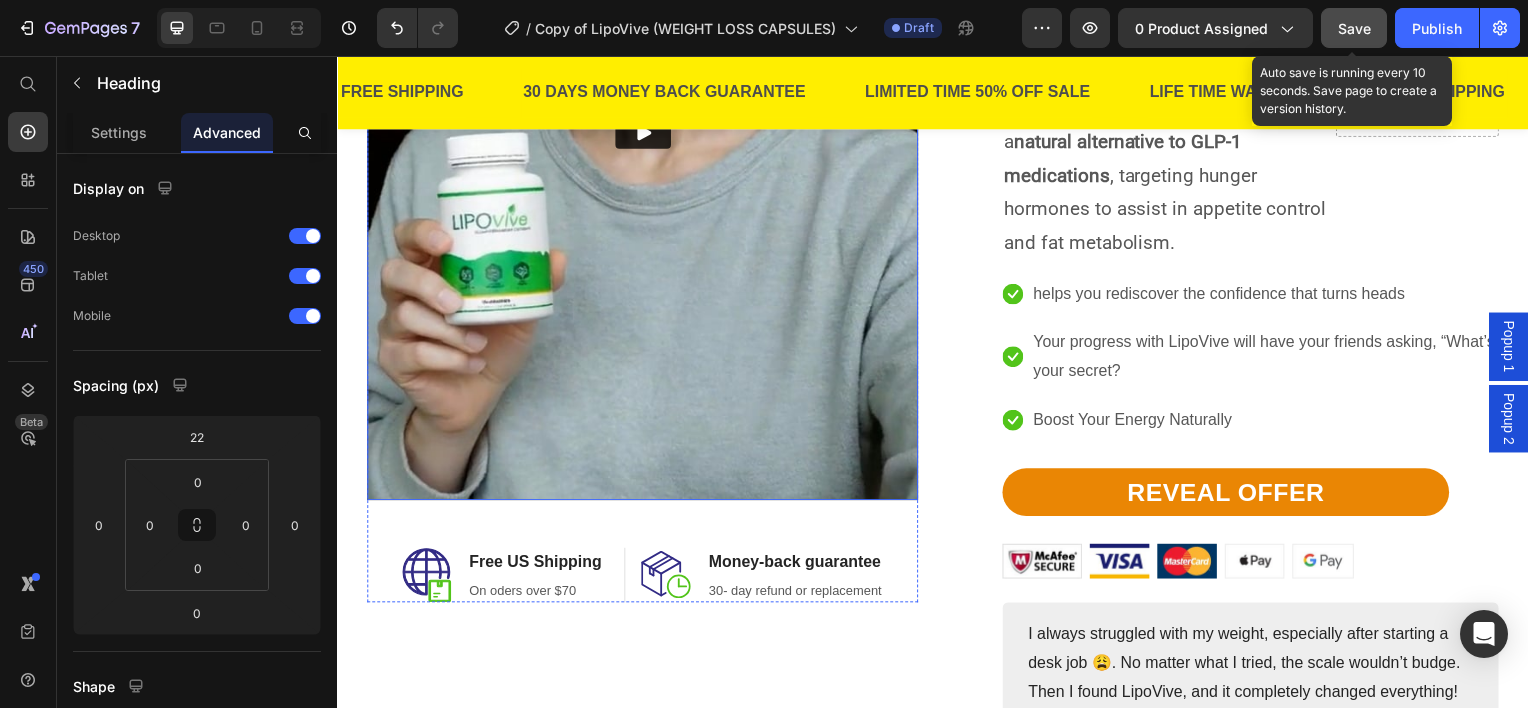 scroll, scrollTop: 1600, scrollLeft: 0, axis: vertical 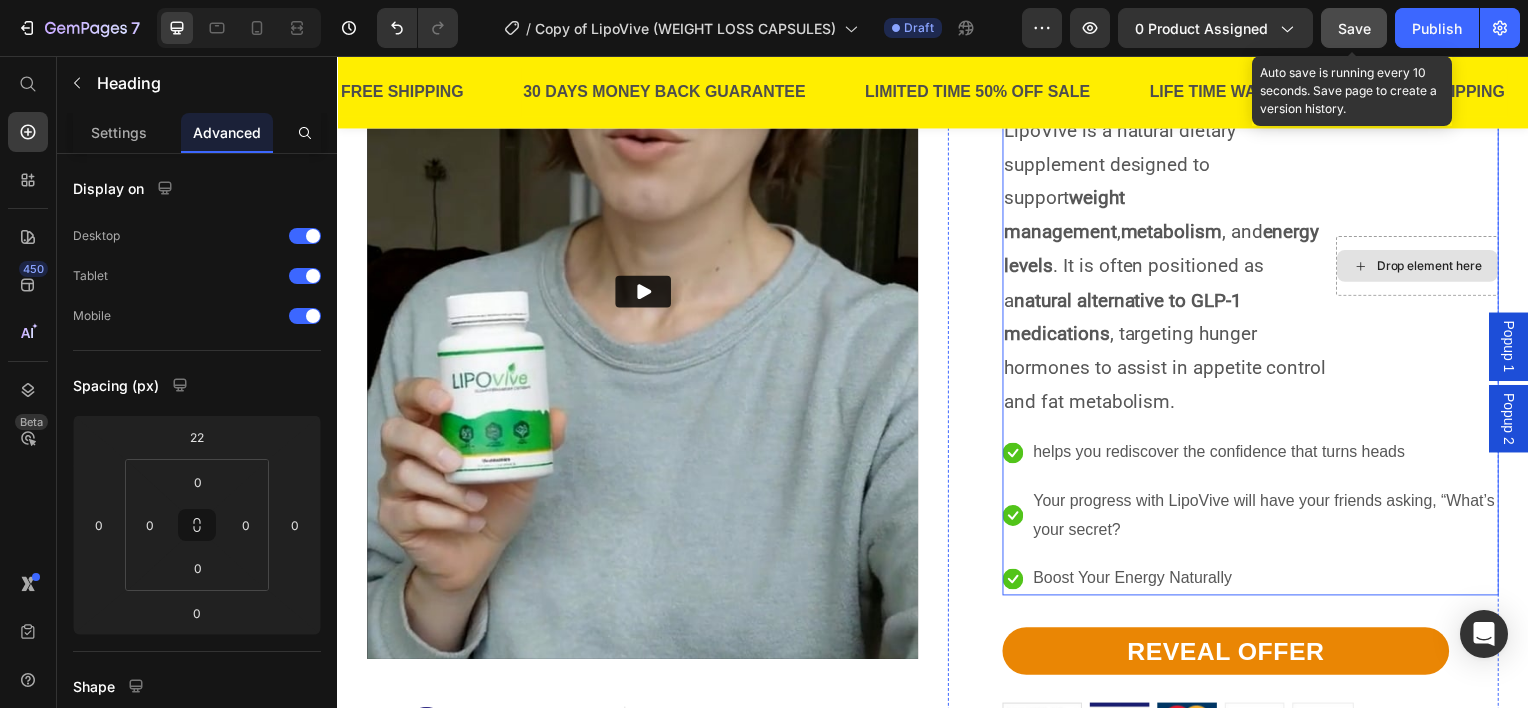 click on "Drop element here" at bounding box center (1425, 267) 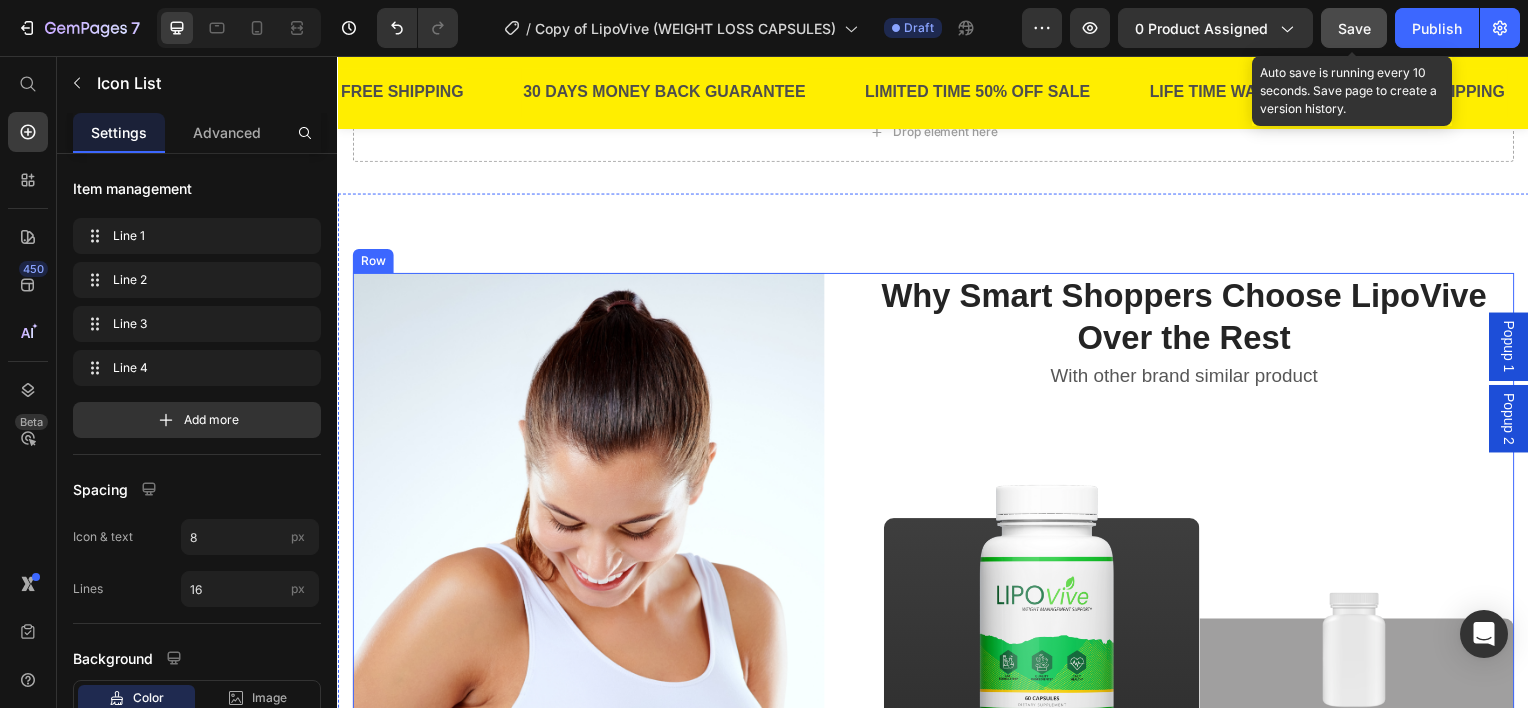 scroll, scrollTop: 2900, scrollLeft: 0, axis: vertical 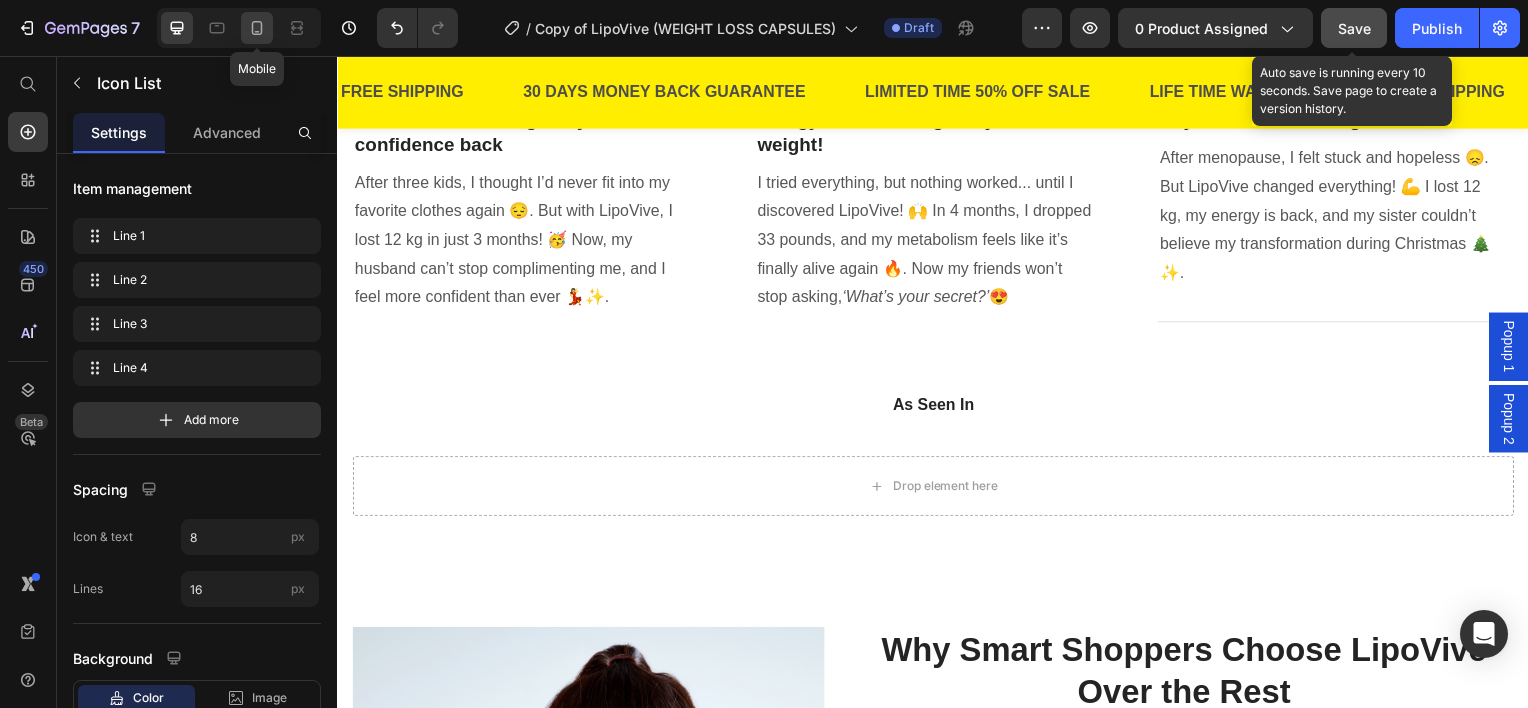 click 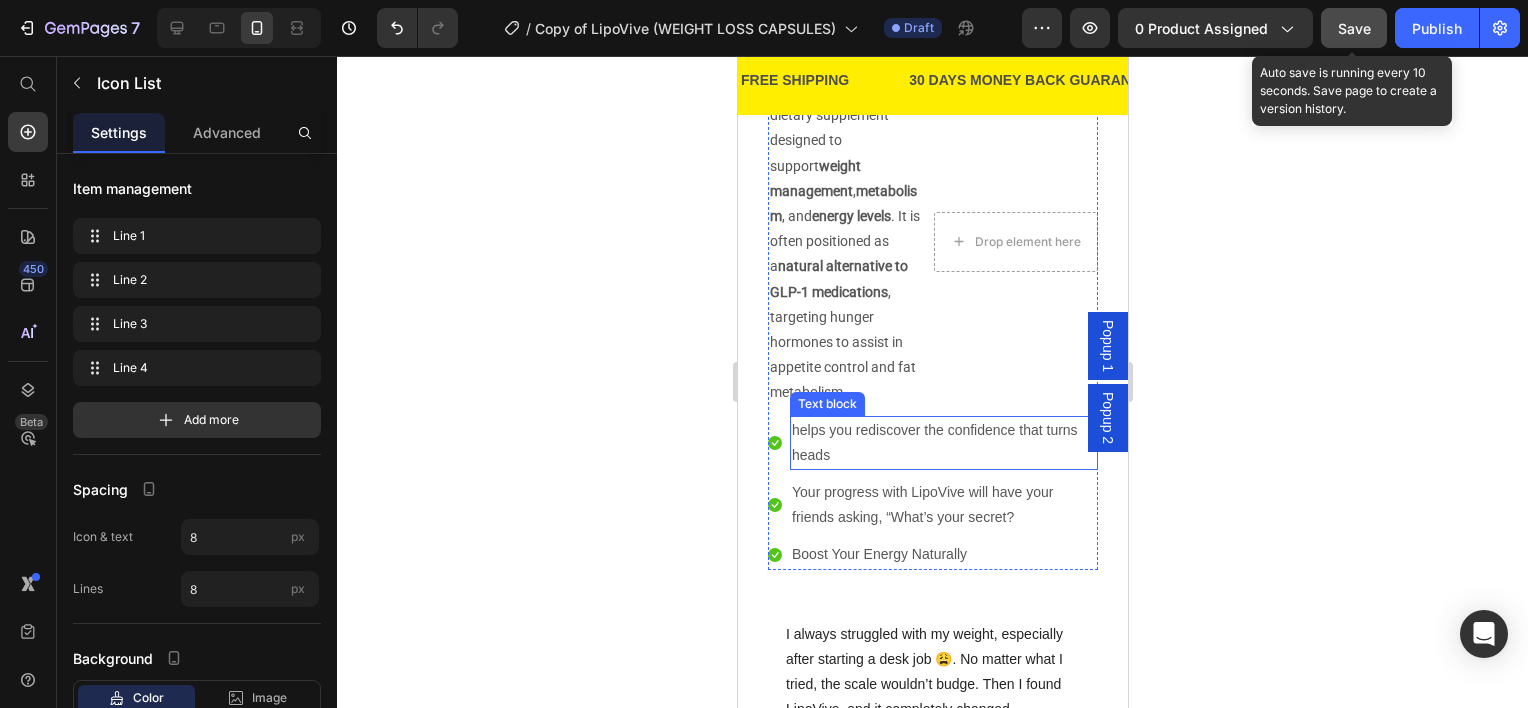 scroll, scrollTop: 1200, scrollLeft: 0, axis: vertical 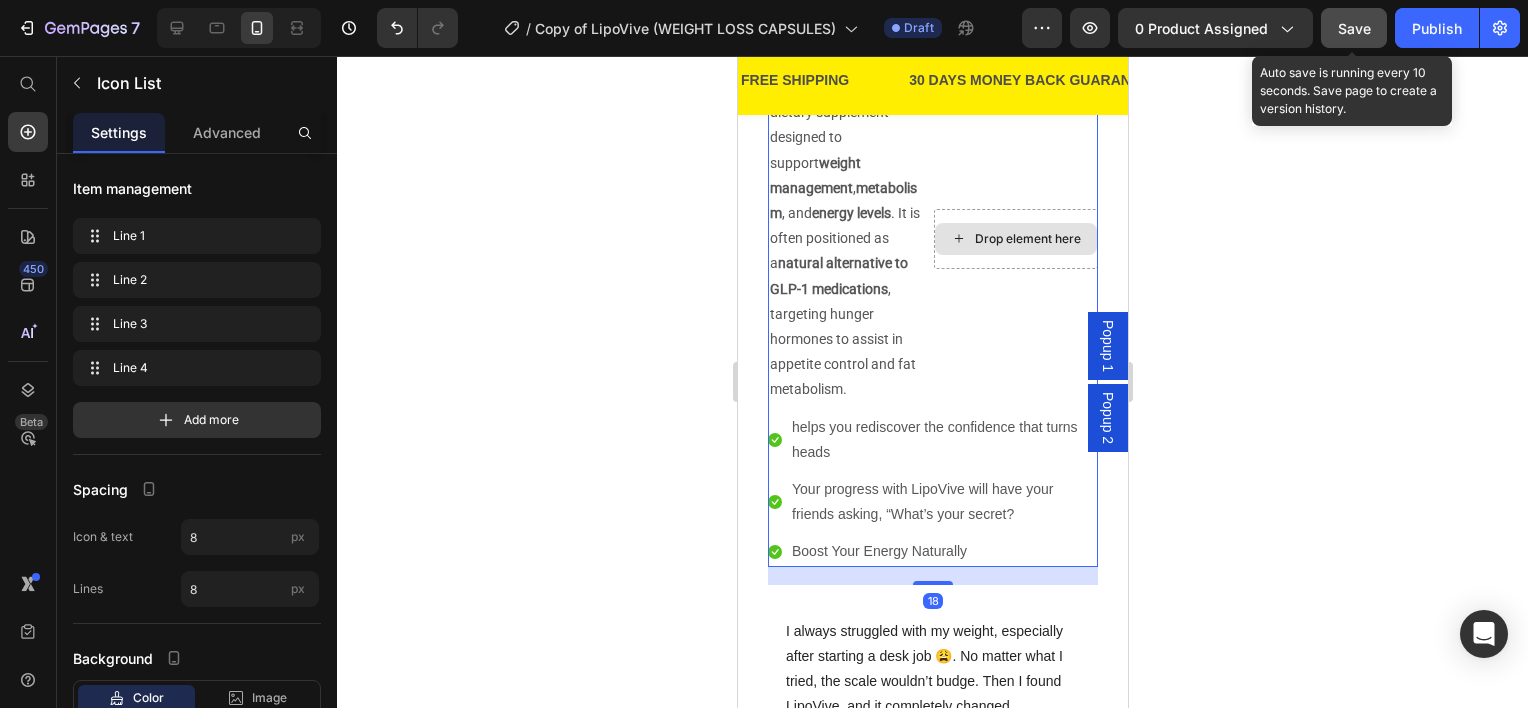 click on "Drop element here" at bounding box center (1015, 239) 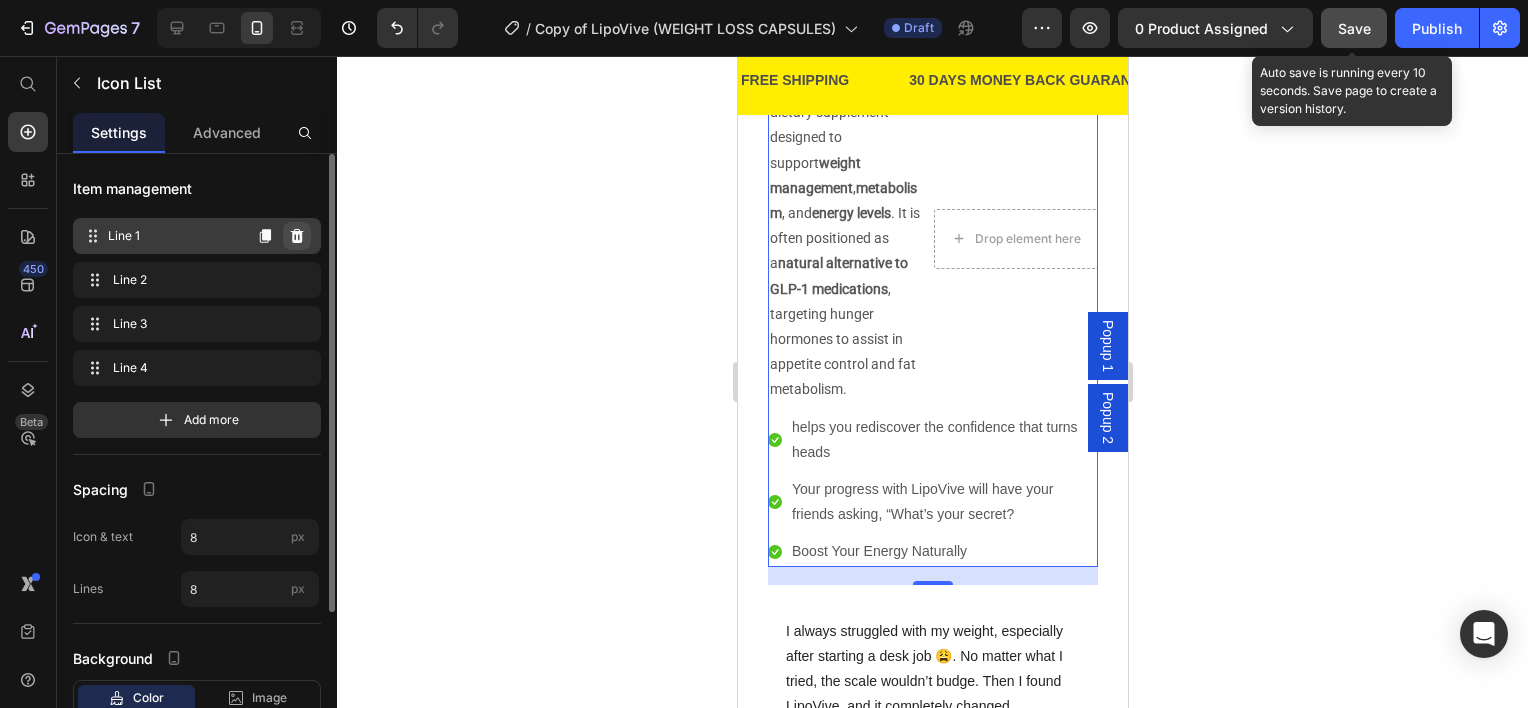 click 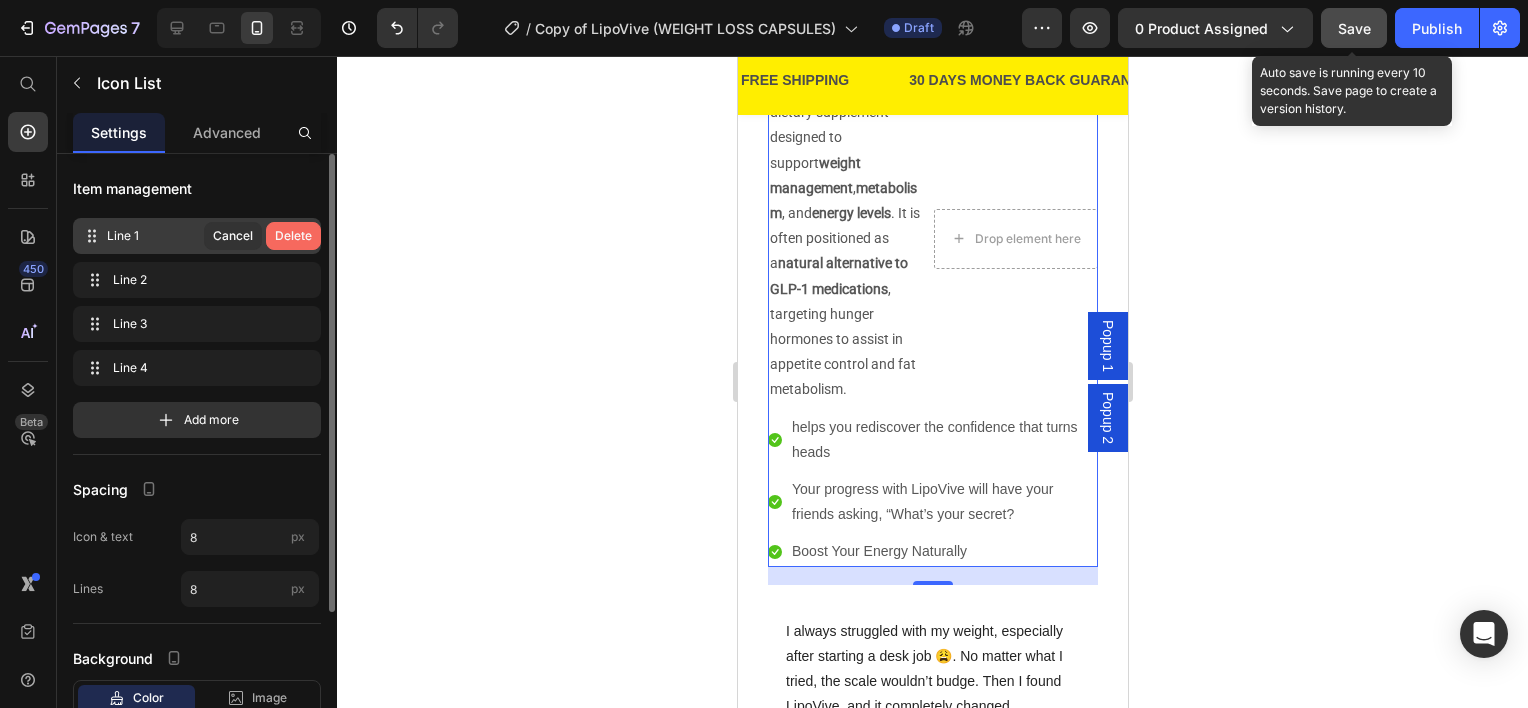 click on "Delete" at bounding box center (293, 236) 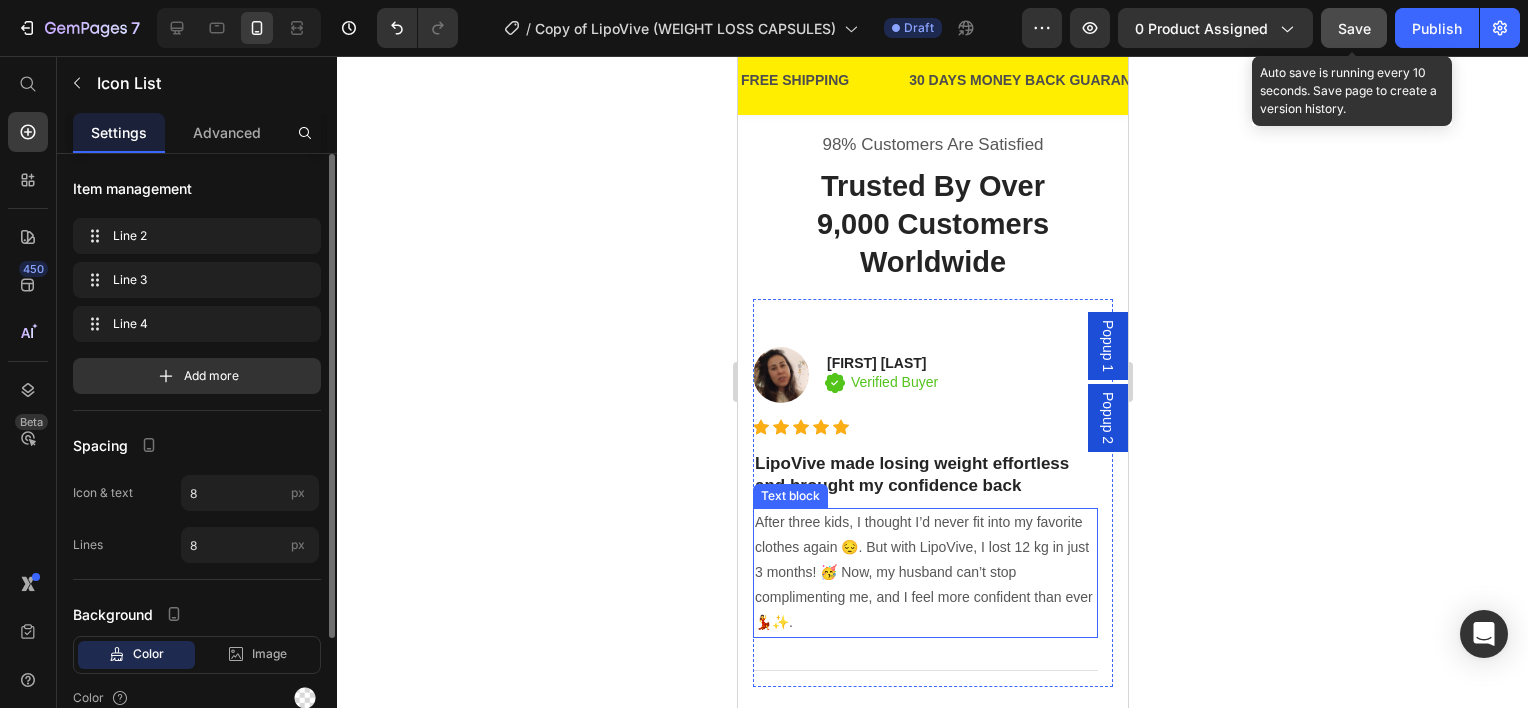scroll, scrollTop: 1700, scrollLeft: 0, axis: vertical 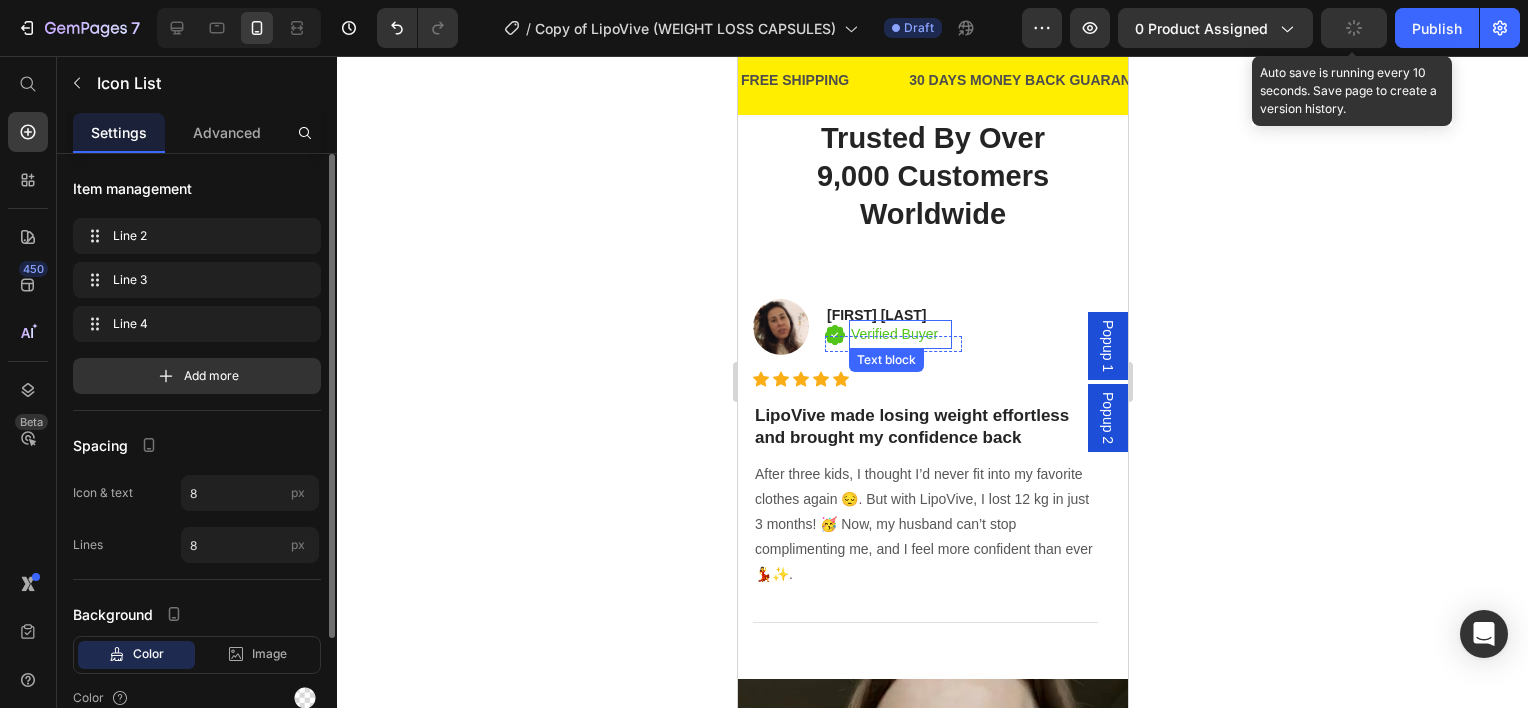 click on "Verified Buyer" at bounding box center [893, 334] 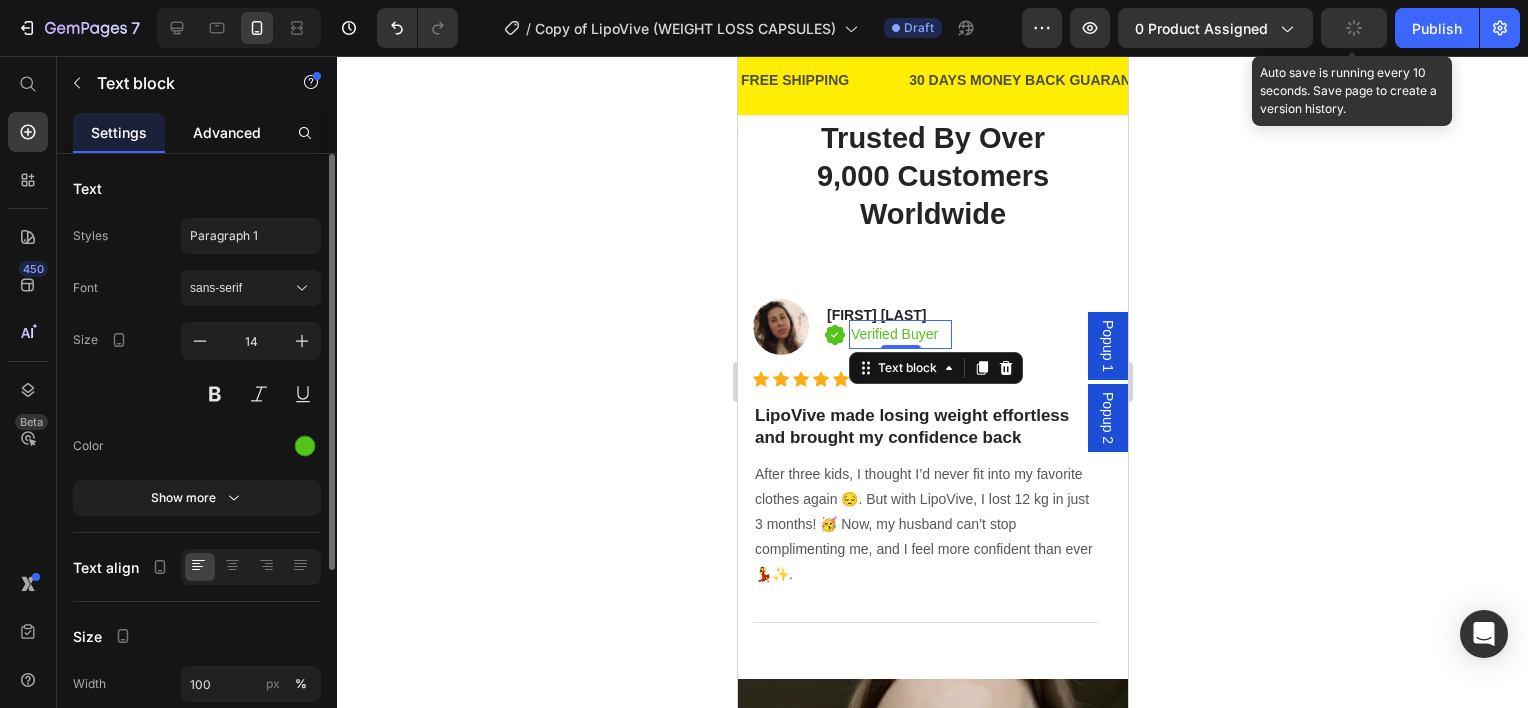 click on "Advanced" at bounding box center [227, 132] 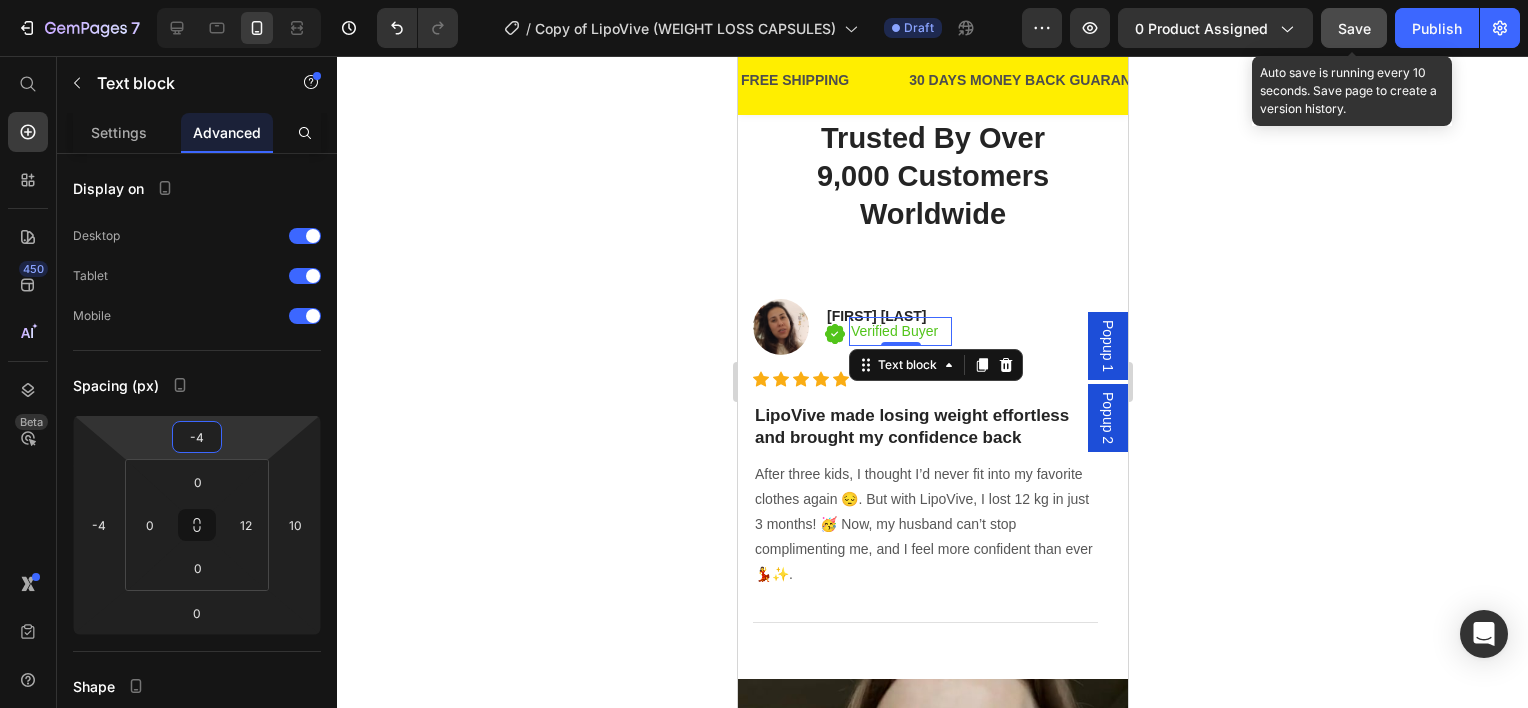 type on "-2" 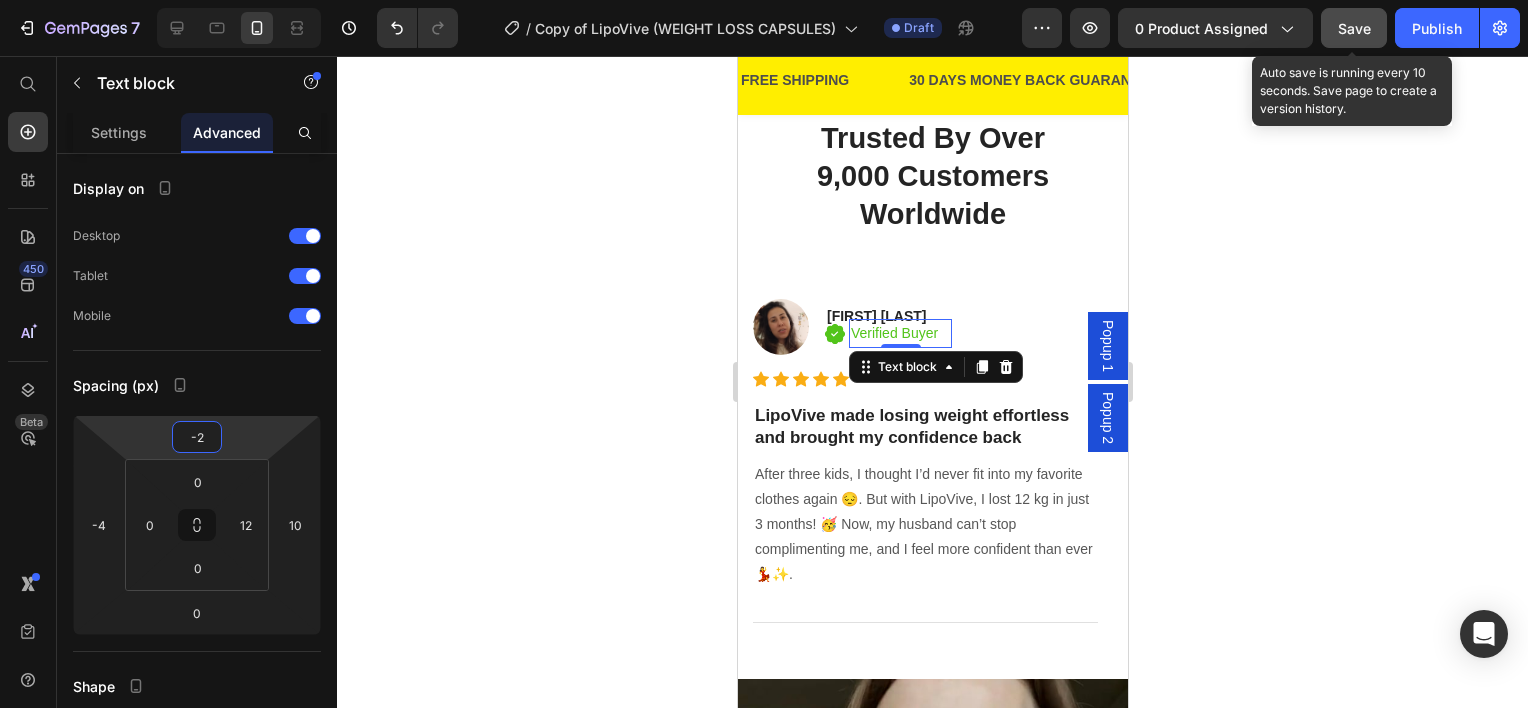 click on "7 Version history / Copy of LipoVive (WEIGHT LOSS CAPSULES) Draft Preview 0 product assigned Save Auto save is running every 10 seconds. Save page to create a version history. Publish 450 Beta Start with Sections Elements Hero Section Product Detail Brands Trusted Badges Guarantee Product Breakdown How to use Testimonials Compare Bundle FAQs Social Proof Brand Story Product List Collection Blog List Contact Sticky Add to Cart Custom Footer Browse Library 450 Layout Row Row Row Row Text Heading Text Block Button Button Button" at bounding box center (764, 0) 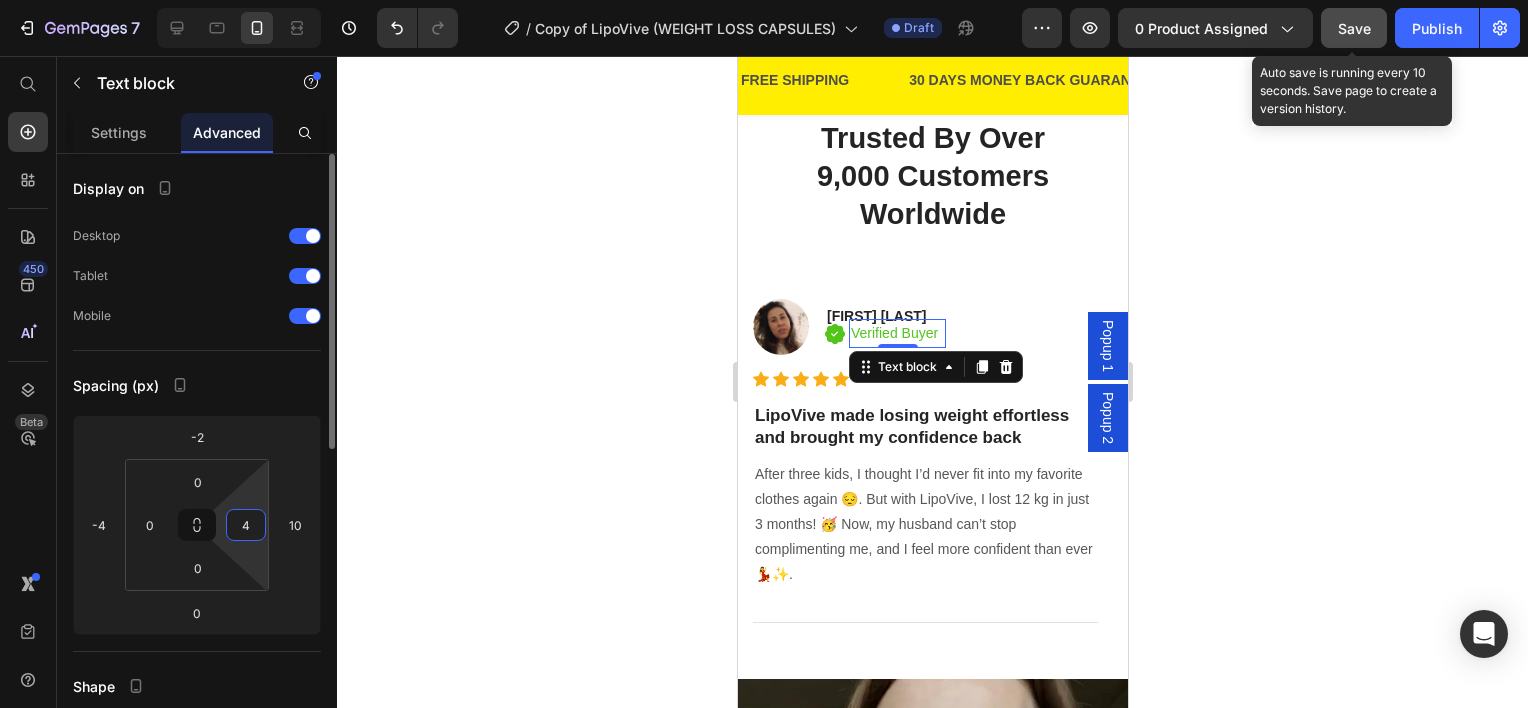 type on "2" 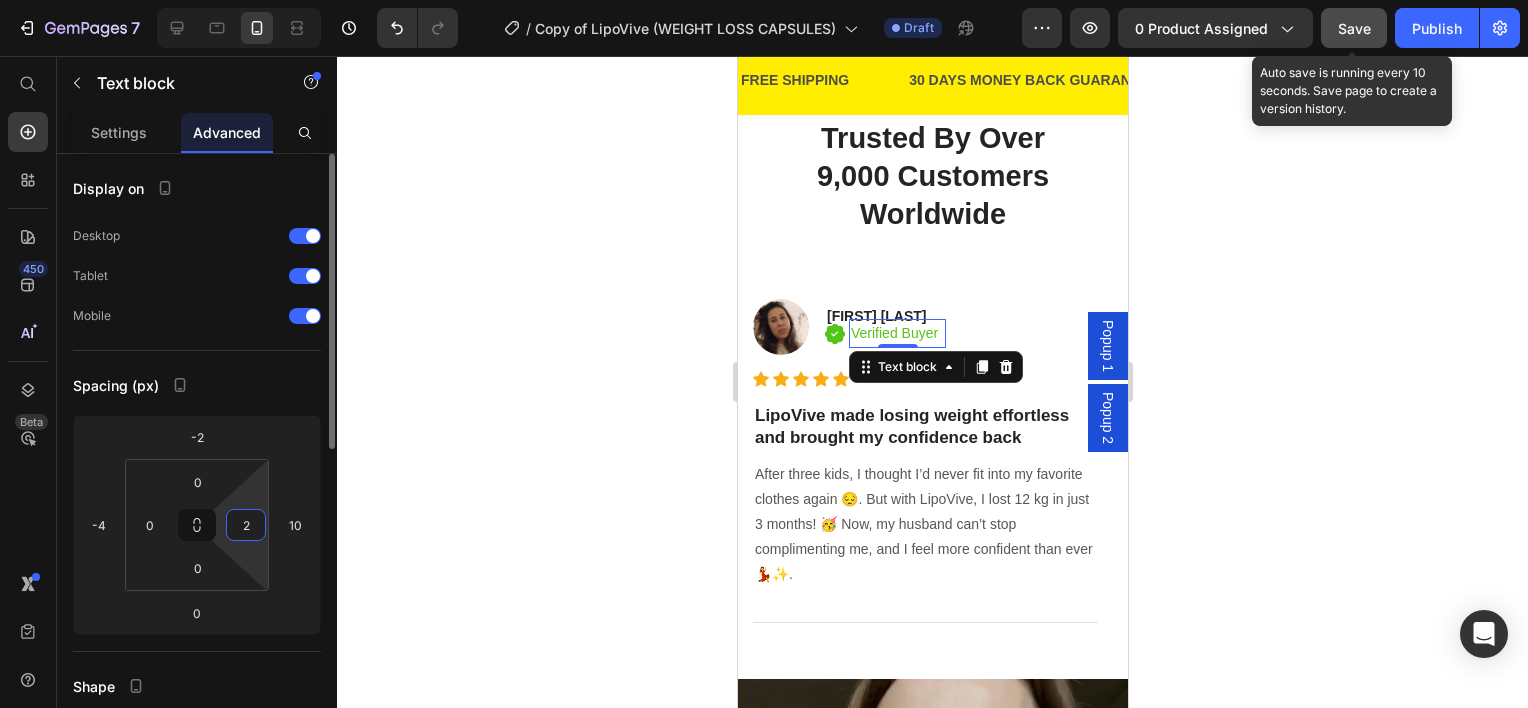 click on "7 Version history / Copy of LipoVive (WEIGHT LOSS CAPSULES) Draft Preview 0 product assigned Save Auto save is running every 10 seconds. Save page to create a version history. Publish 450 Beta Start with Sections Elements Hero Section Product Detail Brands Trusted Badges Guarantee Product Breakdown How to use Testimonials Compare Bundle FAQs Social Proof Brand Story Product List Collection Blog List Contact Sticky Add to Cart Custom Footer Browse Library 450 Layout Row Row Row Row Text Heading Text Block Button Button Button" at bounding box center [764, 0] 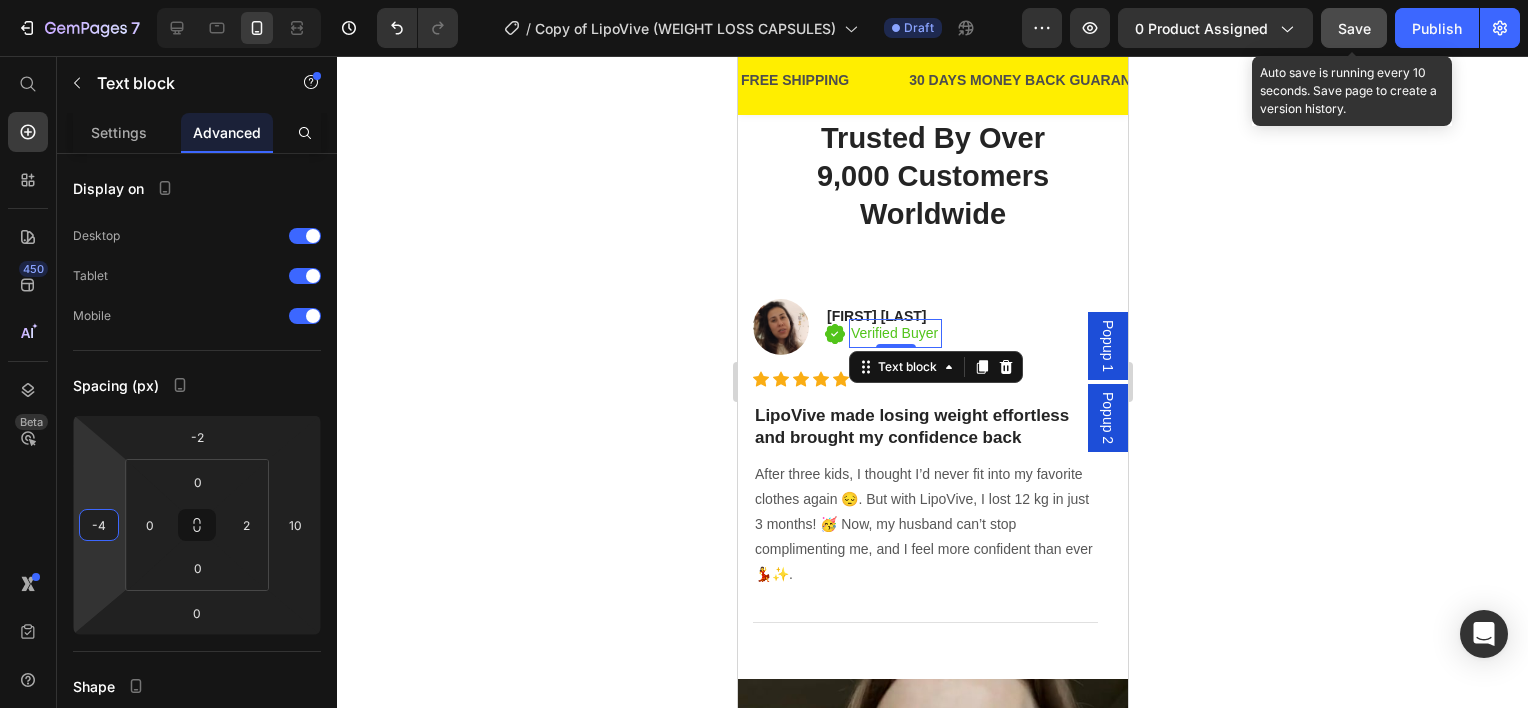 type on "-6" 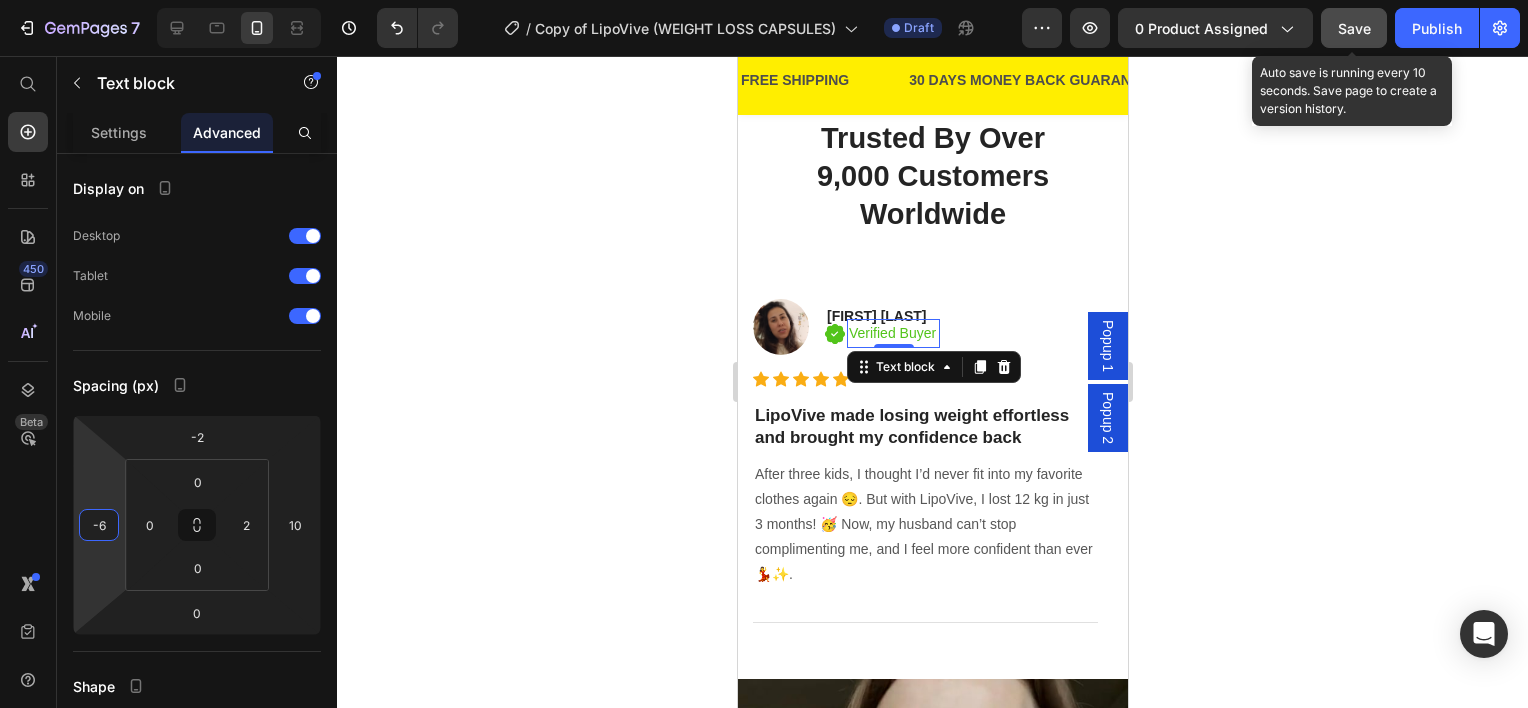 click on "7 Version history / Copy of LipoVive (WEIGHT LOSS CAPSULES) Draft Preview 0 product assigned Save Auto save is running every 10 seconds. Save page to create a version history. Publish 450 Beta Start with Sections Elements Hero Section Product Detail Brands Trusted Badges Guarantee Product Breakdown How to use Testimonials Compare Bundle FAQs Social Proof Brand Story Product List Collection Blog List Contact Sticky Add to Cart Custom Footer Browse Library 450 Layout Row Row Row Row Text Heading Text Block Button Button Button" at bounding box center [764, 0] 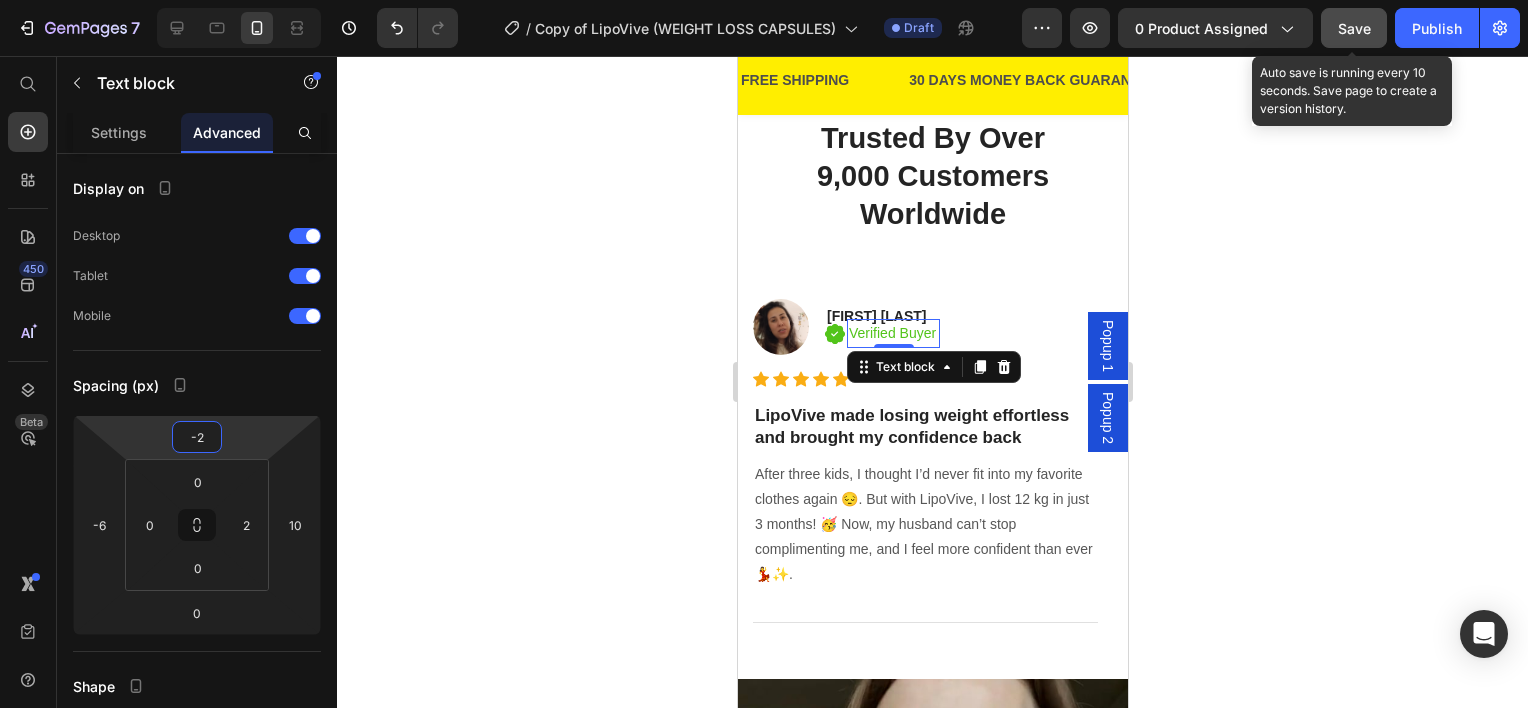 type on "0" 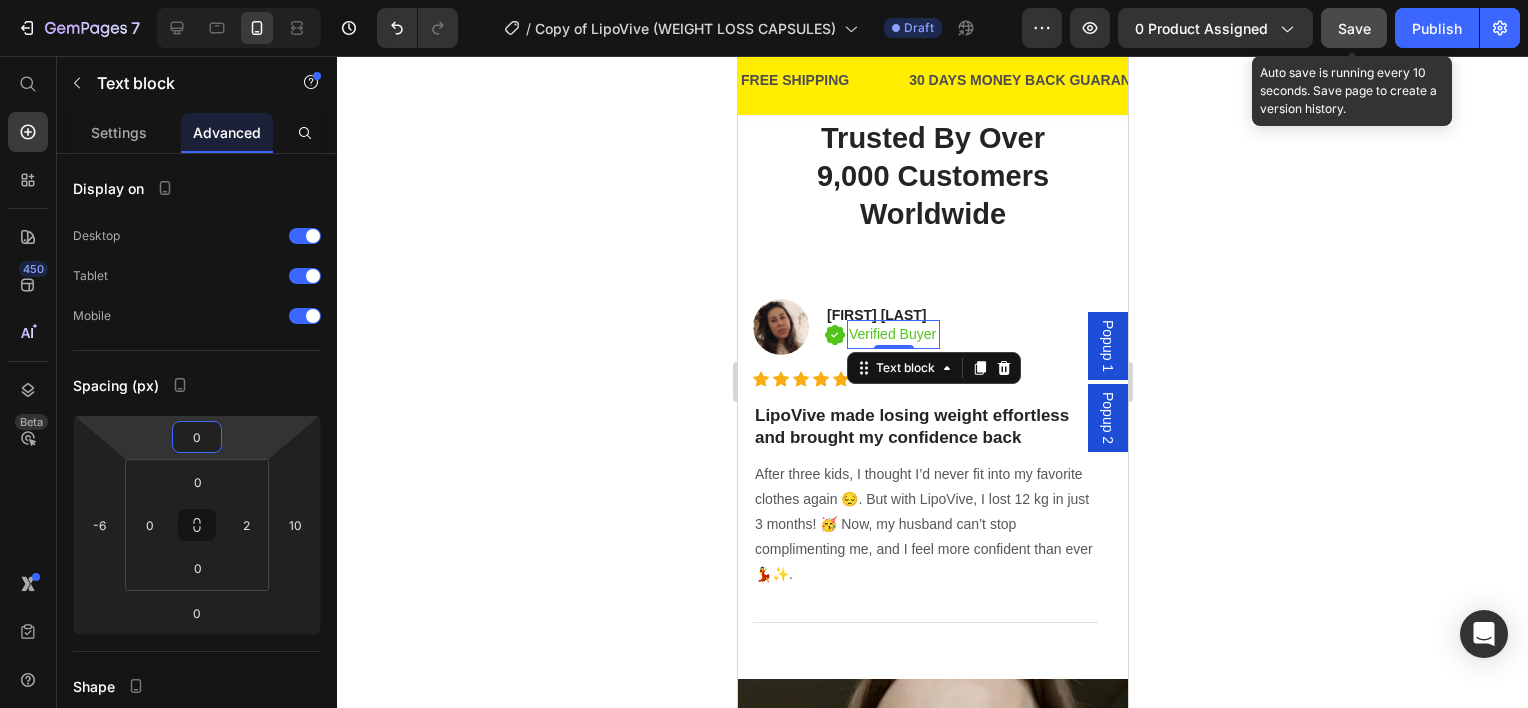 click on "7 Version history / Copy of LipoVive (WEIGHT LOSS CAPSULES) Draft Preview 0 product assigned Save Auto save is running every 10 seconds. Save page to create a version history. Publish 450 Beta Start with Sections Elements Hero Section Product Detail Brands Trusted Badges Guarantee Product Breakdown How to use Testimonials Compare Bundle FAQs Social Proof Brand Story Product List Collection Blog List Contact Sticky Add to Cart Custom Footer Browse Library 450 Layout Row Row Row Row Text Heading Text Block Button Button Button" at bounding box center [764, 0] 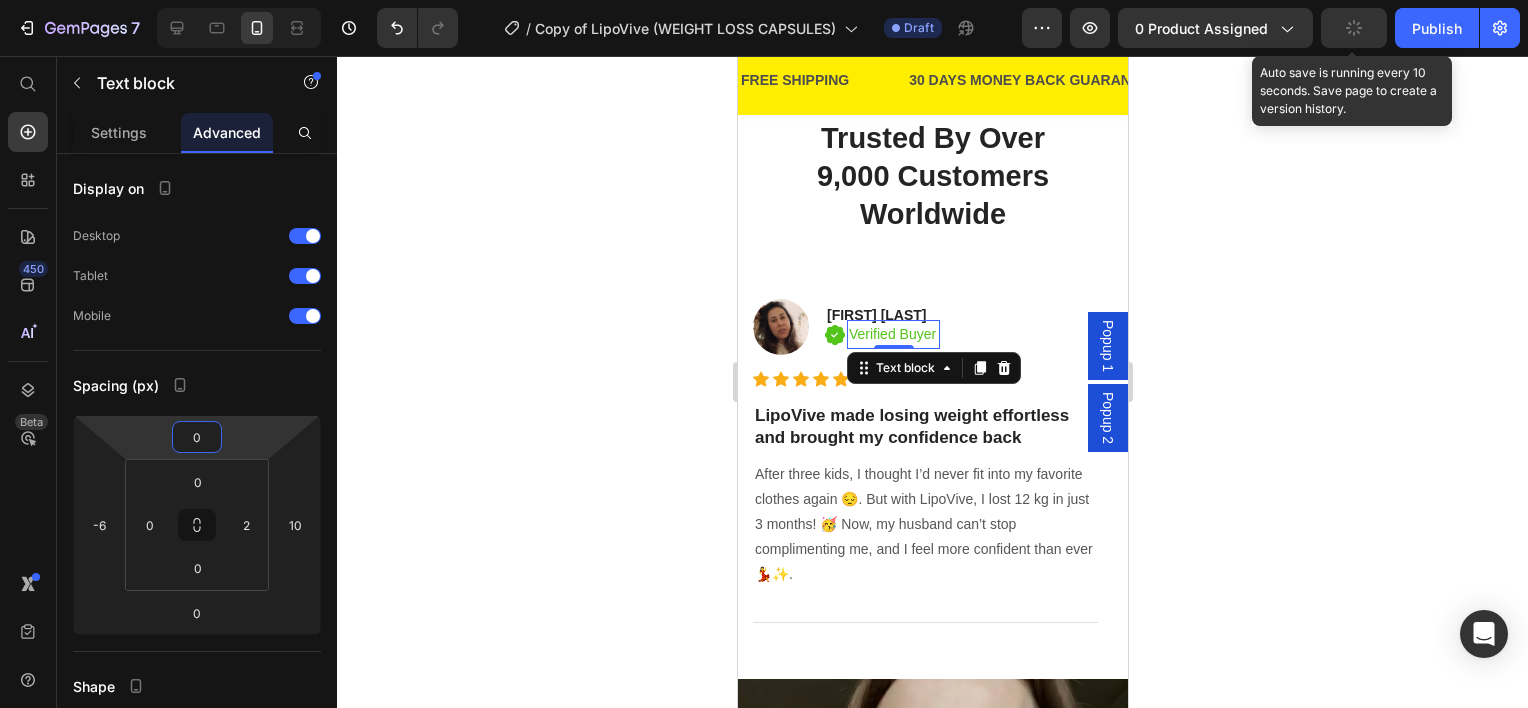 click 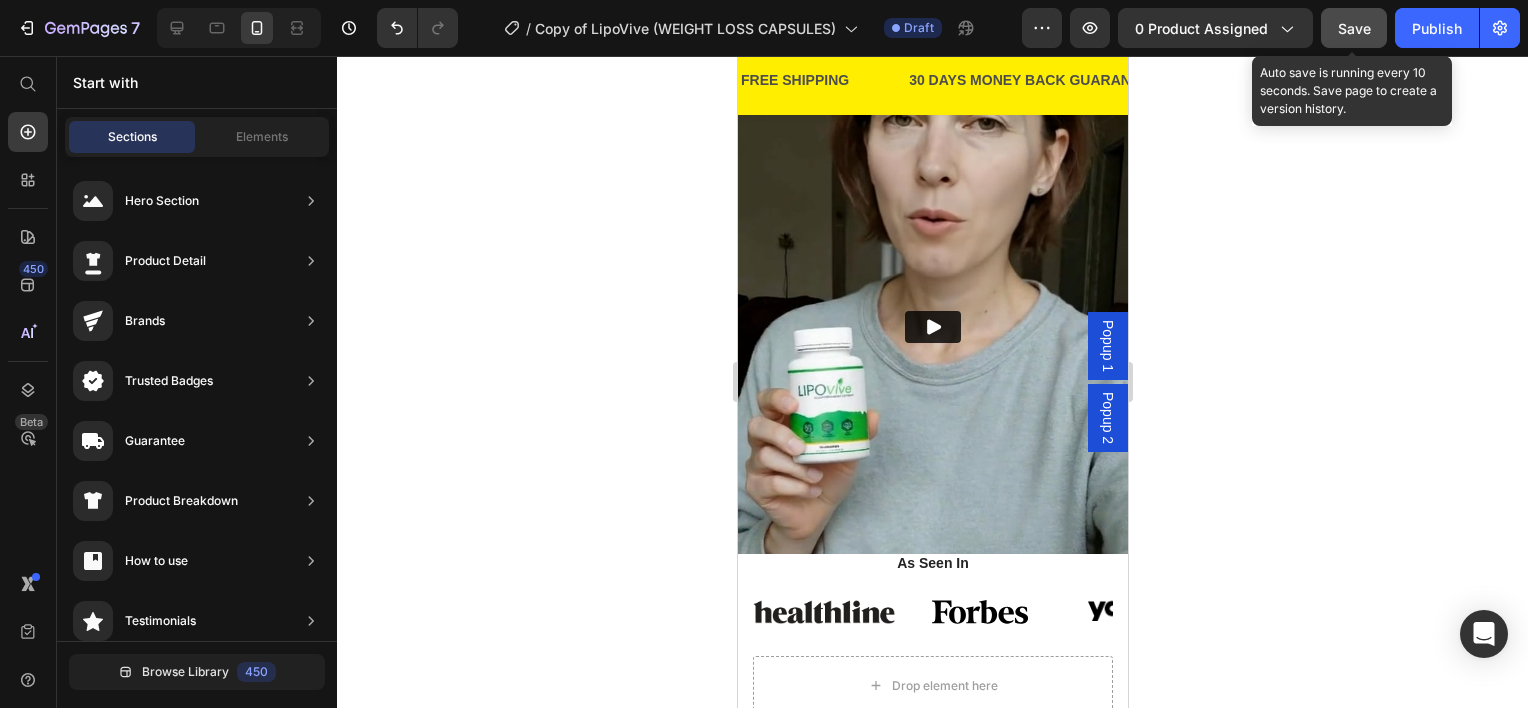 scroll, scrollTop: 2300, scrollLeft: 0, axis: vertical 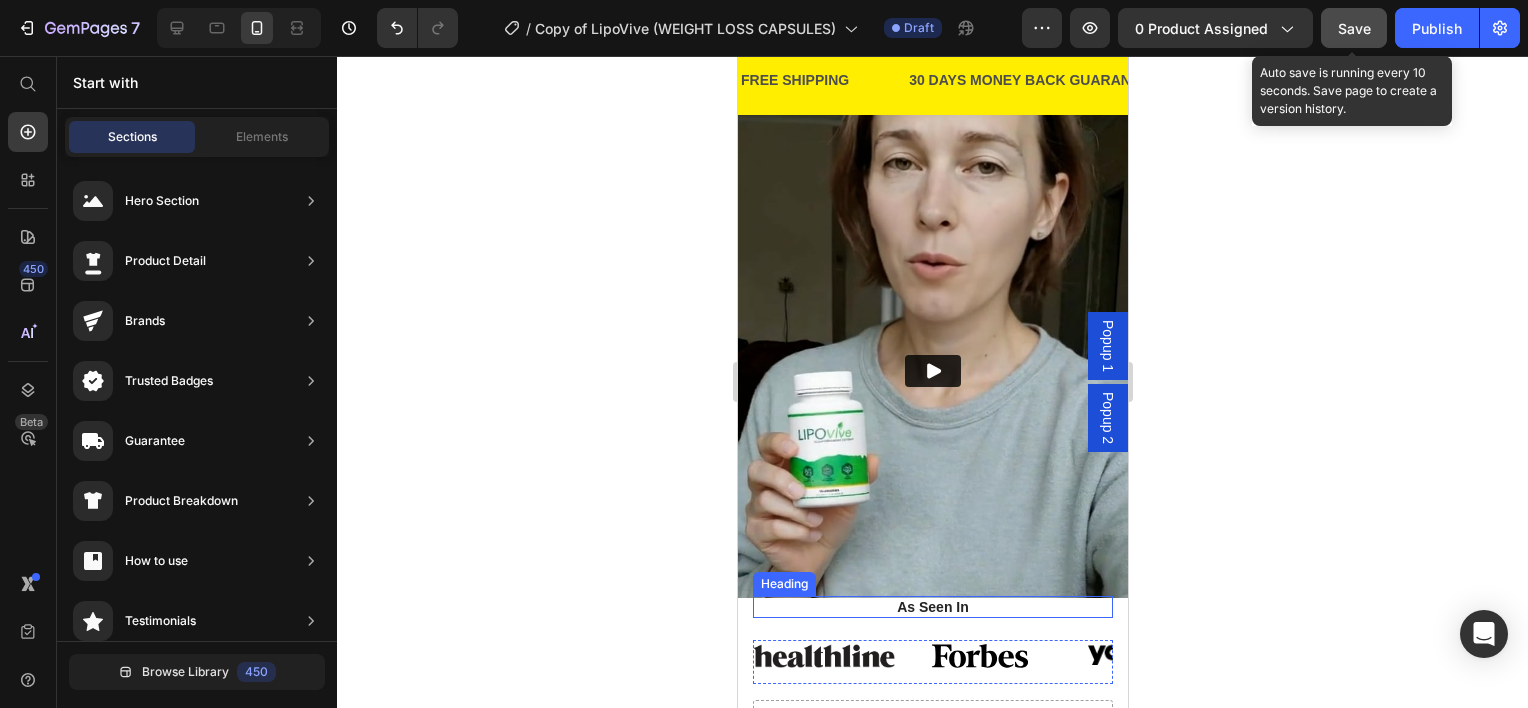 click on "As Seen In" at bounding box center (932, 607) 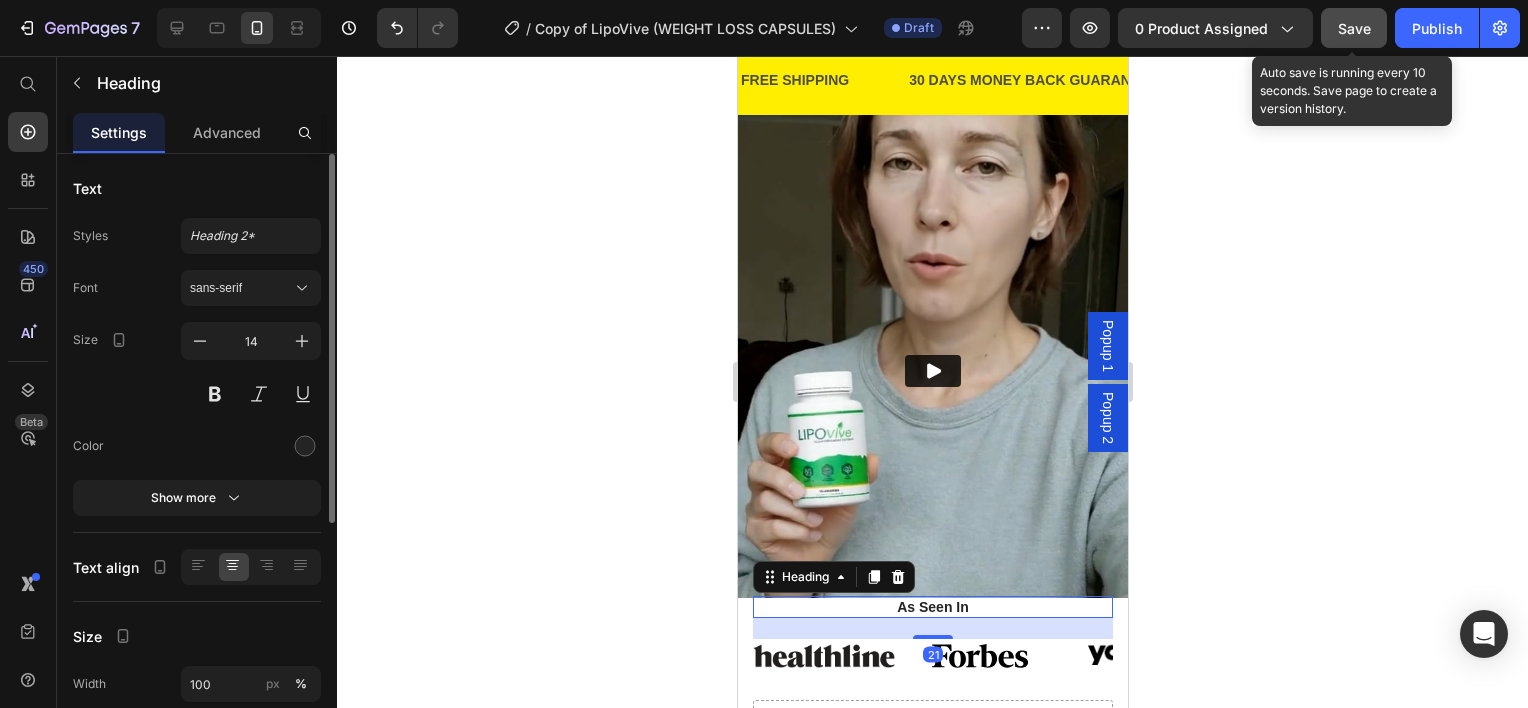 click on "Advanced" at bounding box center (227, 132) 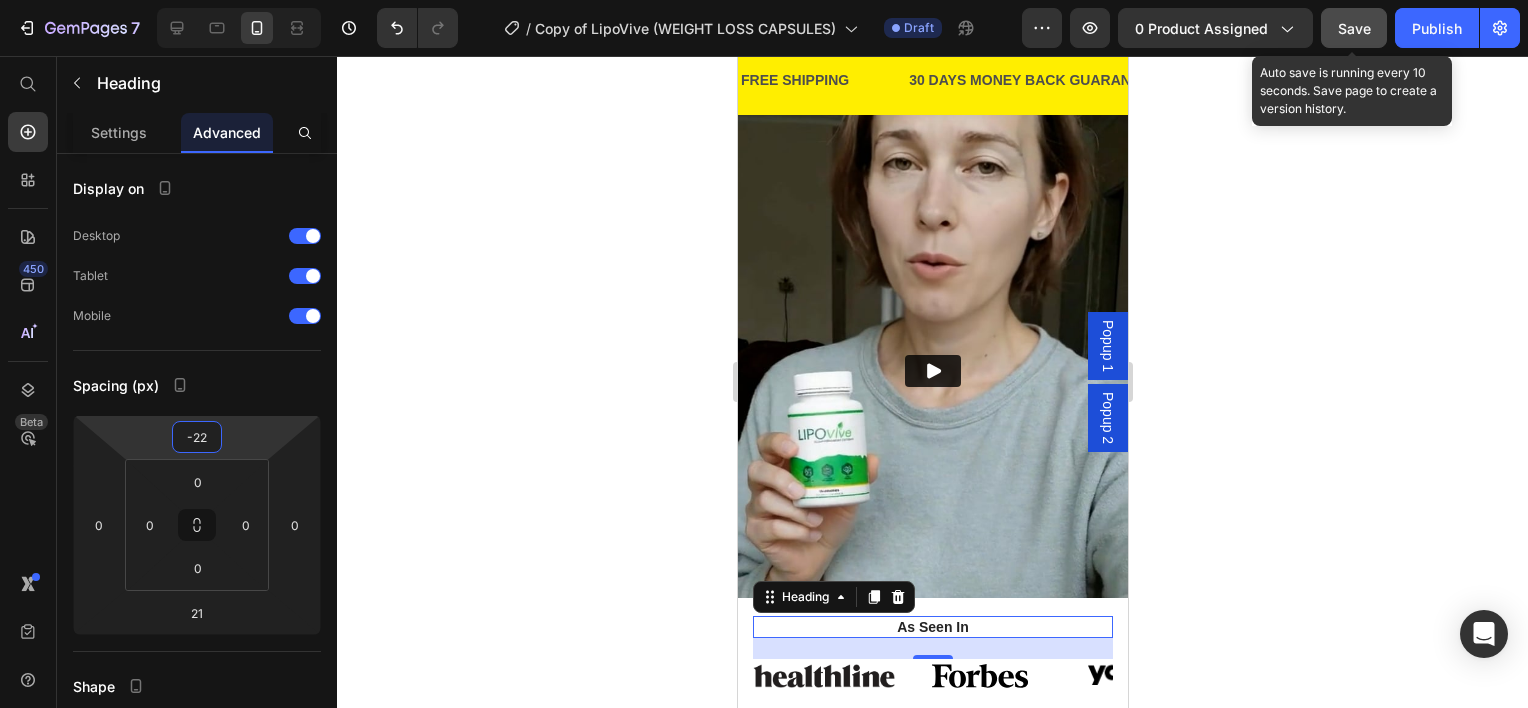 type on "-20" 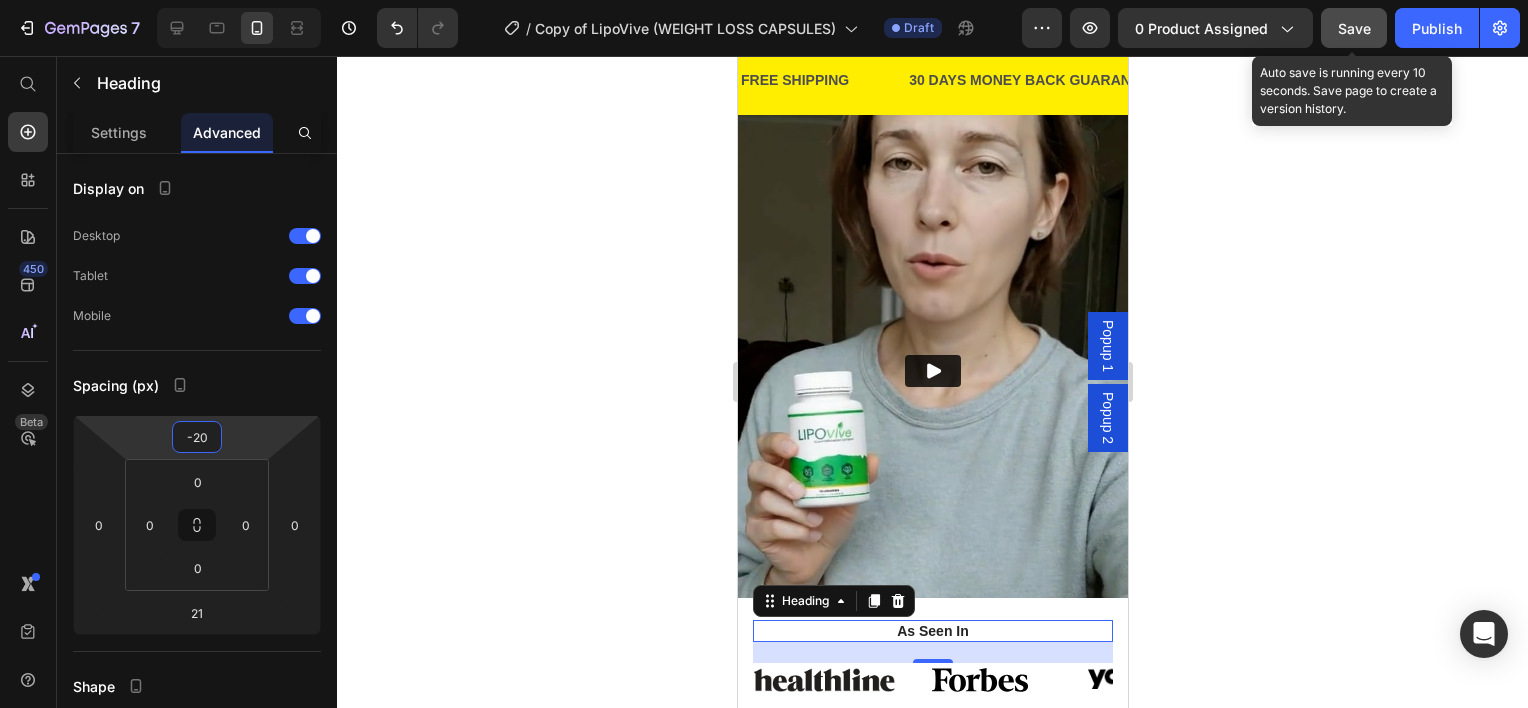 drag, startPoint x: 252, startPoint y: 424, endPoint x: 253, endPoint y: 412, distance: 12.0415945 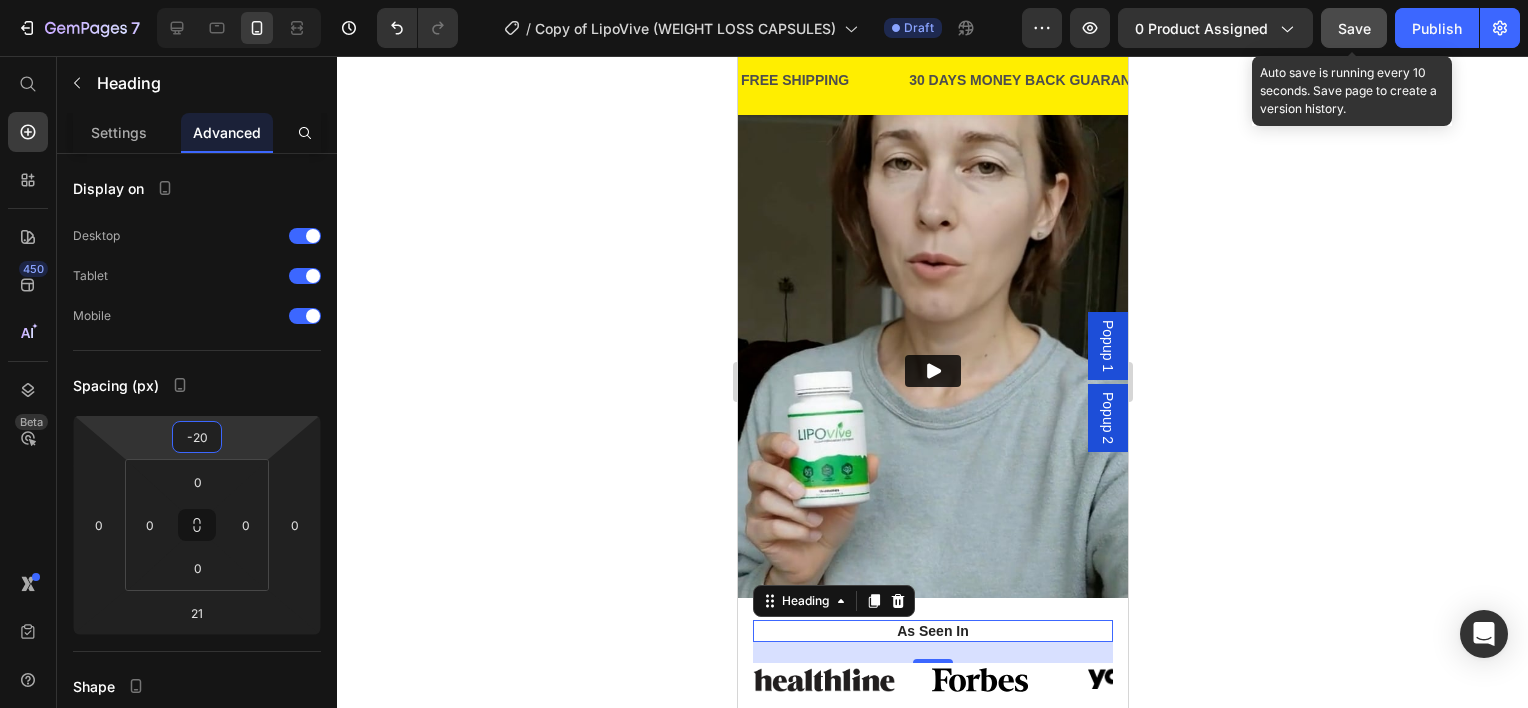 click on "7 Version history / Copy of LipoVive (WEIGHT LOSS CAPSULES) Draft Preview 0 product assigned Save Auto save is running every 10 seconds. Save page to create a version history. Publish 450 Beta Start with Sections Elements Hero Section Product Detail Brands Trusted Badges Guarantee Product Breakdown How to use Testimonials Compare Bundle FAQs Social Proof Brand Story Product List Collection Blog List Contact Sticky Add to Cart Custom Footer Browse Library 450 Layout Row Row Row Row Text Heading Text Block Button Button Button" at bounding box center (764, 0) 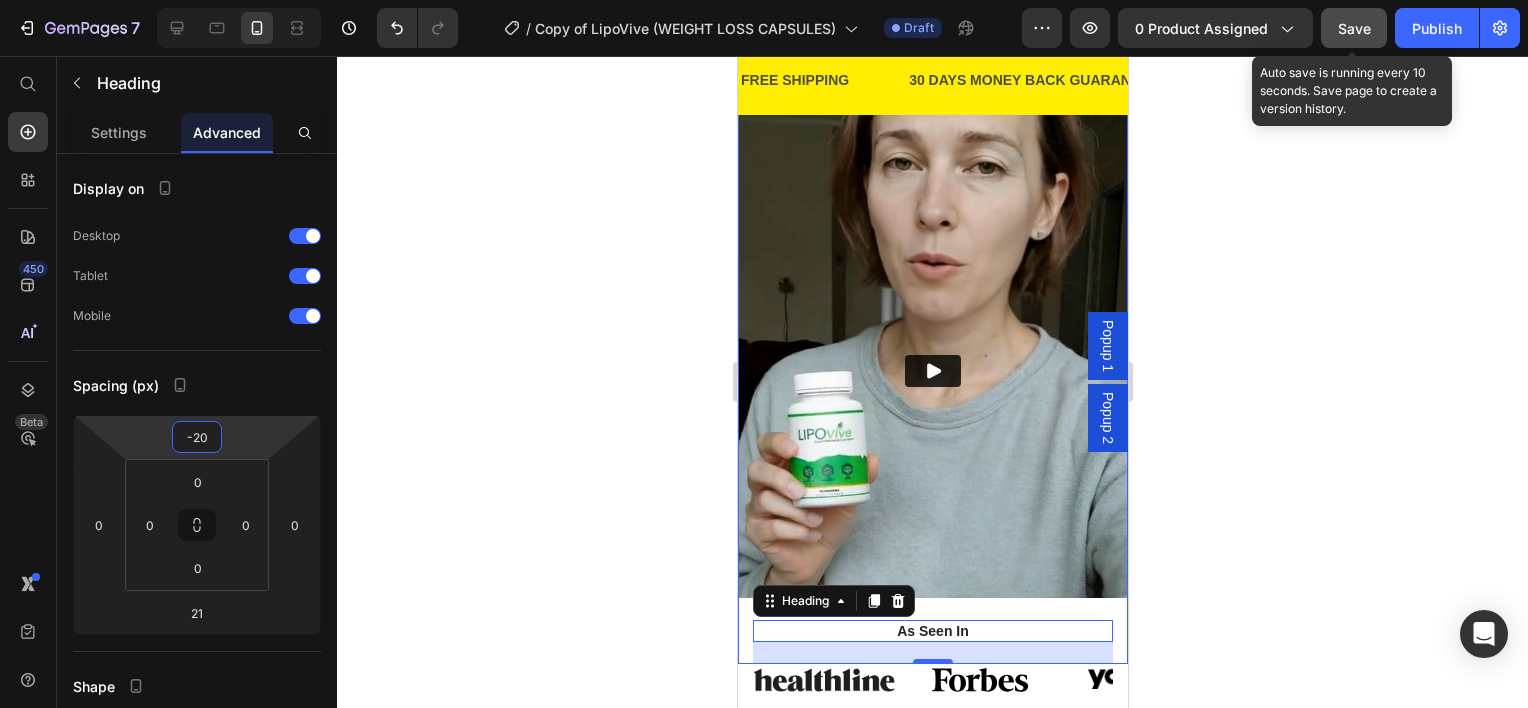 scroll, scrollTop: 2700, scrollLeft: 0, axis: vertical 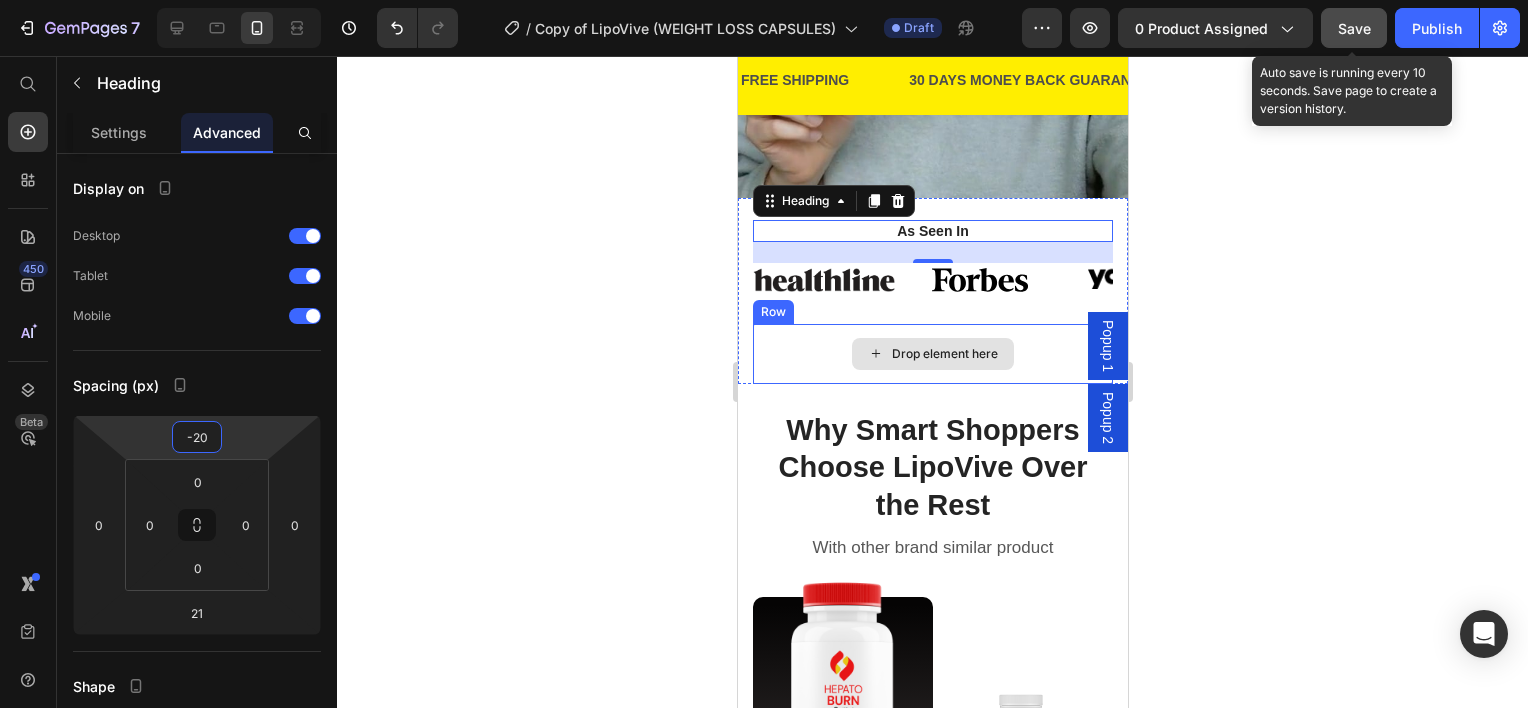 click on "Drop element here" at bounding box center (932, 354) 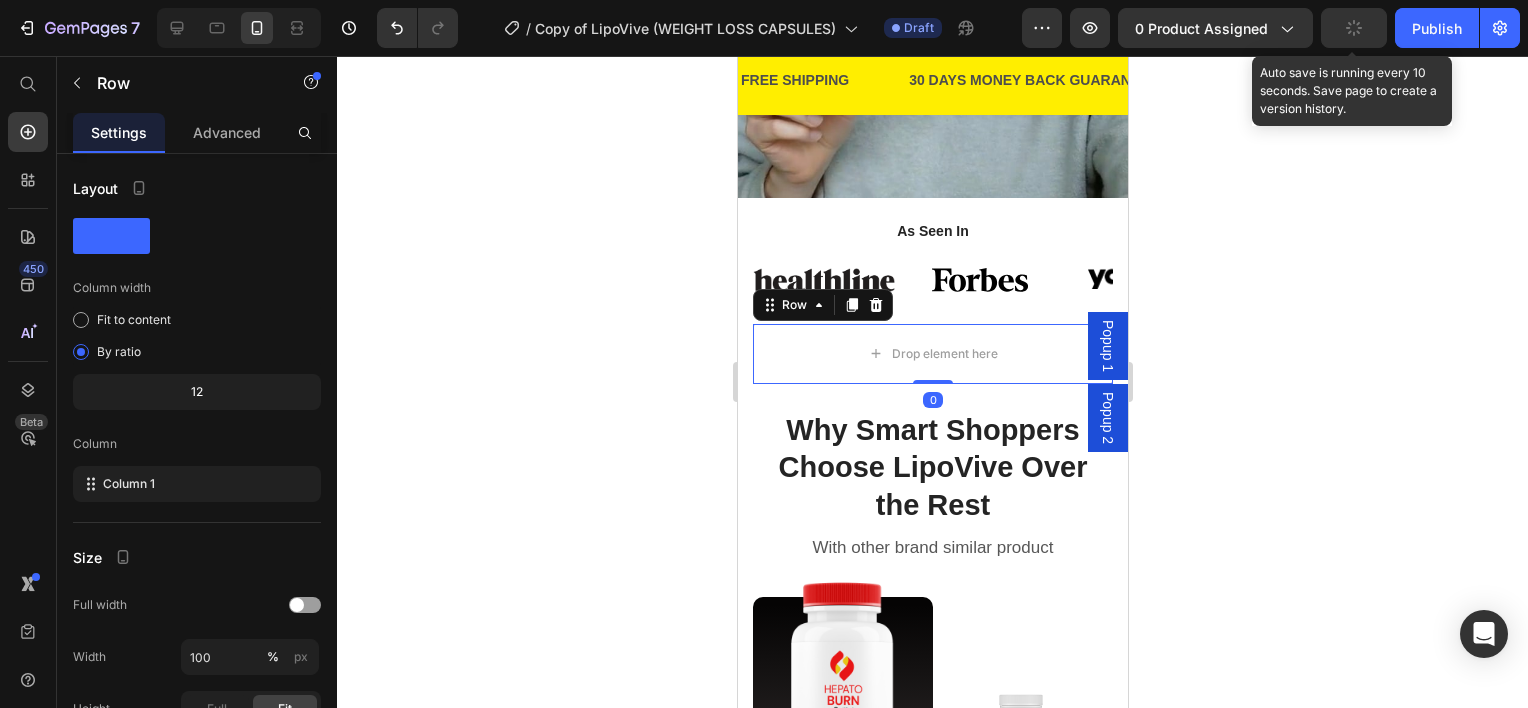 click 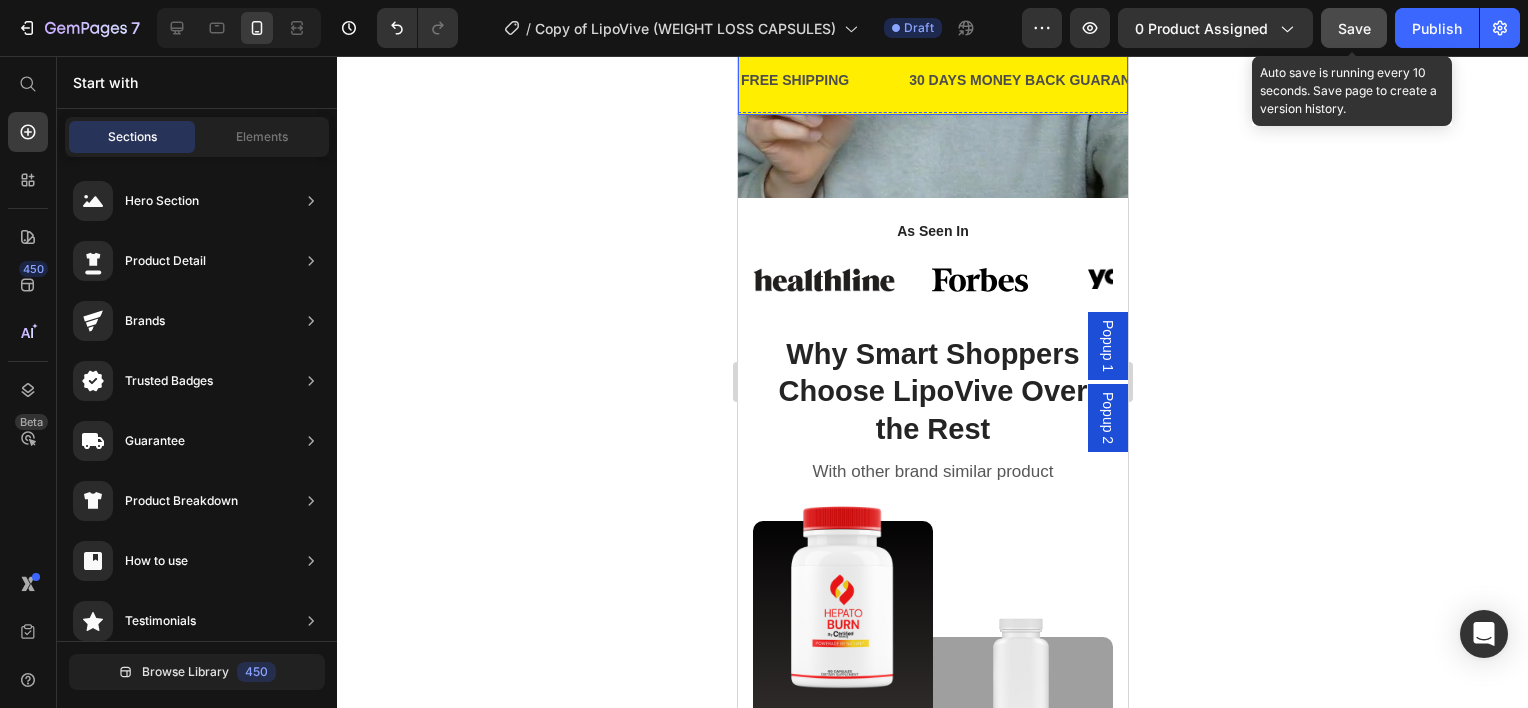 click on "Save" 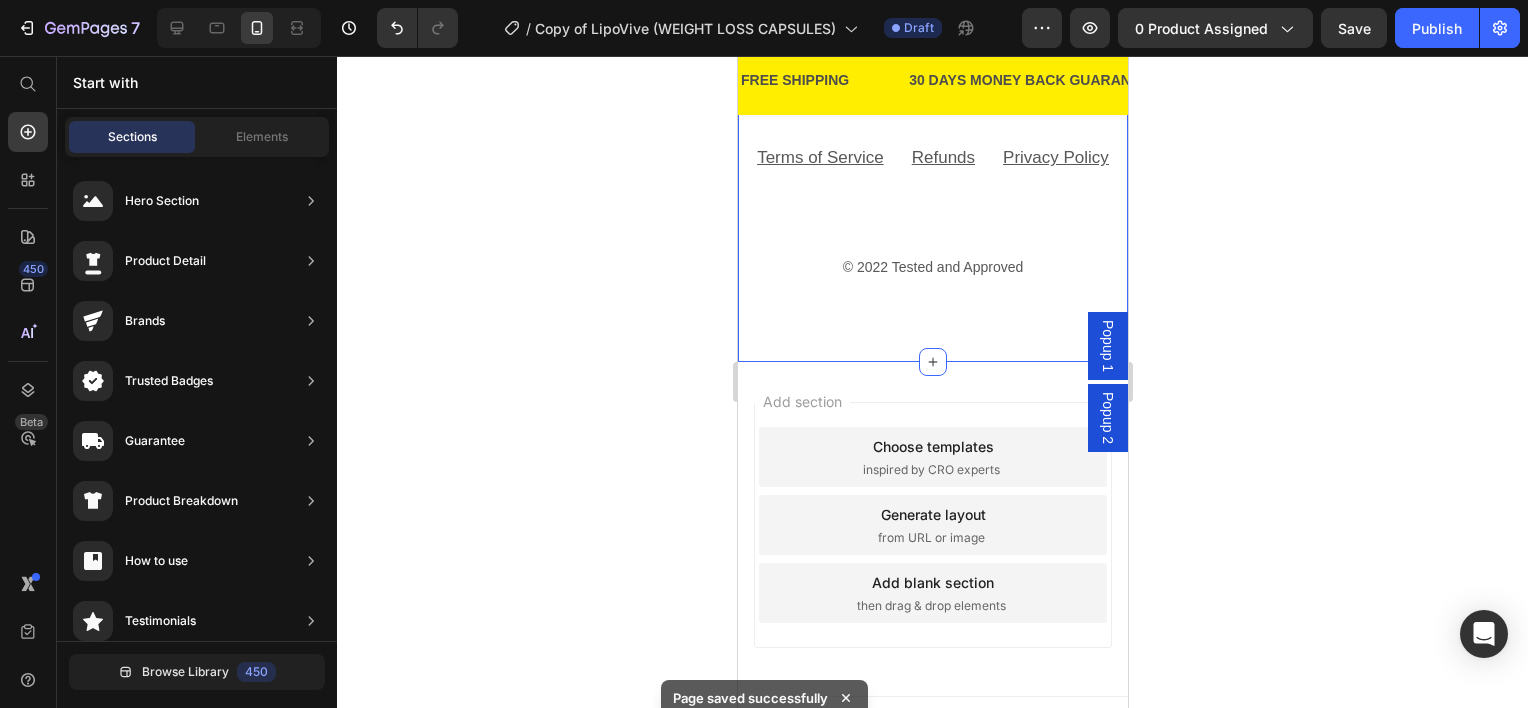 scroll, scrollTop: 6154, scrollLeft: 0, axis: vertical 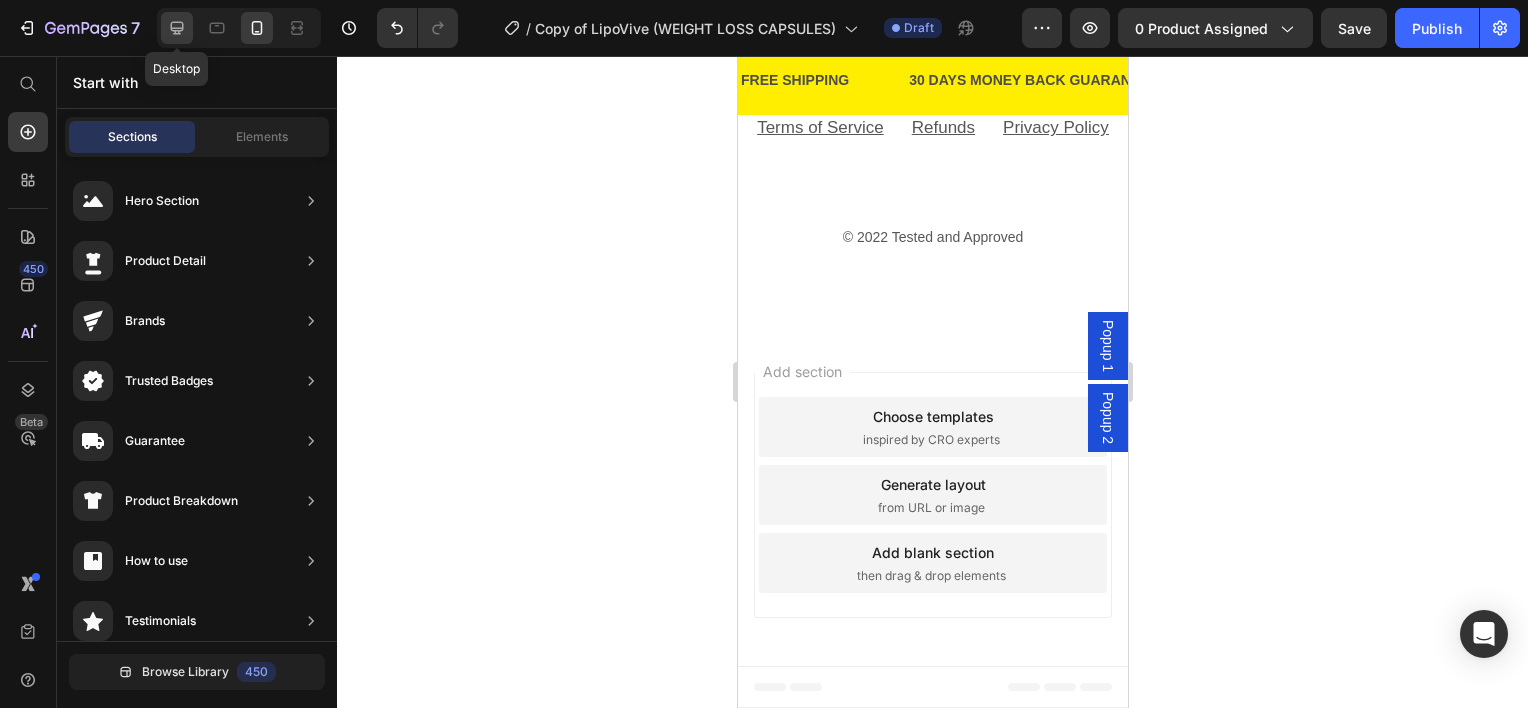 click 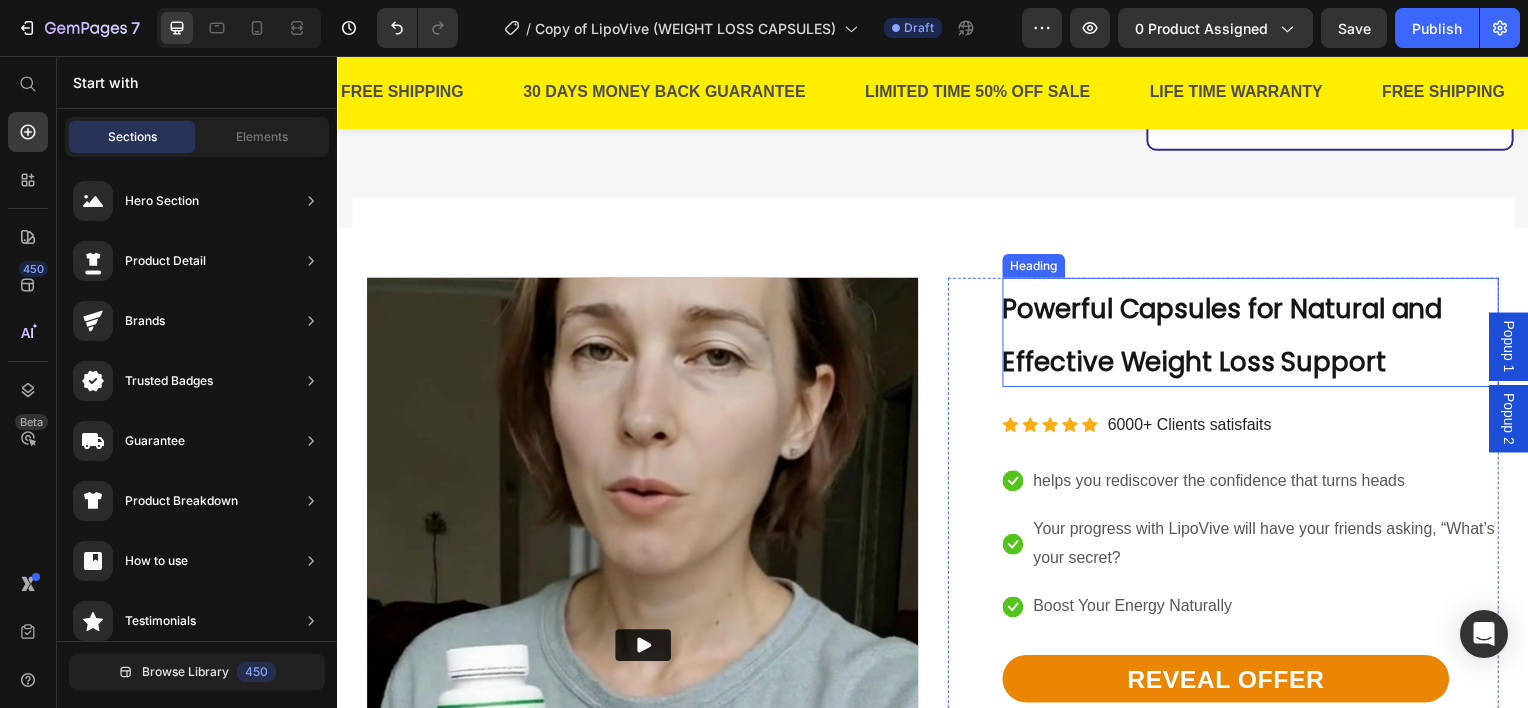 scroll, scrollTop: 1300, scrollLeft: 0, axis: vertical 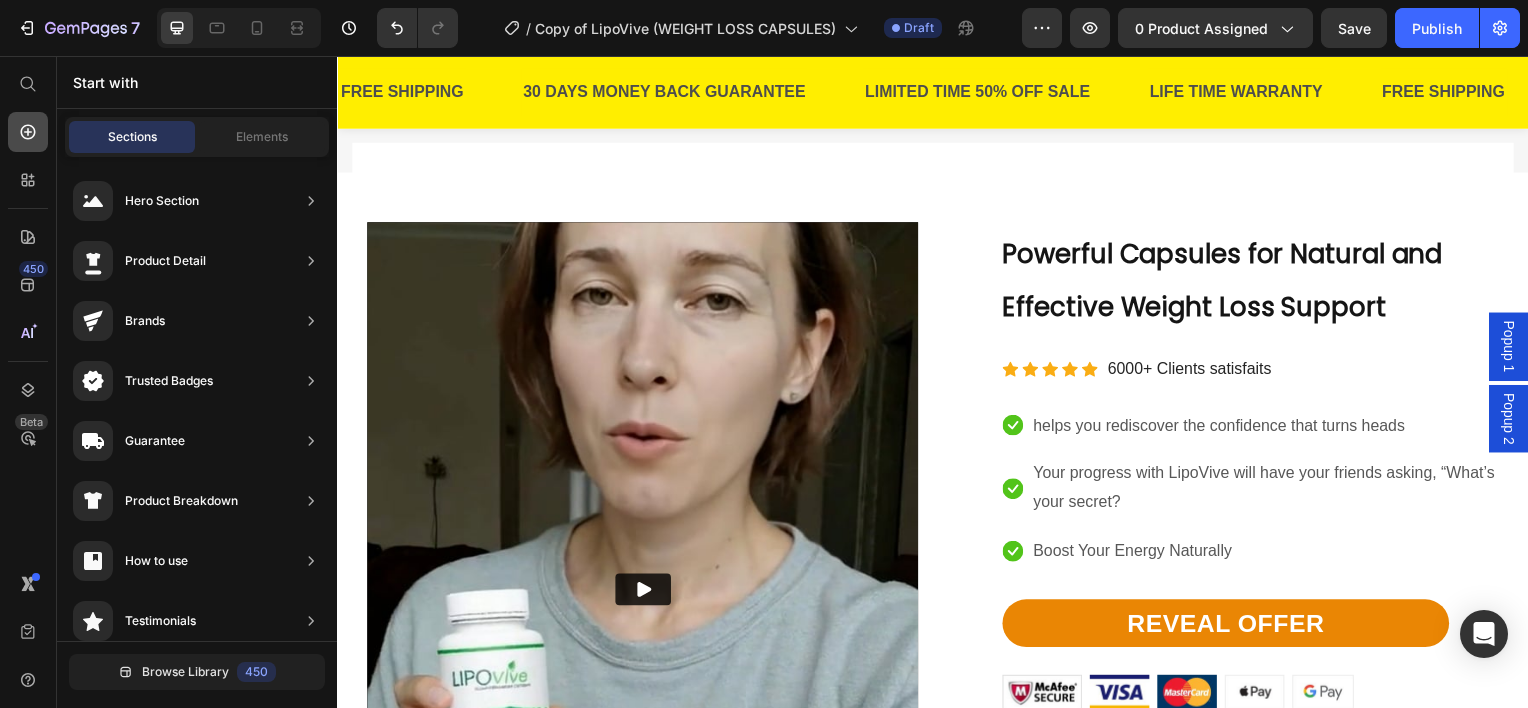 click 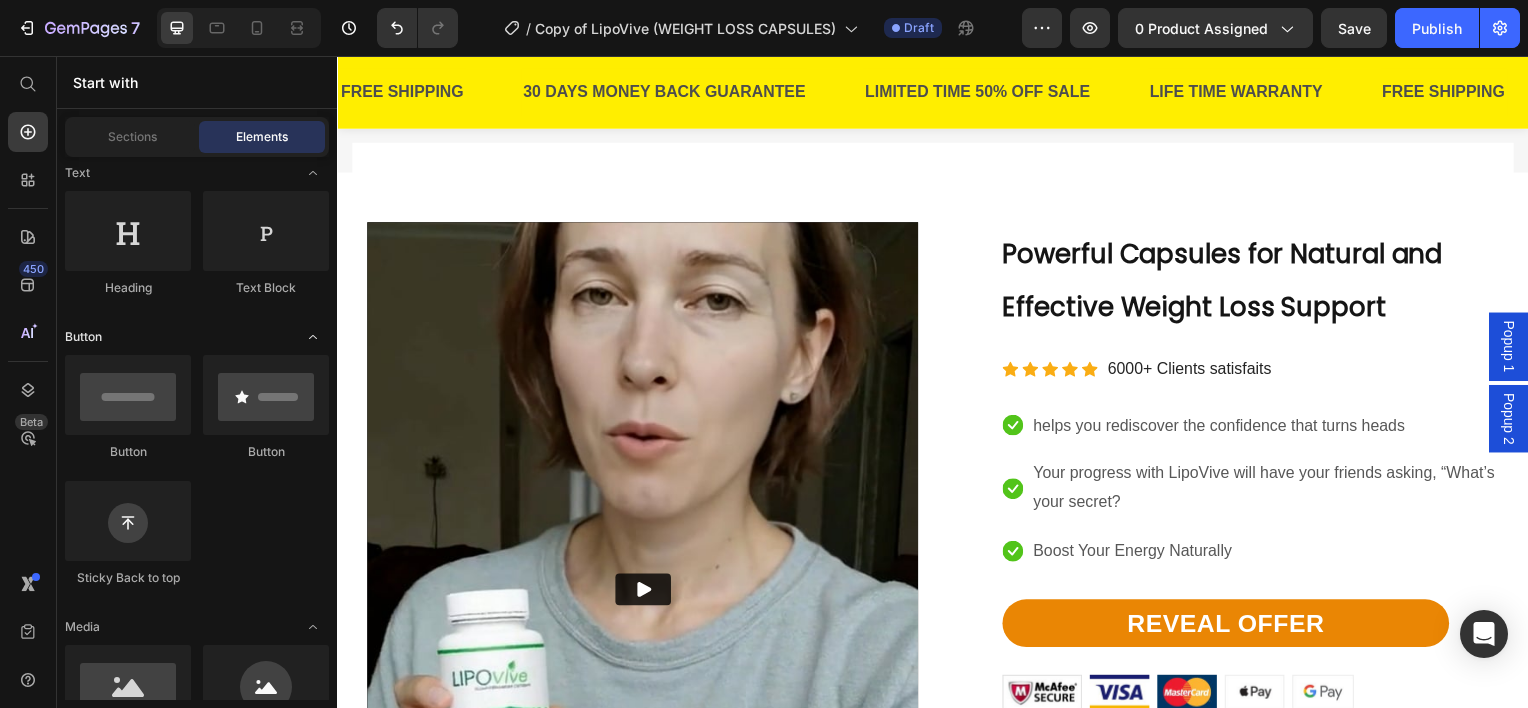 scroll, scrollTop: 200, scrollLeft: 0, axis: vertical 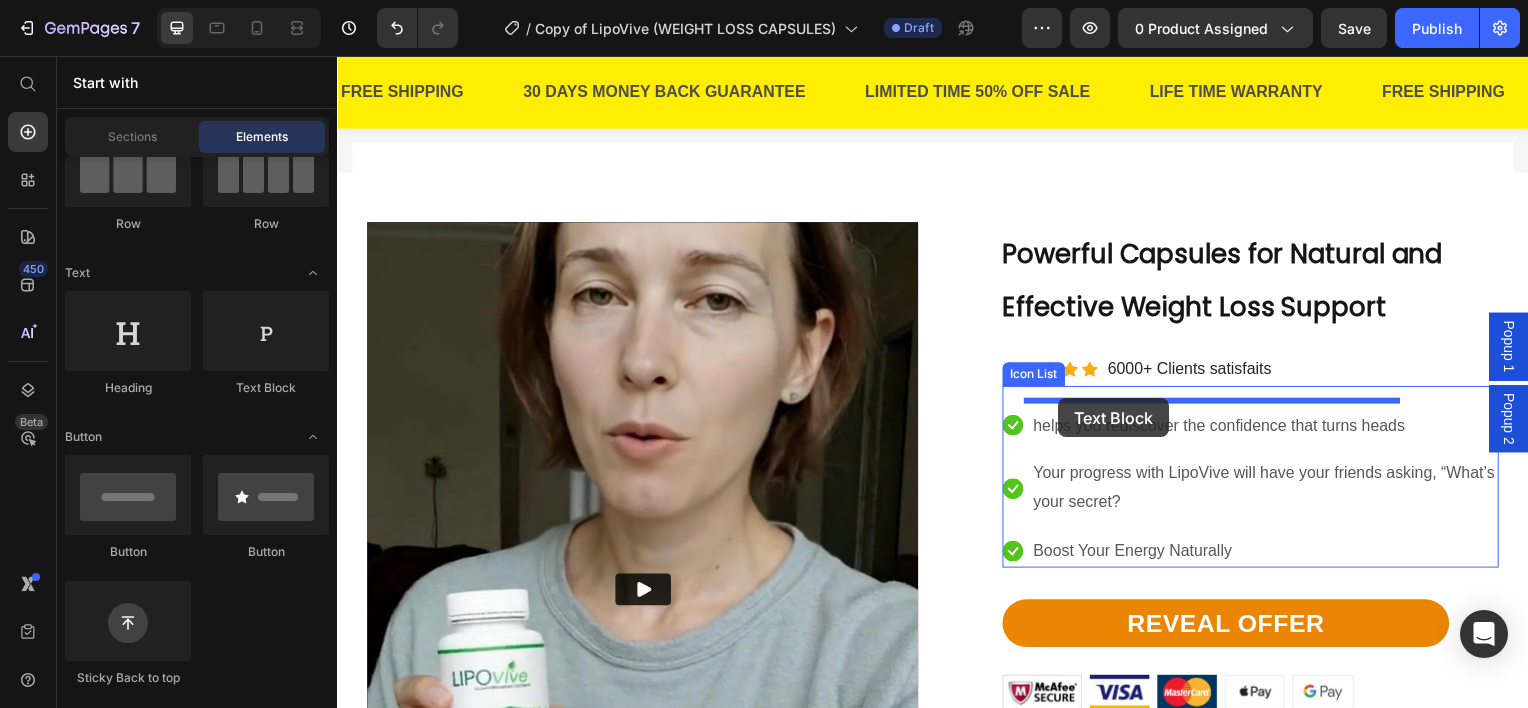 drag, startPoint x: 565, startPoint y: 408, endPoint x: 1063, endPoint y: 401, distance: 498.0492 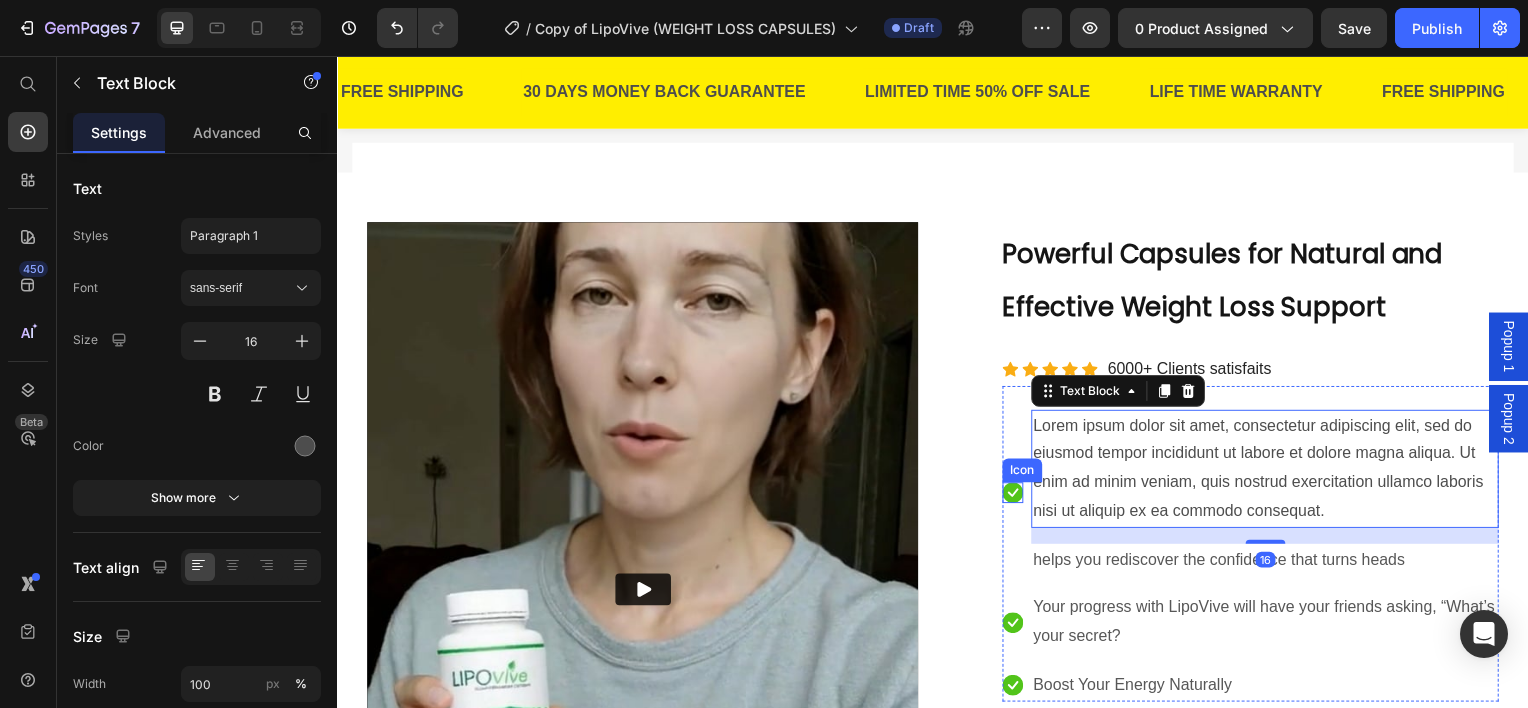click on "Icon" at bounding box center (1017, 495) 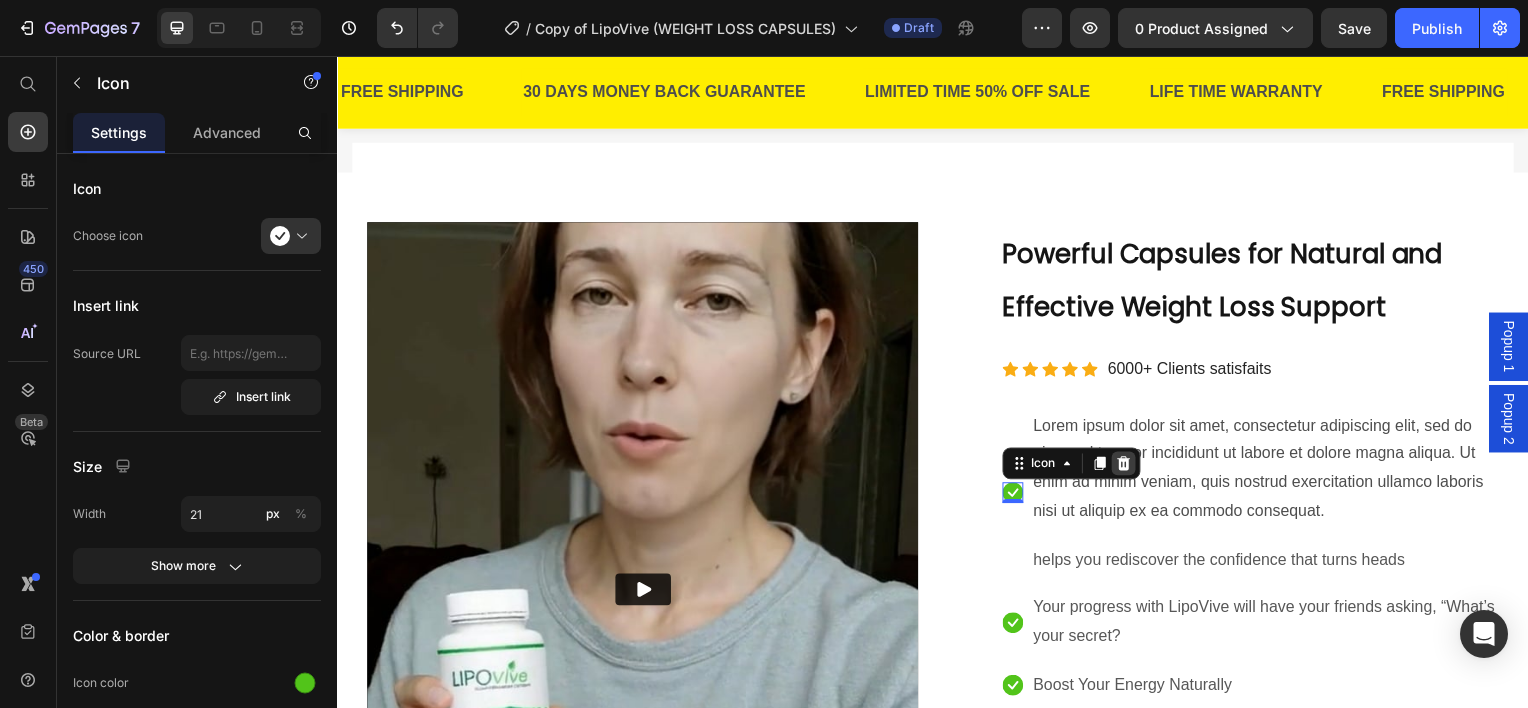 click 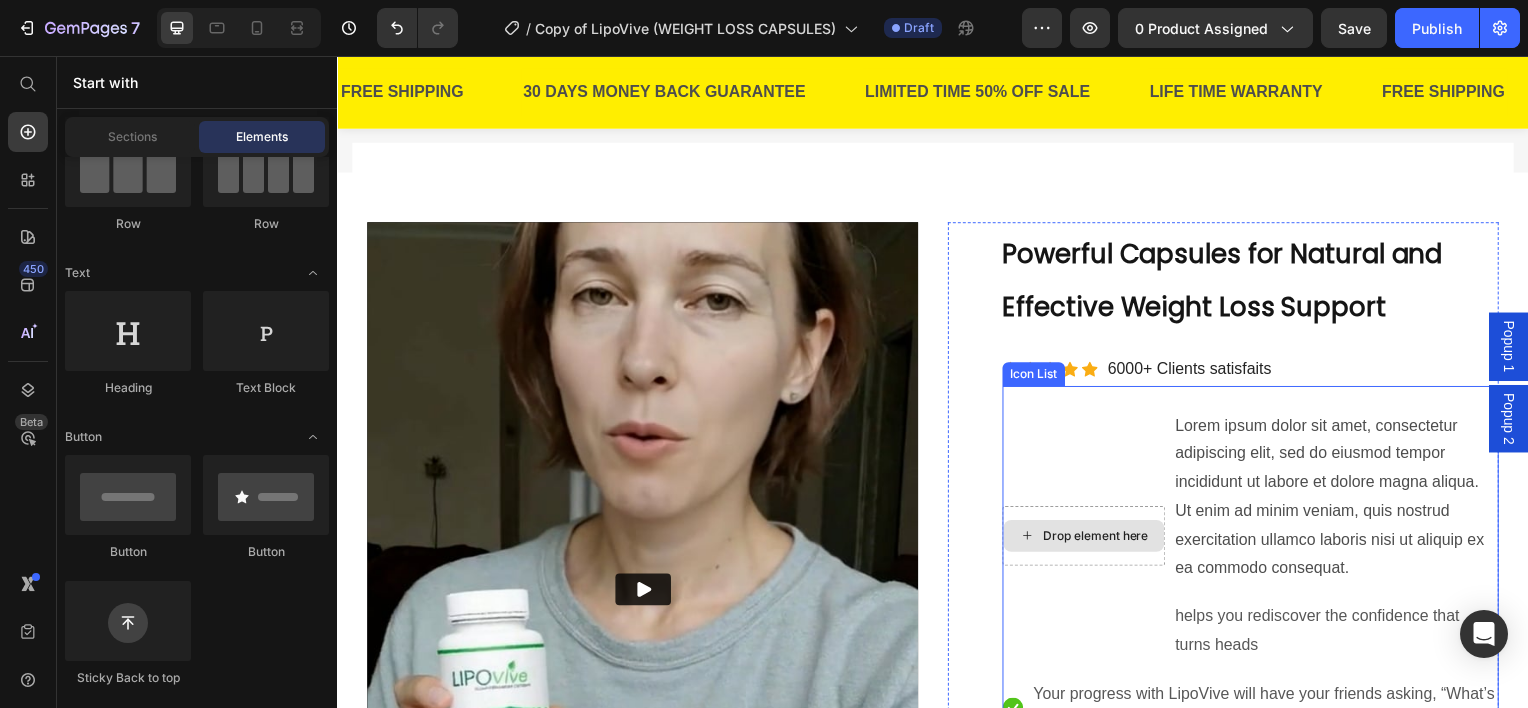 click on "Drop element here" at bounding box center (1101, 539) 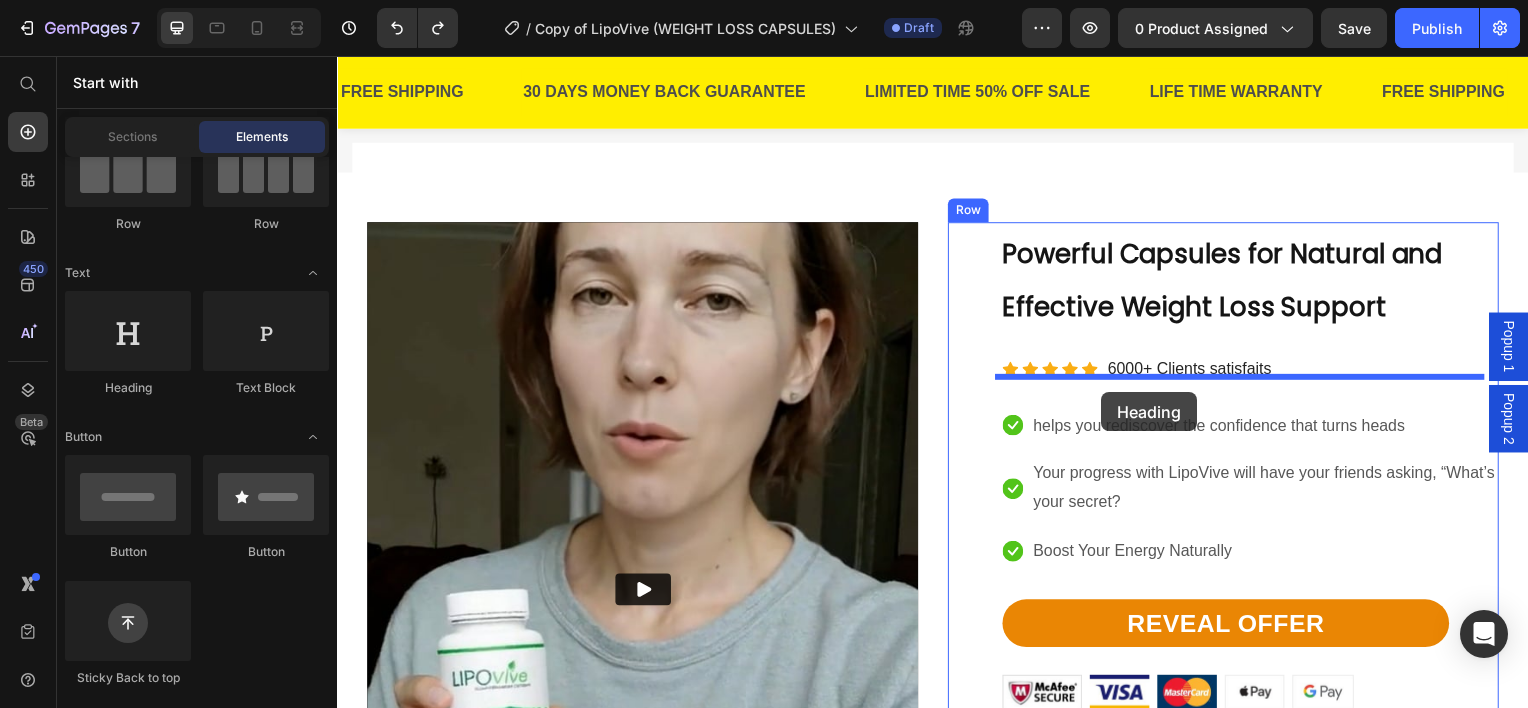 drag, startPoint x: 456, startPoint y: 388, endPoint x: 1107, endPoint y: 395, distance: 651.03766 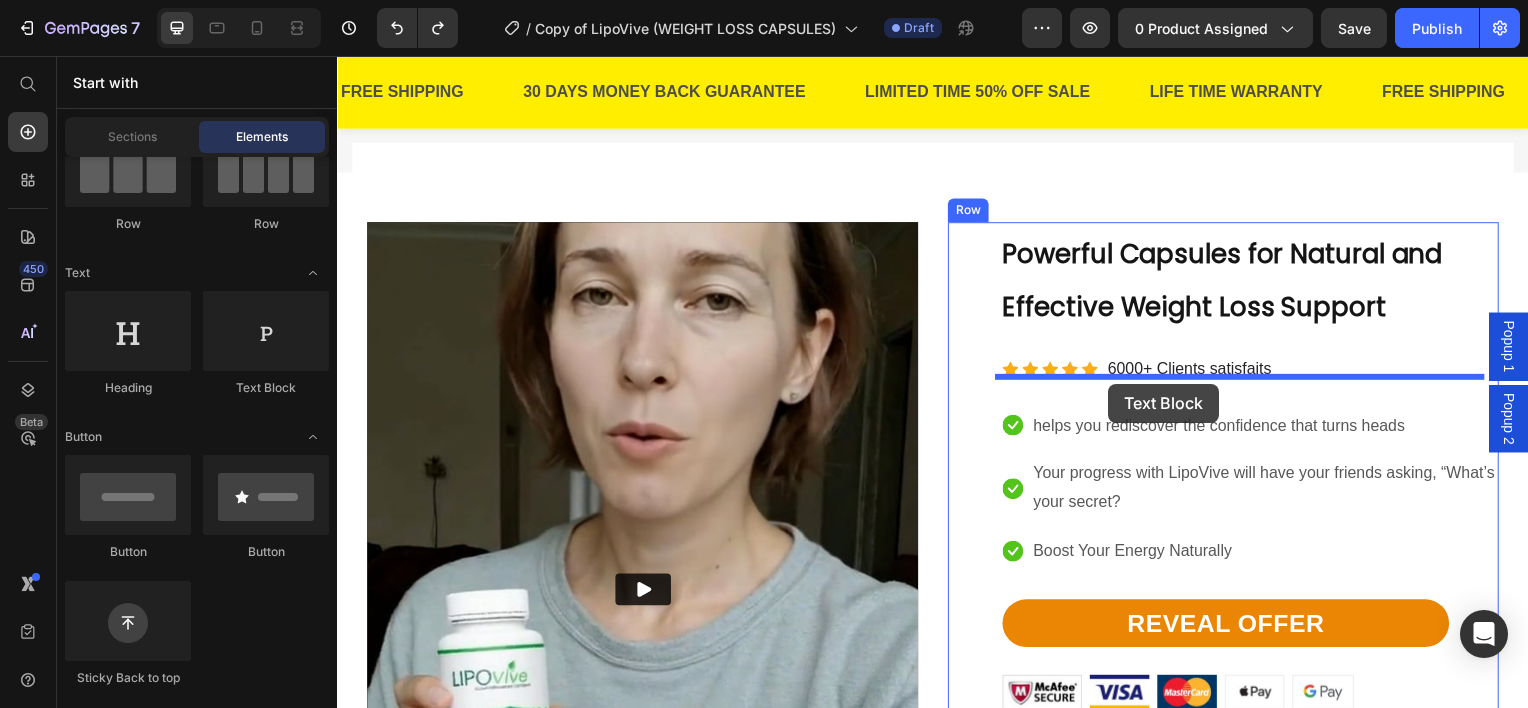 drag, startPoint x: 673, startPoint y: 404, endPoint x: 1114, endPoint y: 386, distance: 441.3672 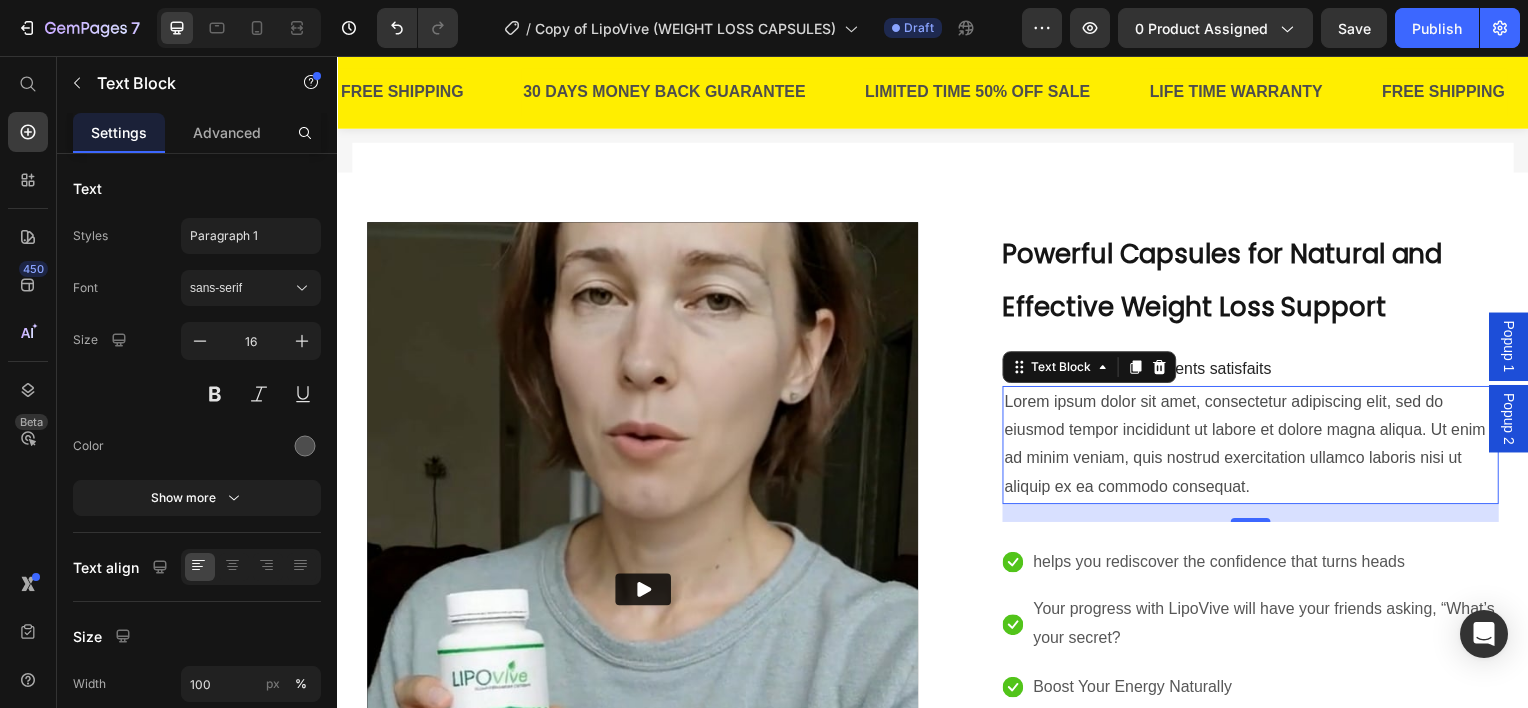 click on "Lorem ipsum dolor sit amet, consectetur adipiscing elit, sed do eiusmod tempor incididunt ut labore et dolore magna aliqua. Ut enim ad minim veniam, quis nostrud exercitation ullamco laboris nisi ut aliquip ex ea commodo consequat." at bounding box center (1257, 447) 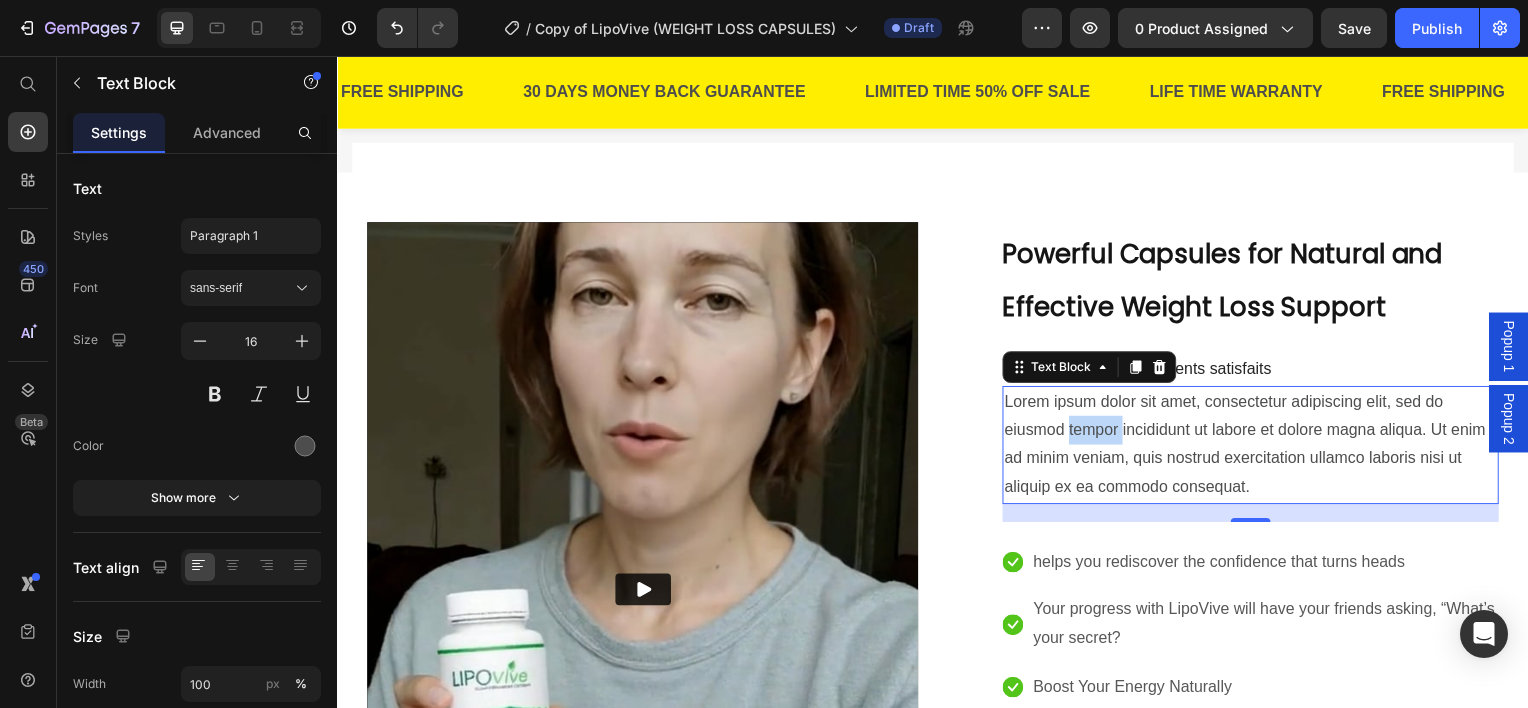 click on "Lorem ipsum dolor sit amet, consectetur adipiscing elit, sed do eiusmod tempor incididunt ut labore et dolore magna aliqua. Ut enim ad minim veniam, quis nostrud exercitation ullamco laboris nisi ut aliquip ex ea commodo consequat." at bounding box center [1257, 447] 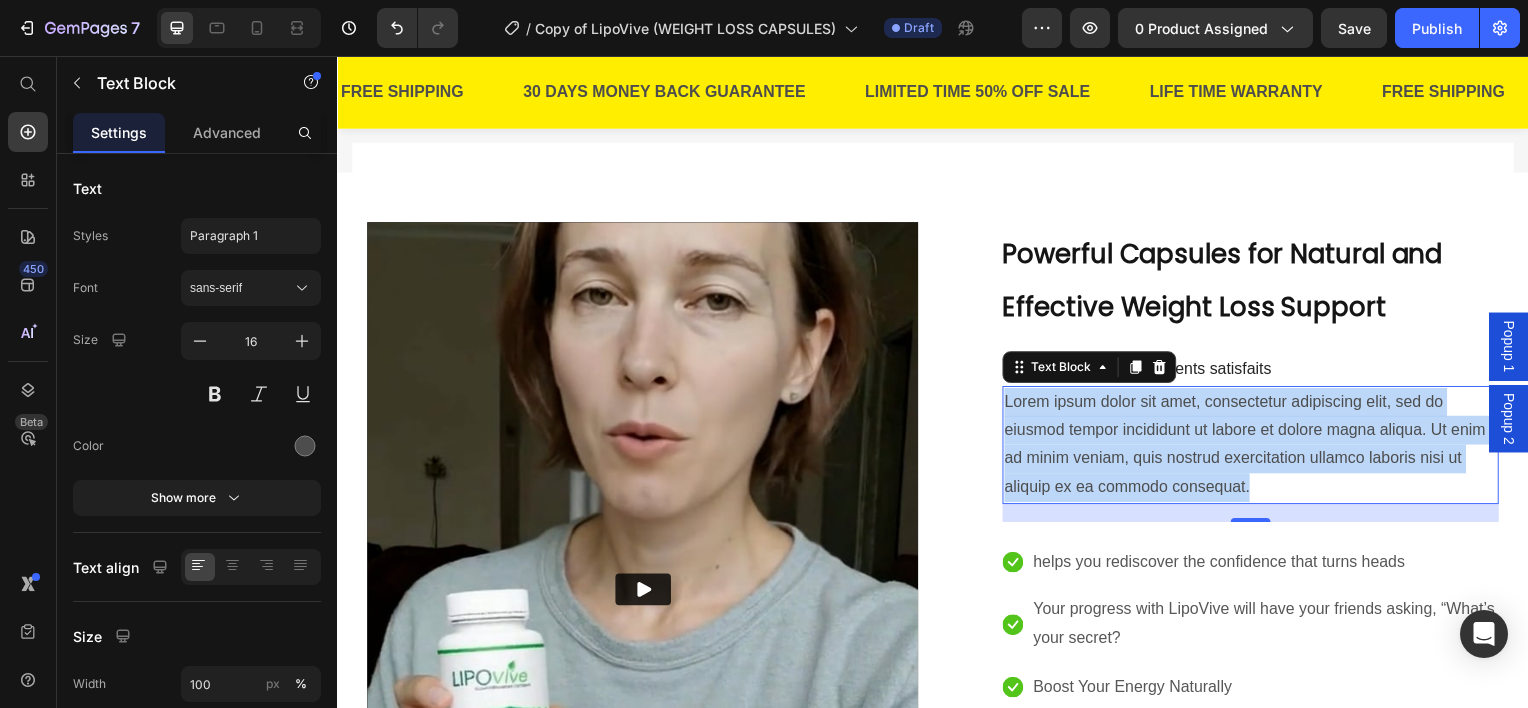click on "Lorem ipsum dolor sit amet, consectetur adipiscing elit, sed do eiusmod tempor incididunt ut labore et dolore magna aliqua. Ut enim ad minim veniam, quis nostrud exercitation ullamco laboris nisi ut aliquip ex ea commodo consequat." at bounding box center (1257, 447) 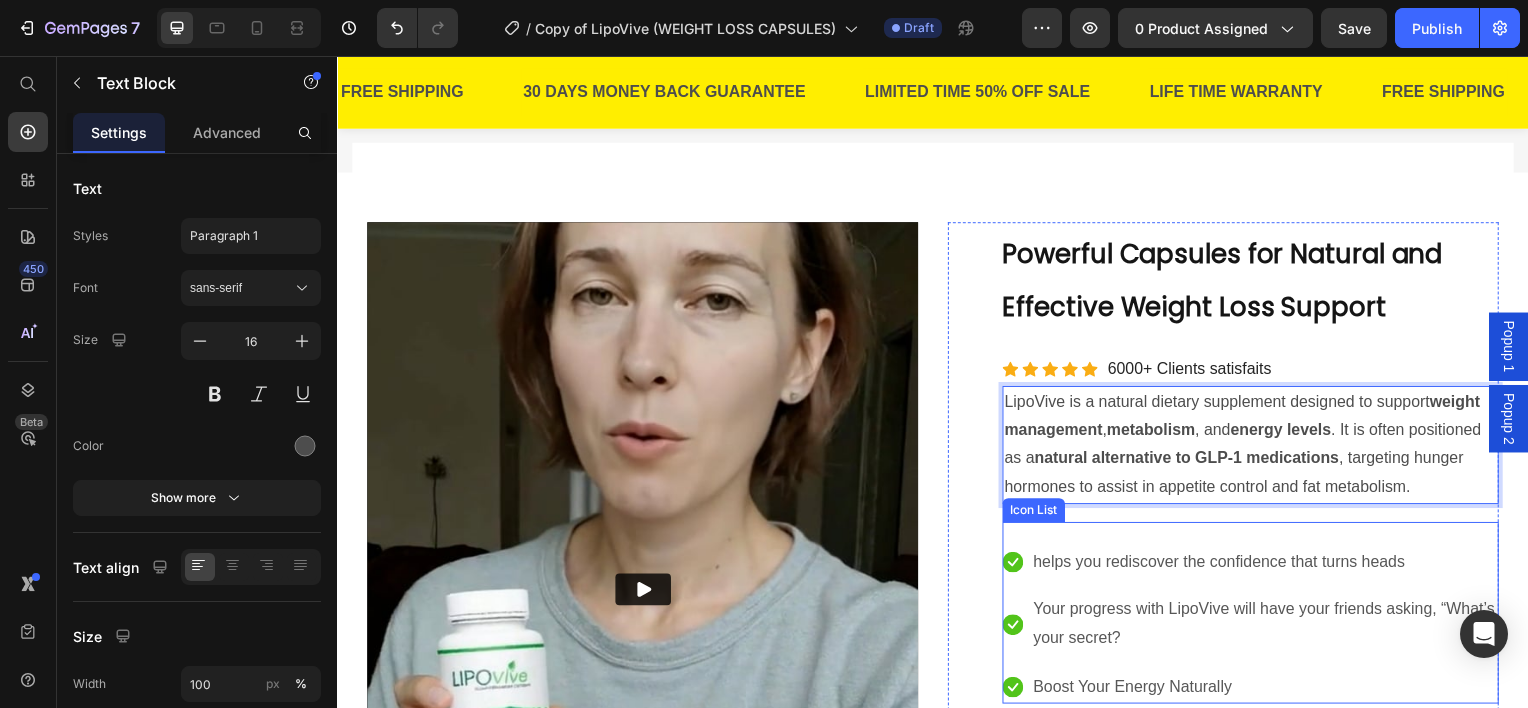 click on "Icon helps you rediscover the confidence that turns heads Text block
Icon Your progress with LipoVive will have your friends asking, “What’s your secret? Text block
Icon Boost Your Energy Naturally Text block Icon List" at bounding box center (1257, 616) 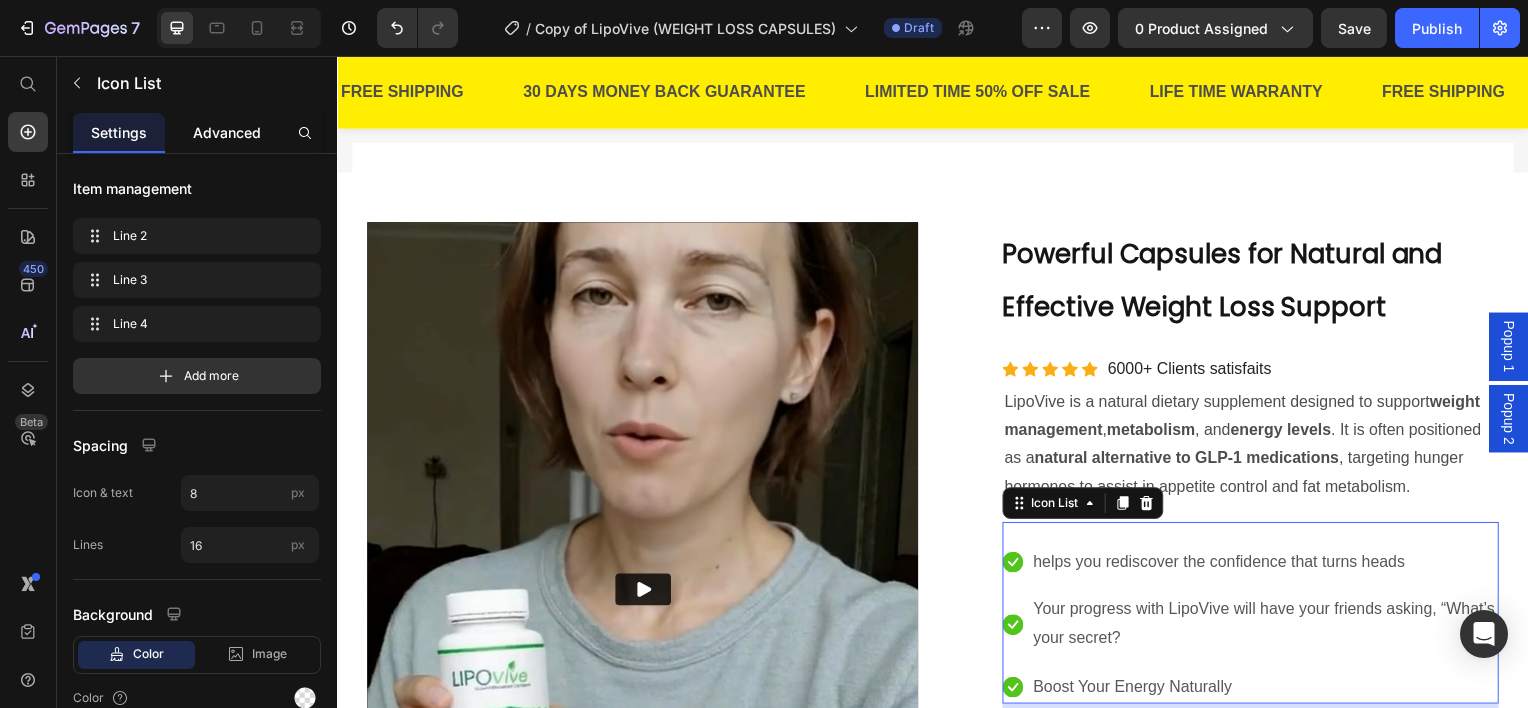 click on "Advanced" at bounding box center (227, 132) 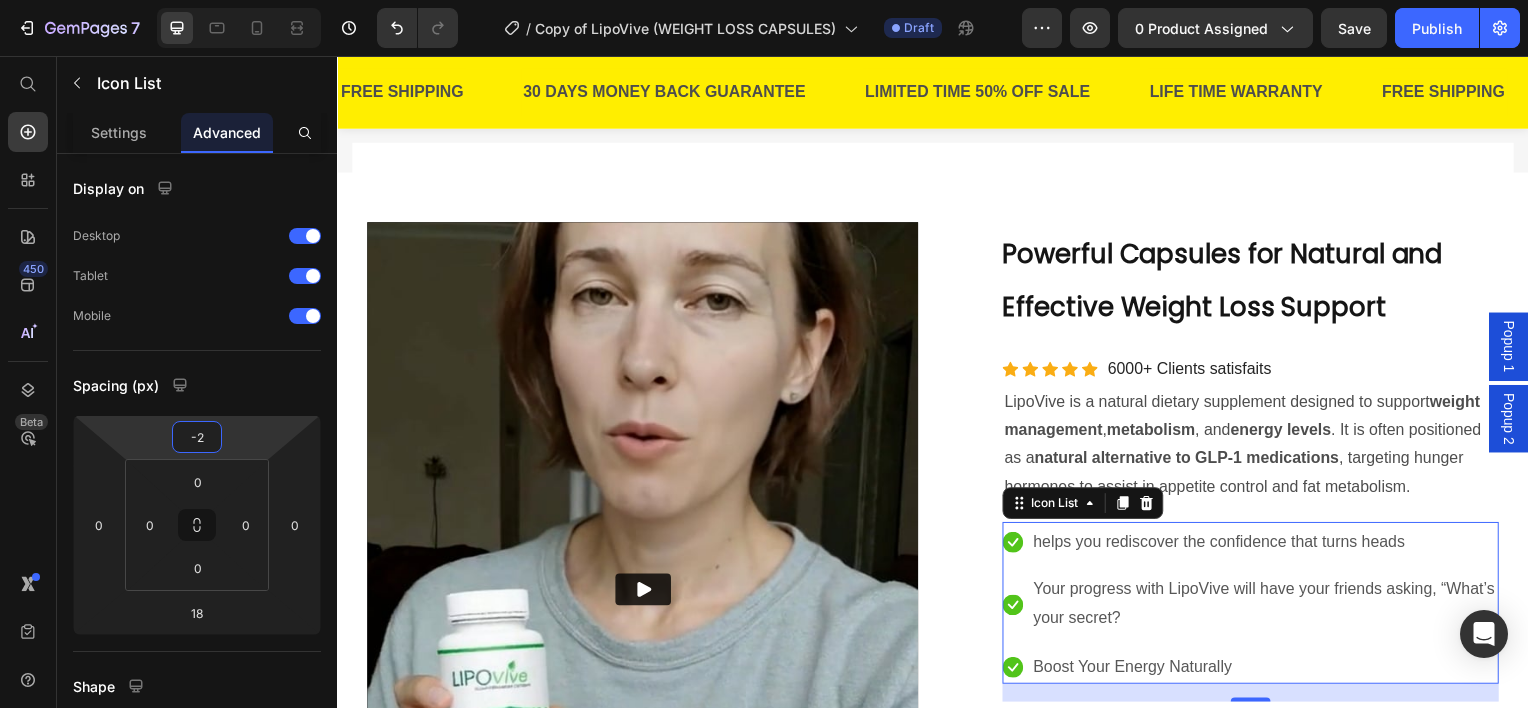 type on "-4" 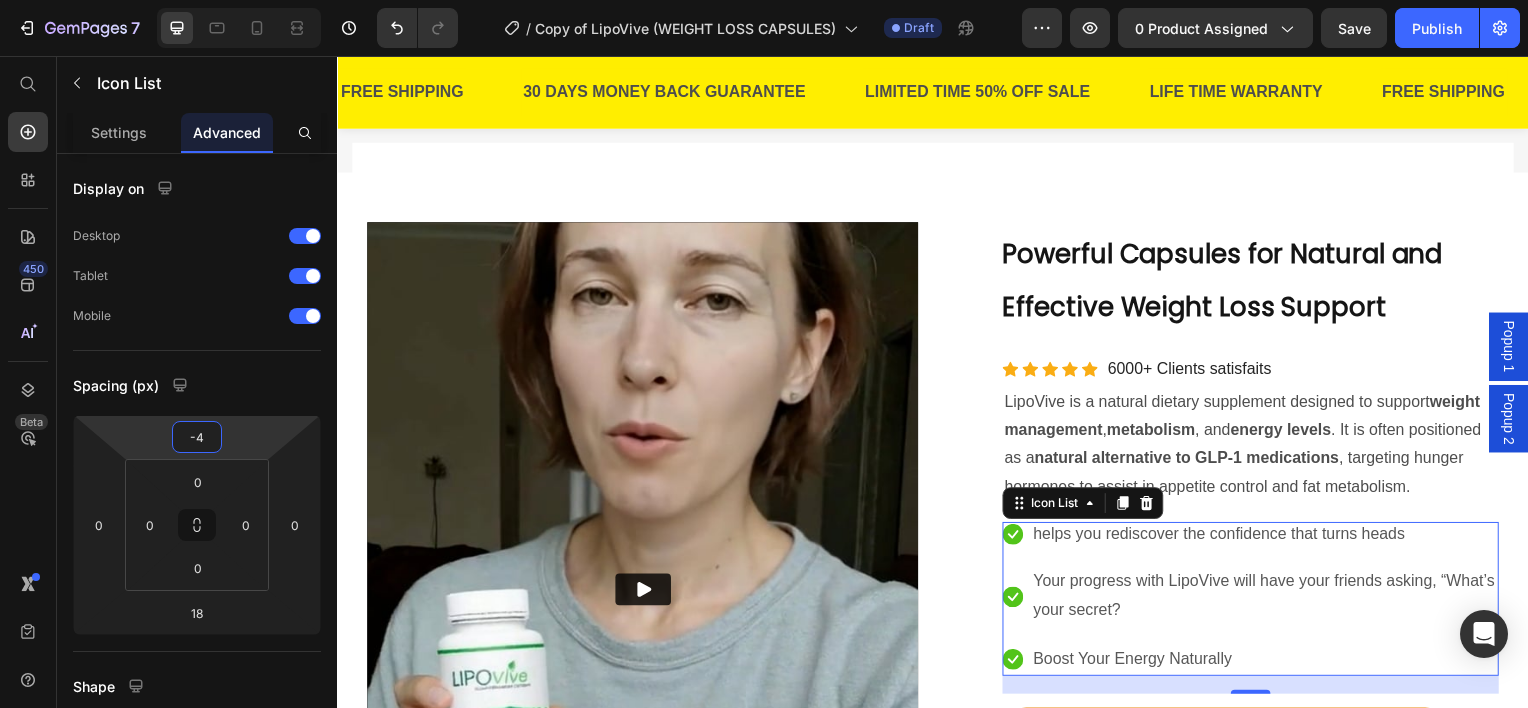drag, startPoint x: 228, startPoint y: 430, endPoint x: 228, endPoint y: 444, distance: 14 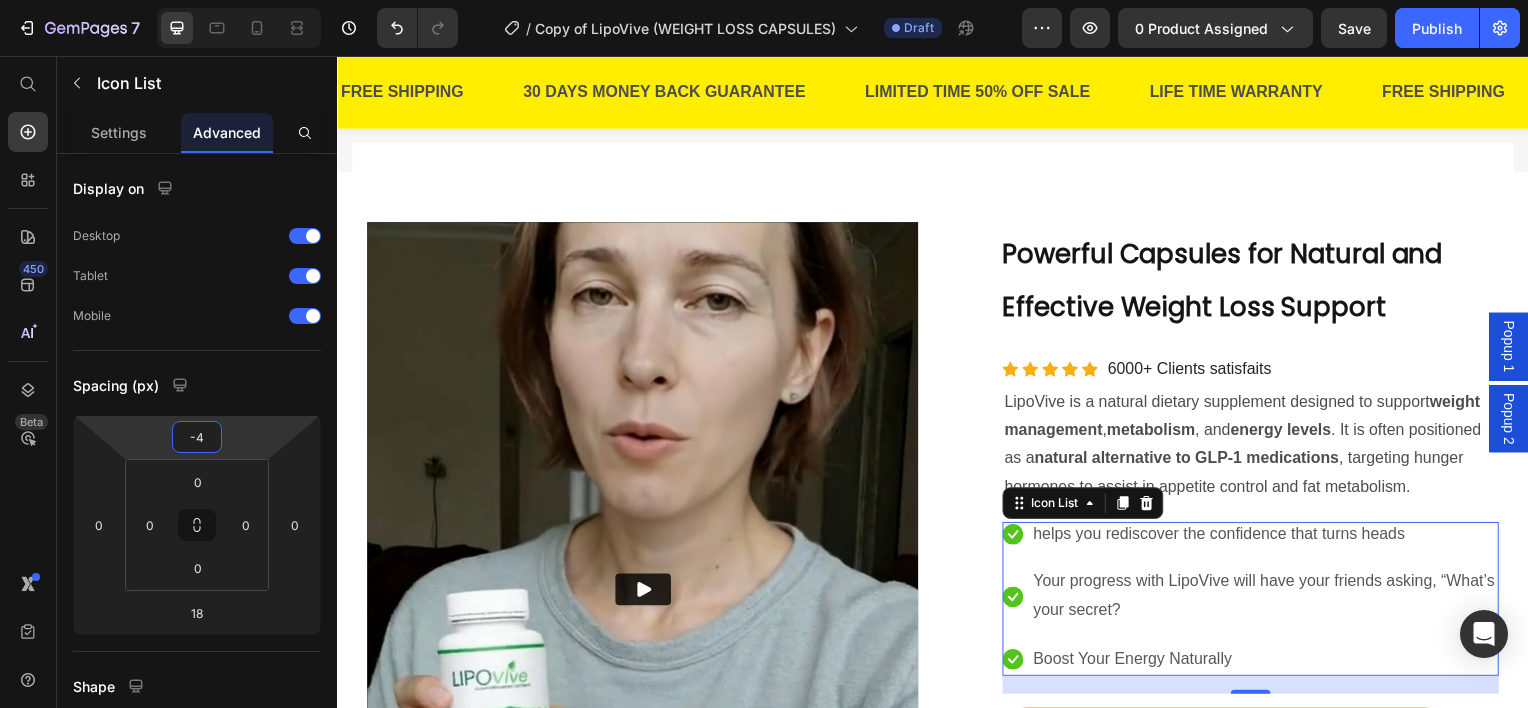 click on "7  Version history  /  Copy of LipoVive (WEIGHT LOSS CAPSULES) Draft Preview 0 product assigned  Save   Publish  450 Beta Start with Sections Elements Hero Section Product Detail Brands Trusted Badges Guarantee Product Breakdown How to use Testimonials Compare Bundle FAQs Social Proof Brand Story Product List Collection Blog List Contact Sticky Add to Cart Custom Footer Browse Library 450 Layout
Row
Row
Row
Row Text
Heading
Text Block Button
Button
Button
Sticky Back to top Media
Image" at bounding box center (764, 0) 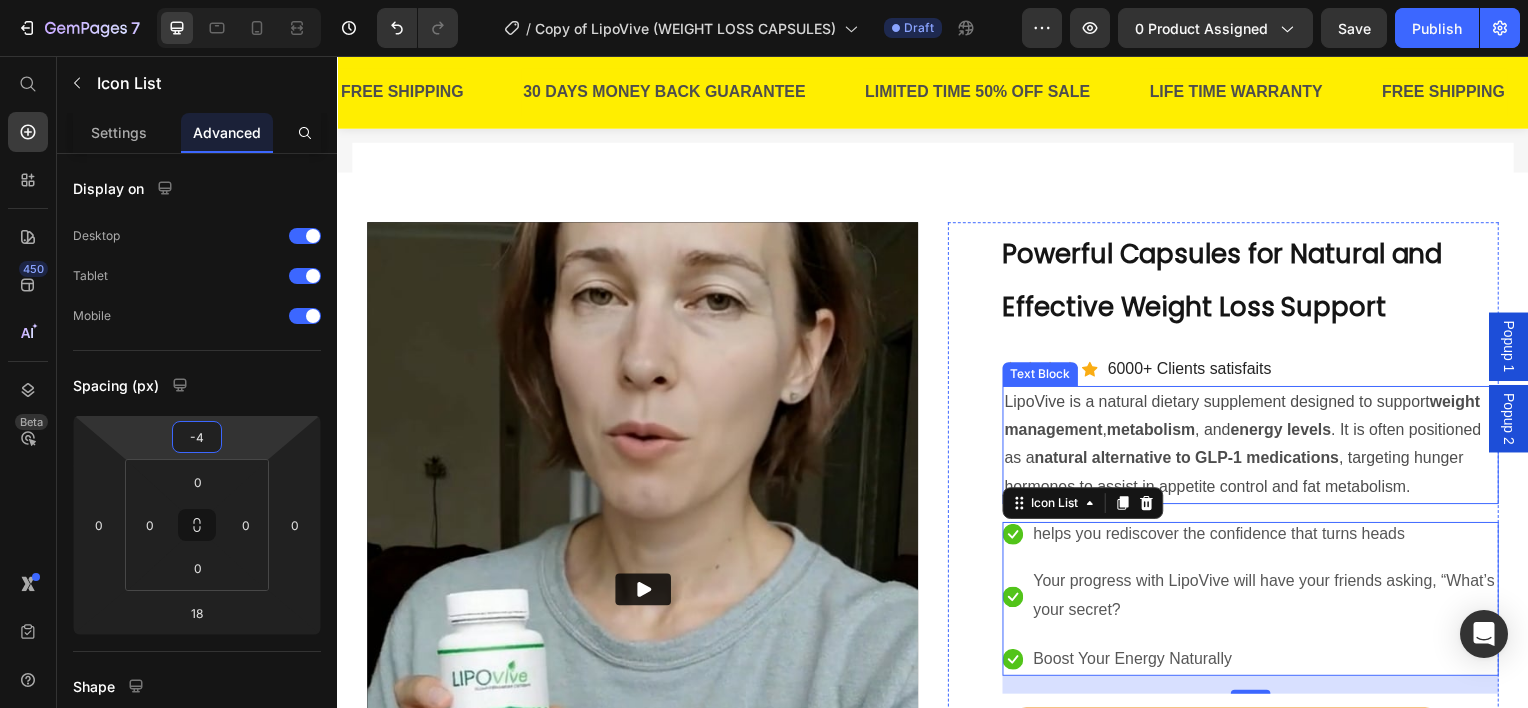 click on "weight management" at bounding box center (1248, 418) 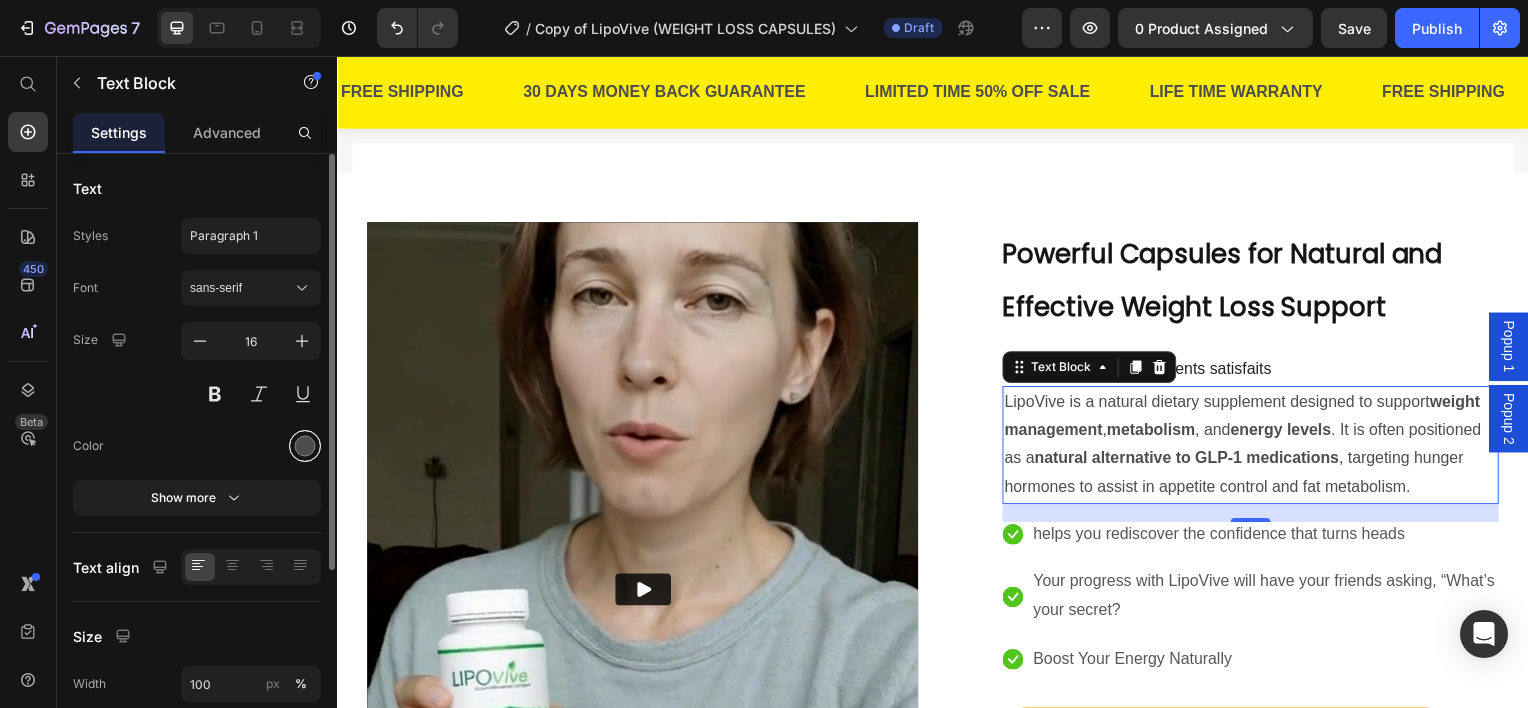 click at bounding box center [305, 446] 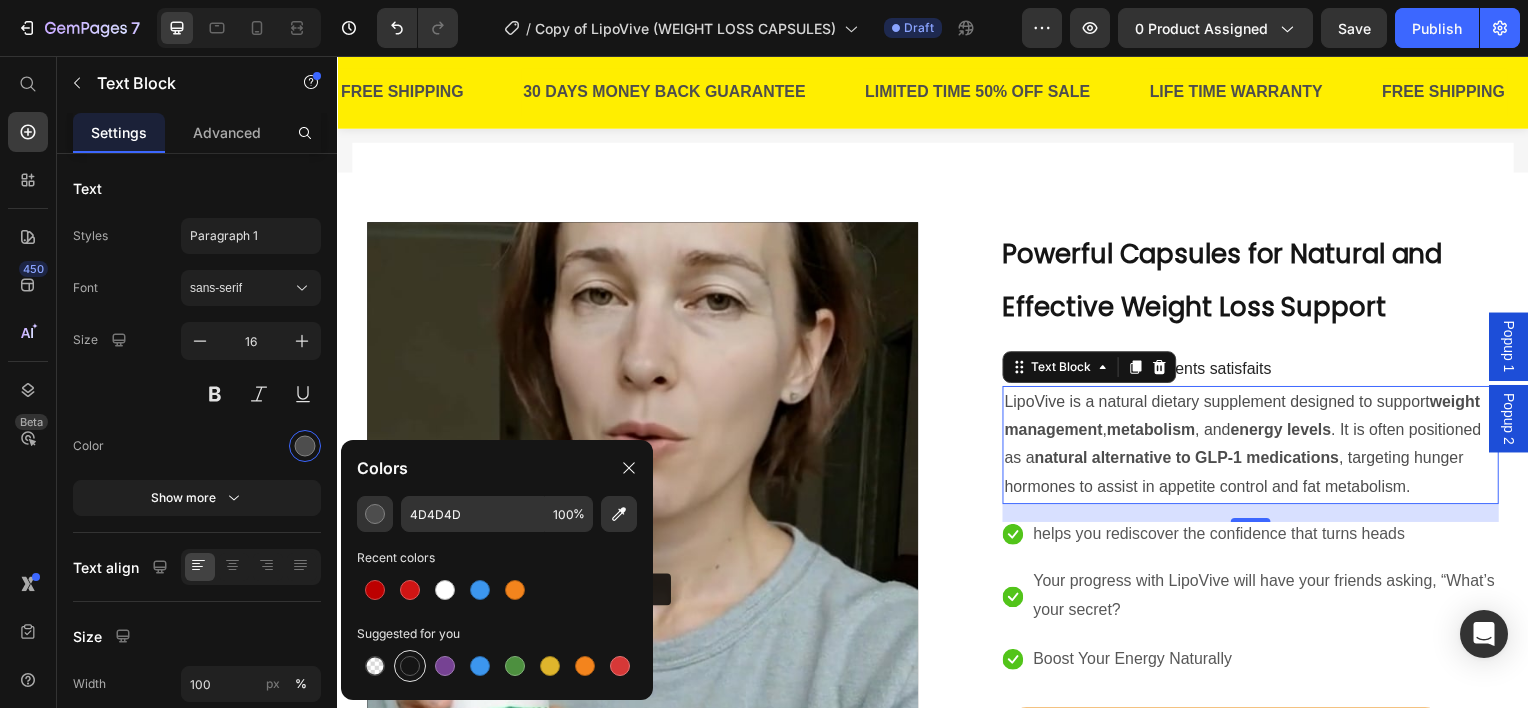click at bounding box center (410, 666) 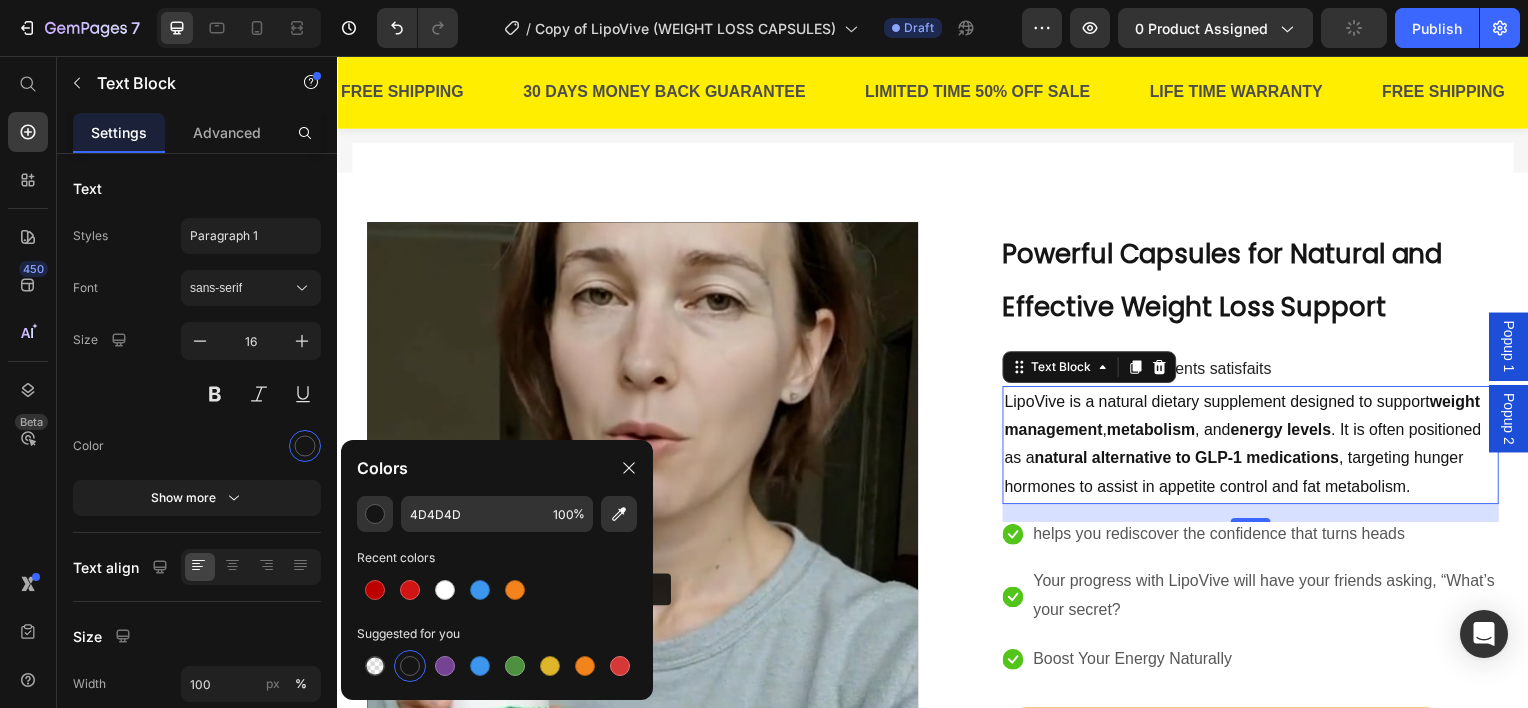 type on "151515" 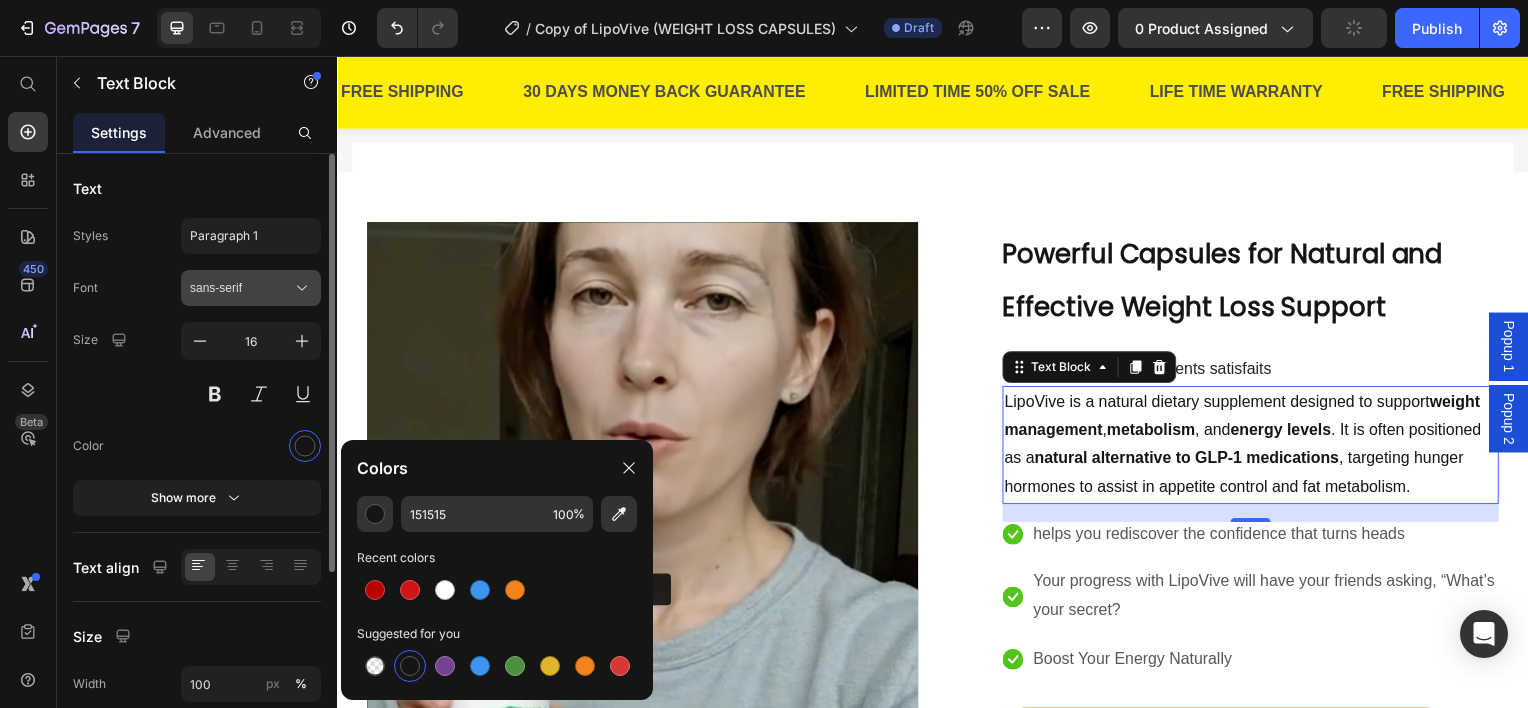 click on "sans-serif" at bounding box center [241, 288] 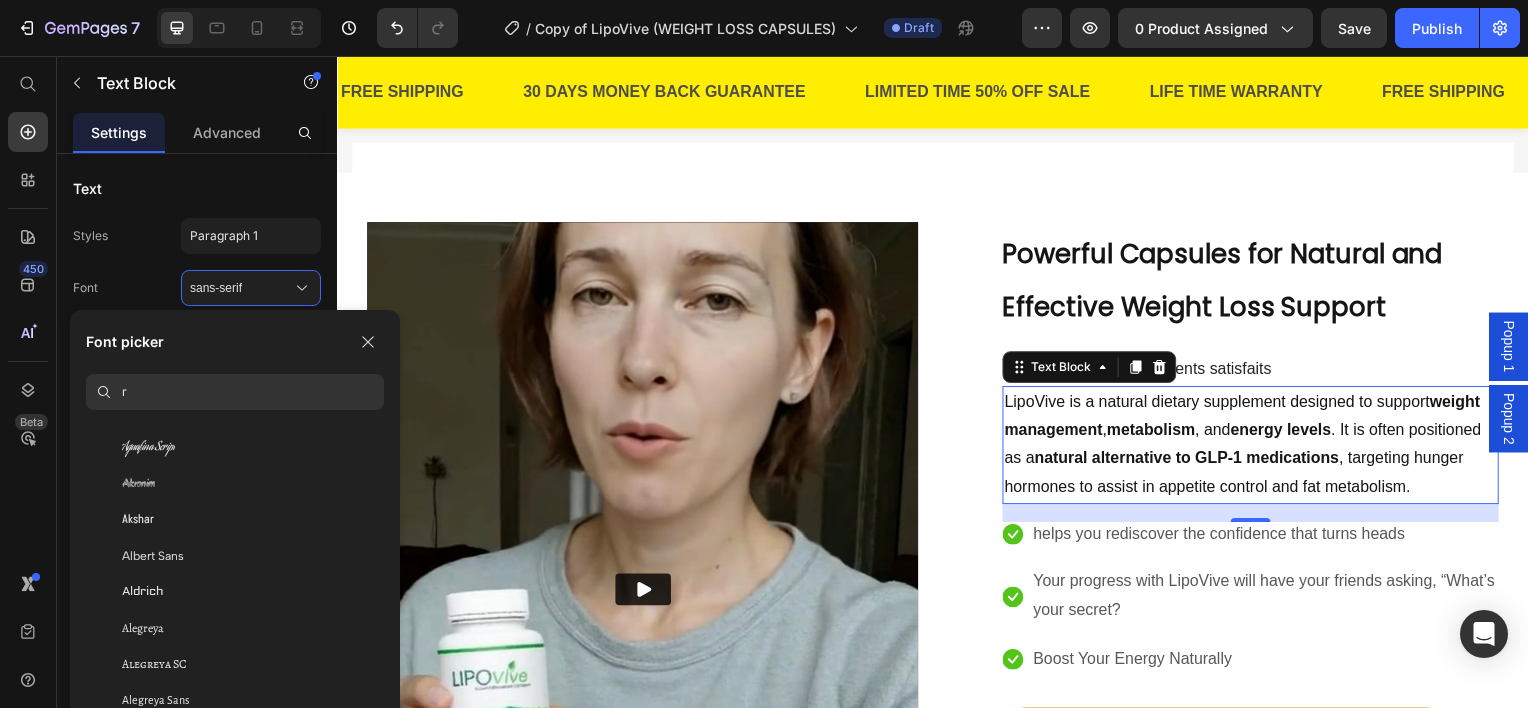 scroll, scrollTop: 0, scrollLeft: 0, axis: both 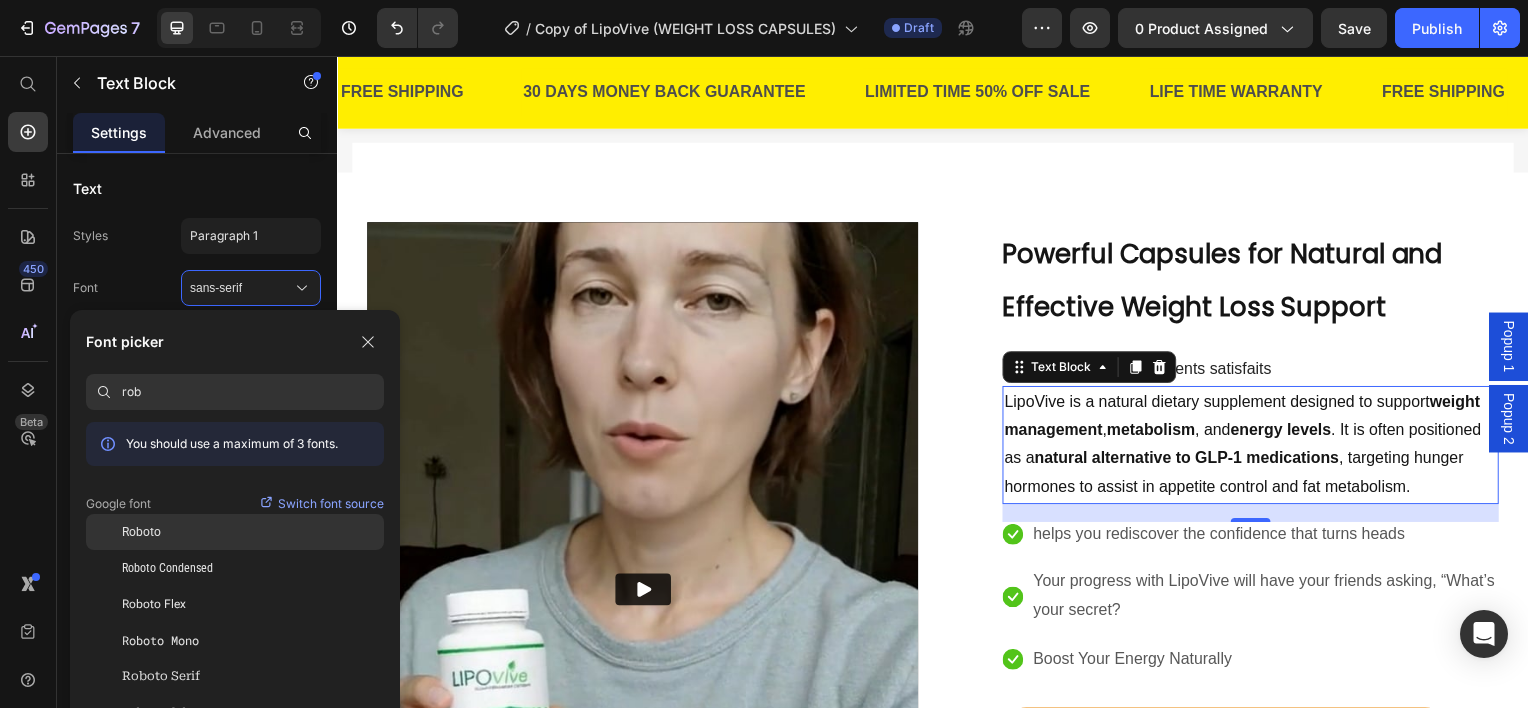 type on "rob" 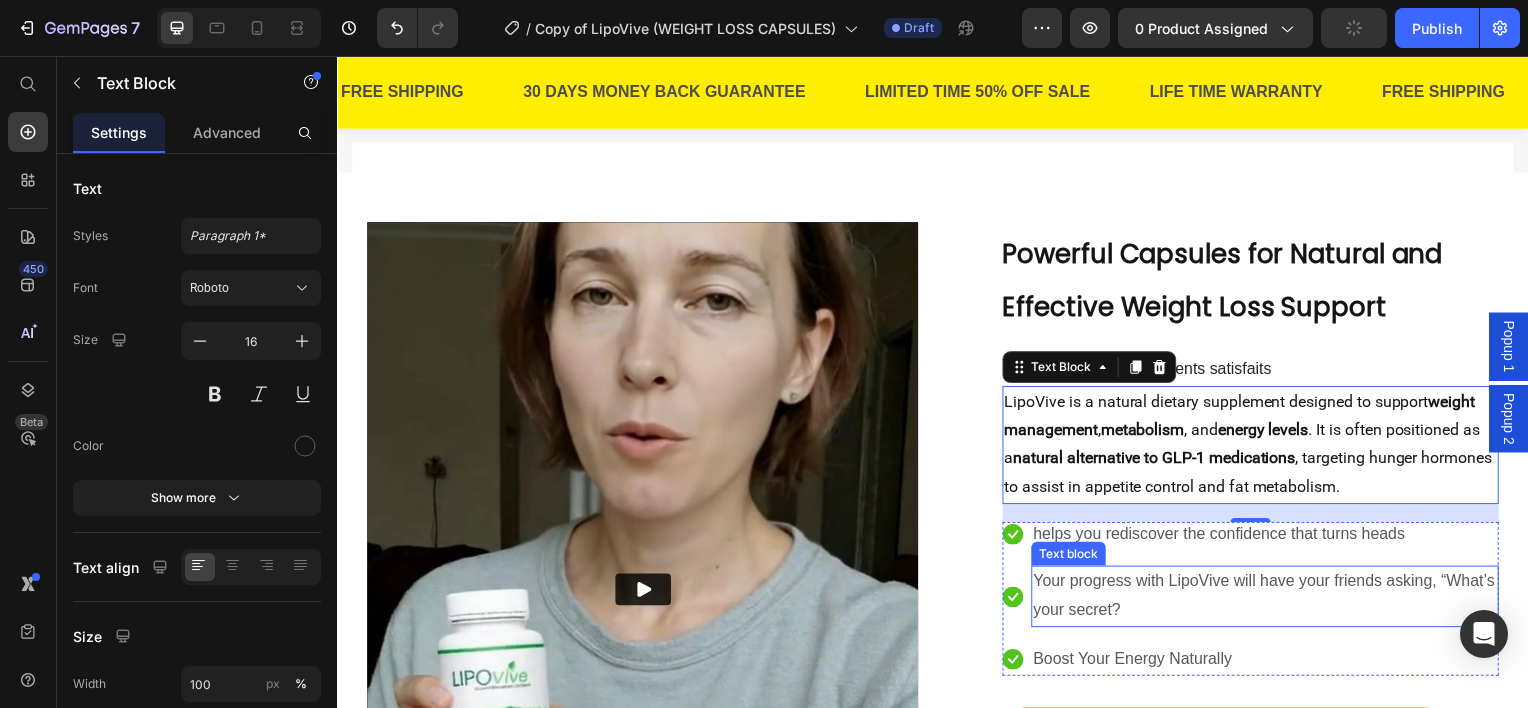 click on "Your progress with LipoVive will have your friends asking, “What’s your secret?" at bounding box center [1271, 600] 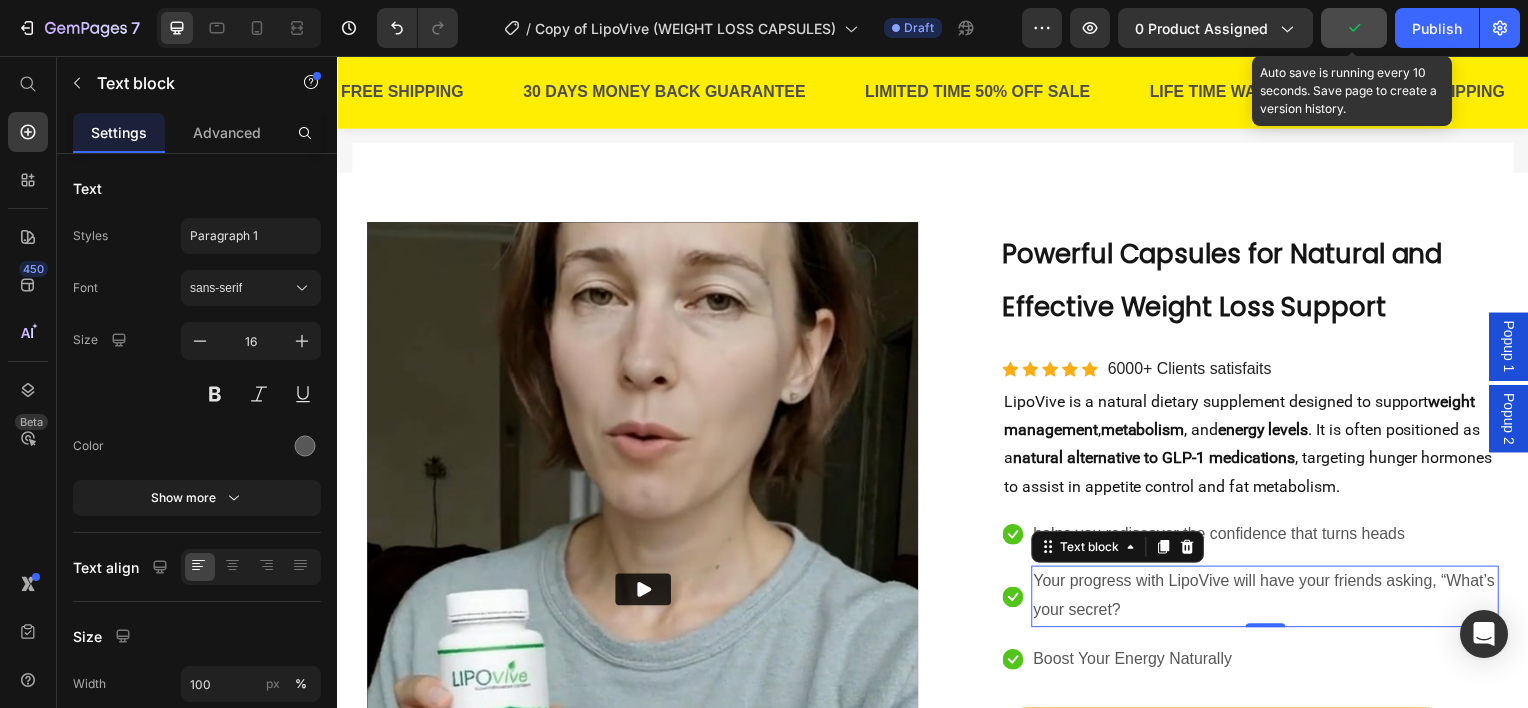 click 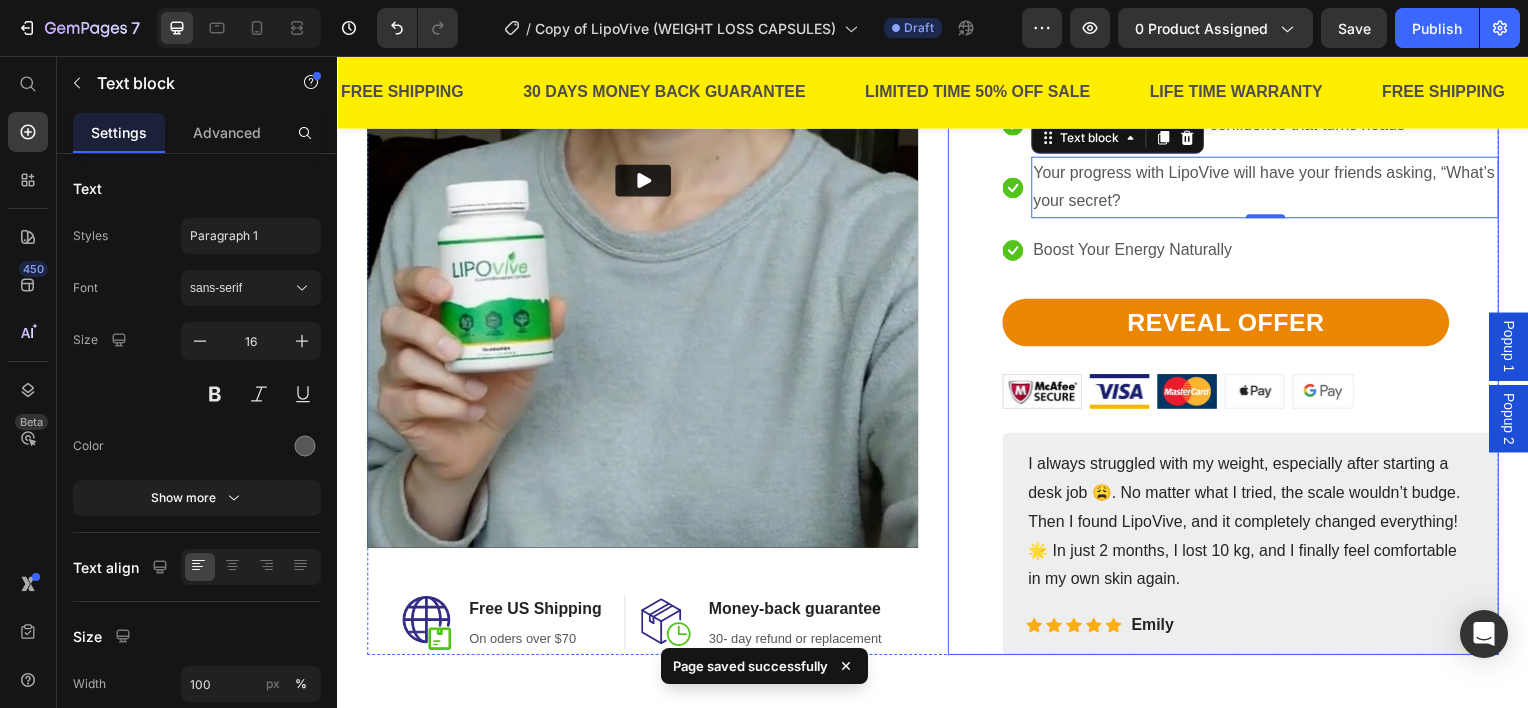 scroll, scrollTop: 1800, scrollLeft: 0, axis: vertical 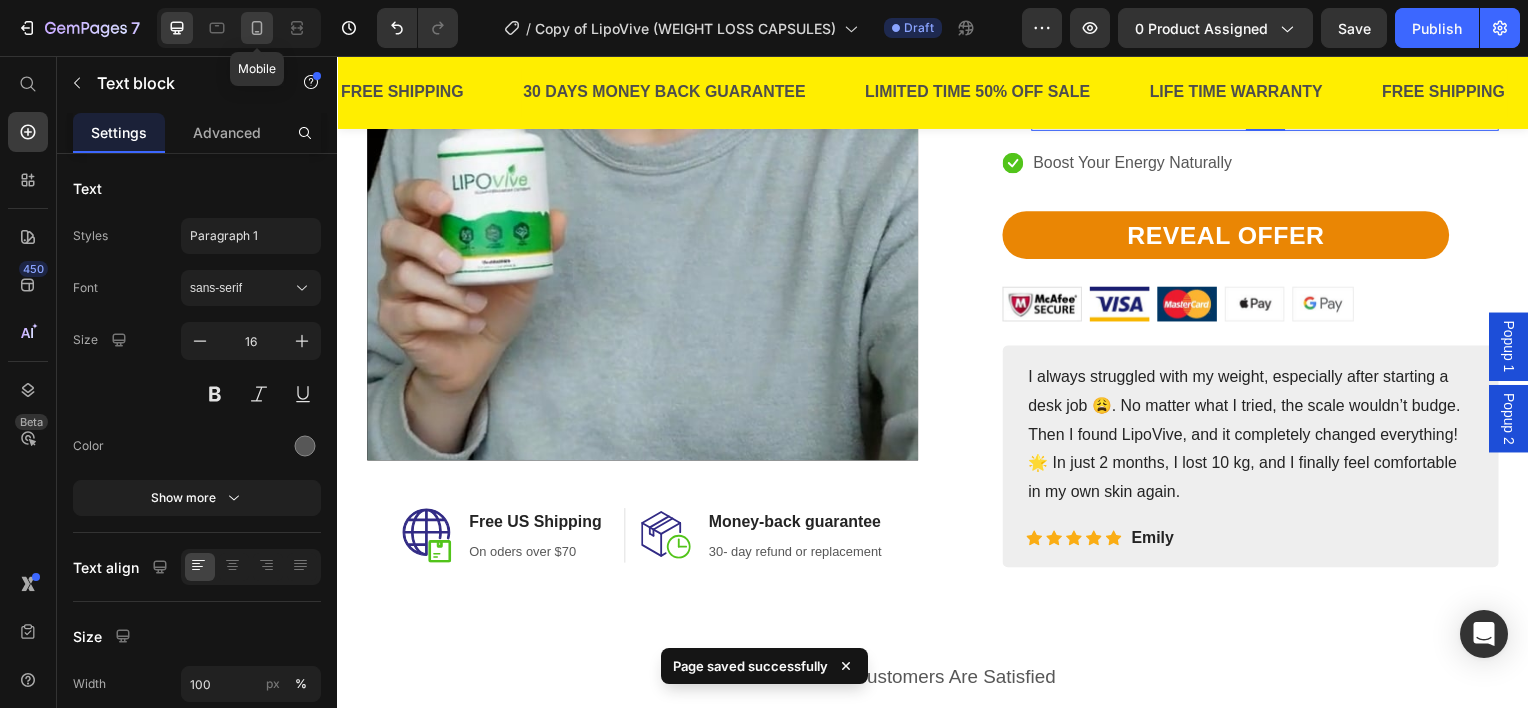 click 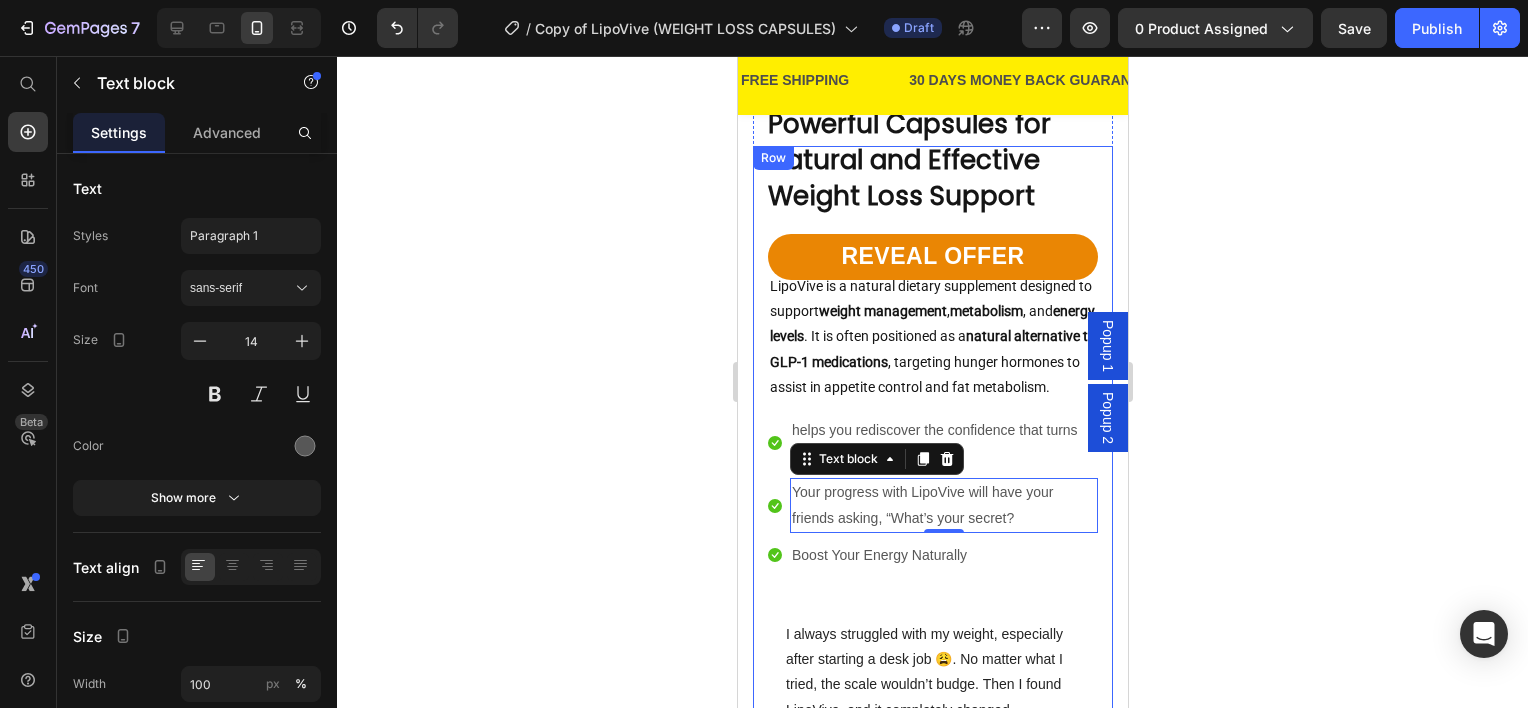scroll, scrollTop: 864, scrollLeft: 0, axis: vertical 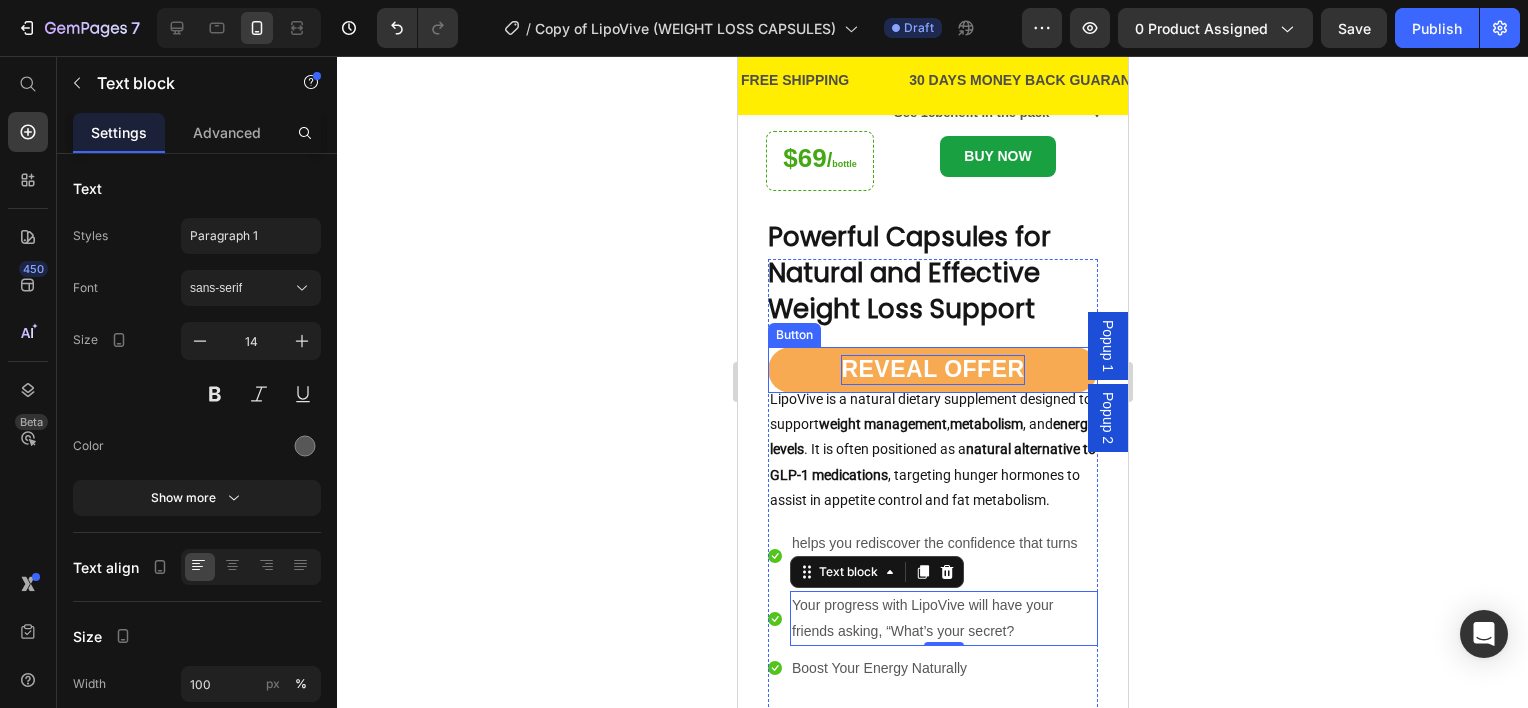 click on "REVEAL OFFER" at bounding box center (931, 370) 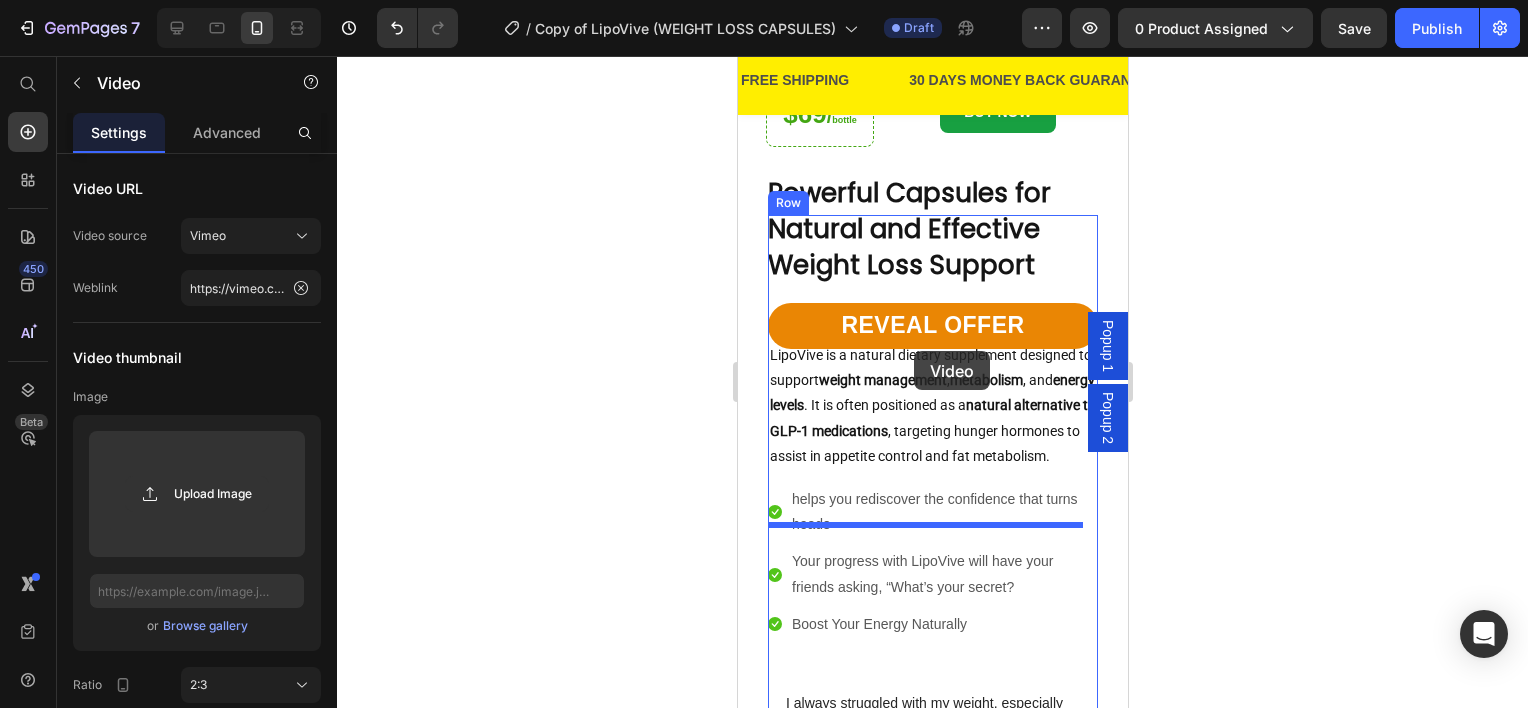 scroll, scrollTop: 864, scrollLeft: 0, axis: vertical 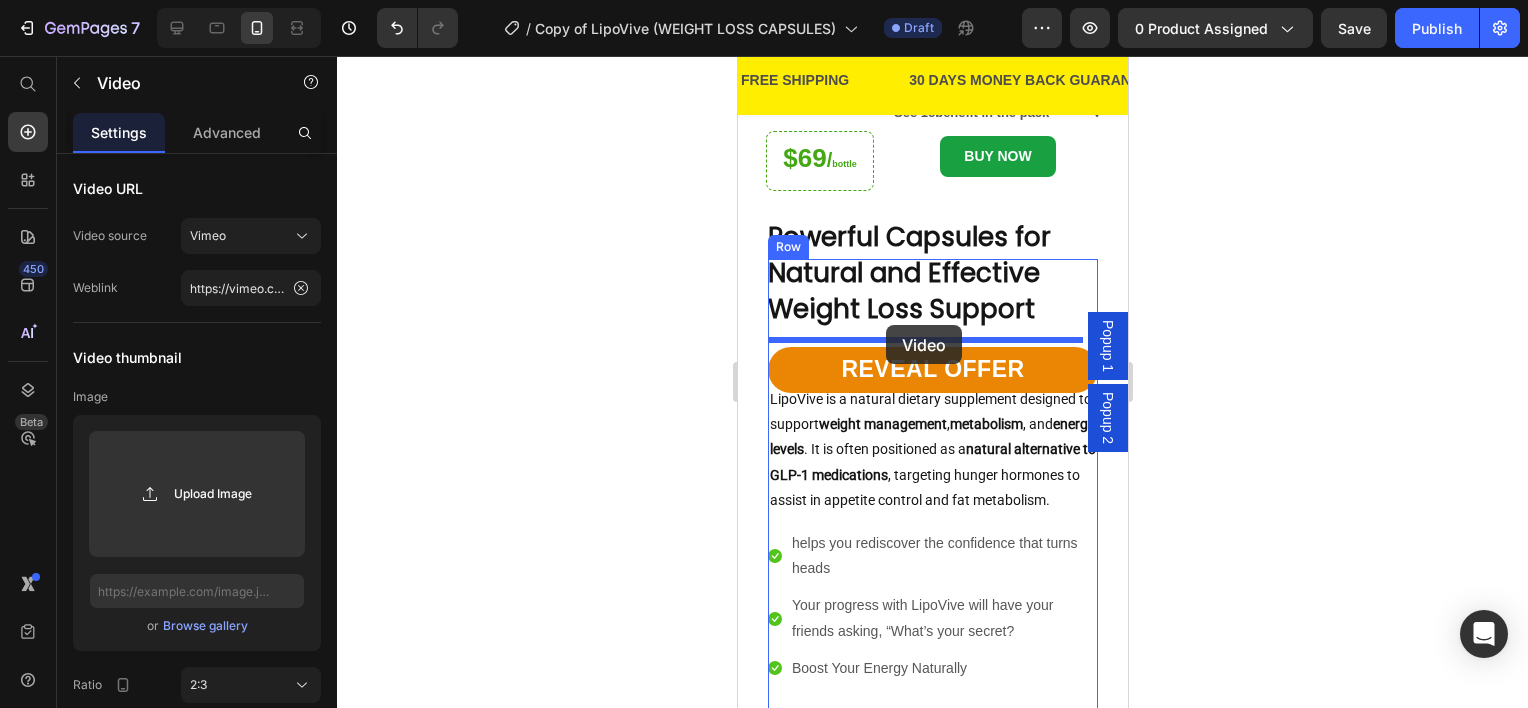 drag, startPoint x: 757, startPoint y: 367, endPoint x: 885, endPoint y: 325, distance: 134.71451 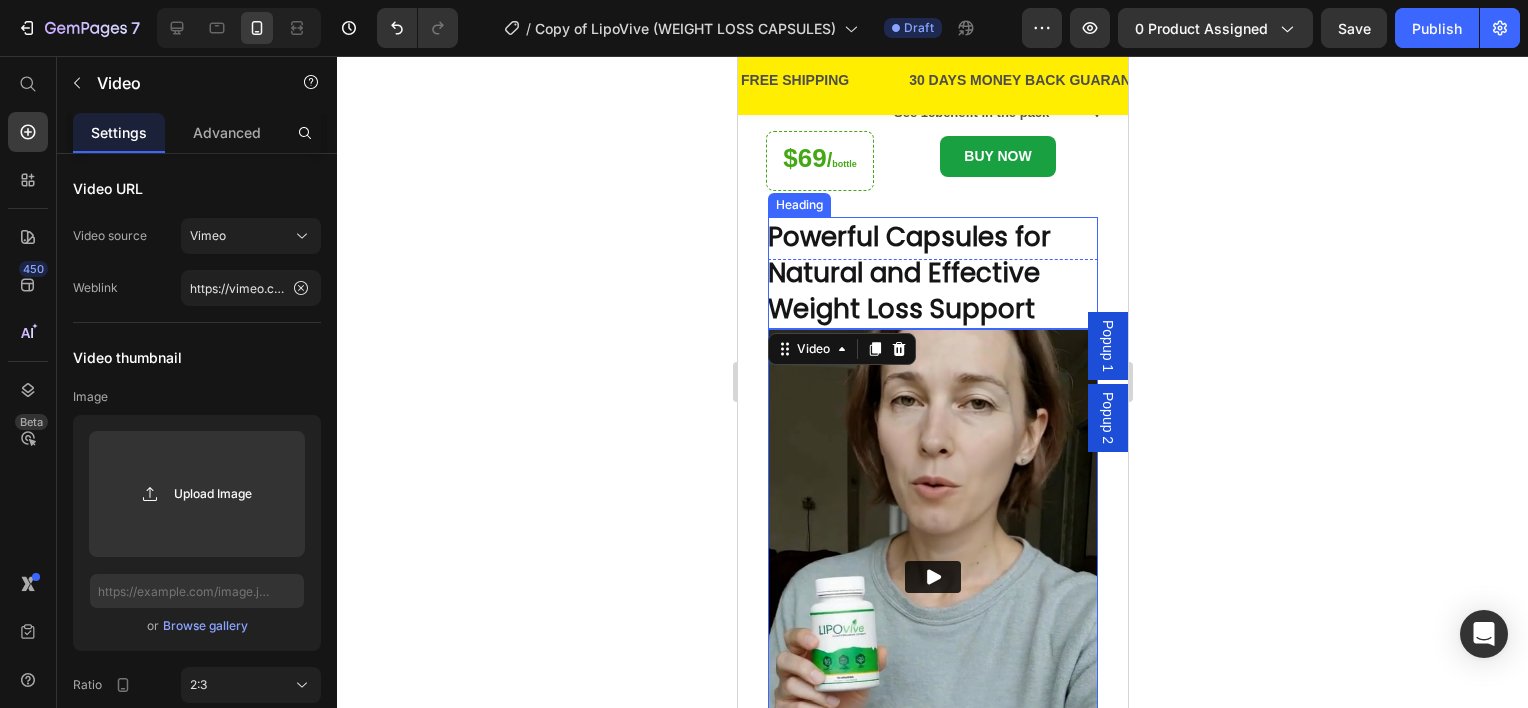 click on "Powerful Capsules for Natural and Effective Weight Loss Support" at bounding box center (908, 273) 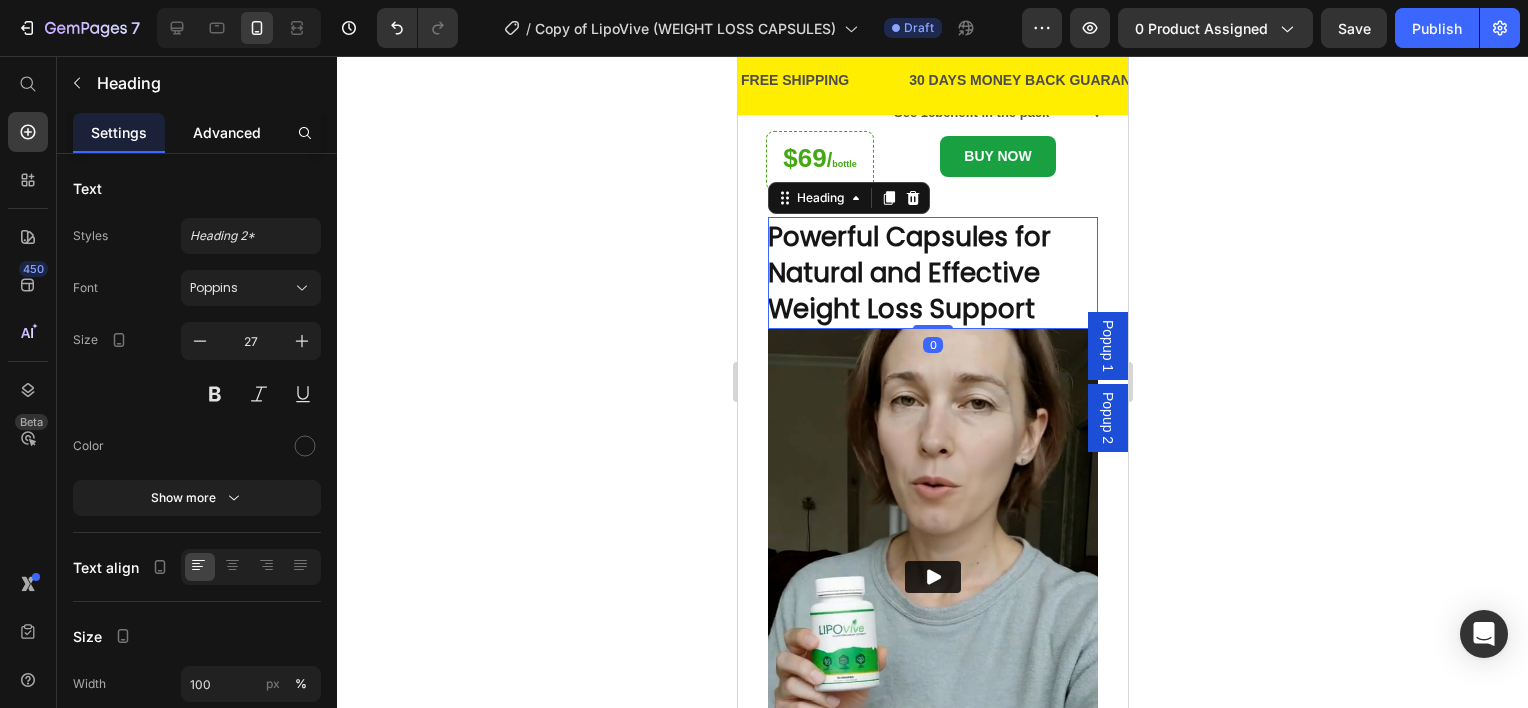 click on "Advanced" at bounding box center [227, 132] 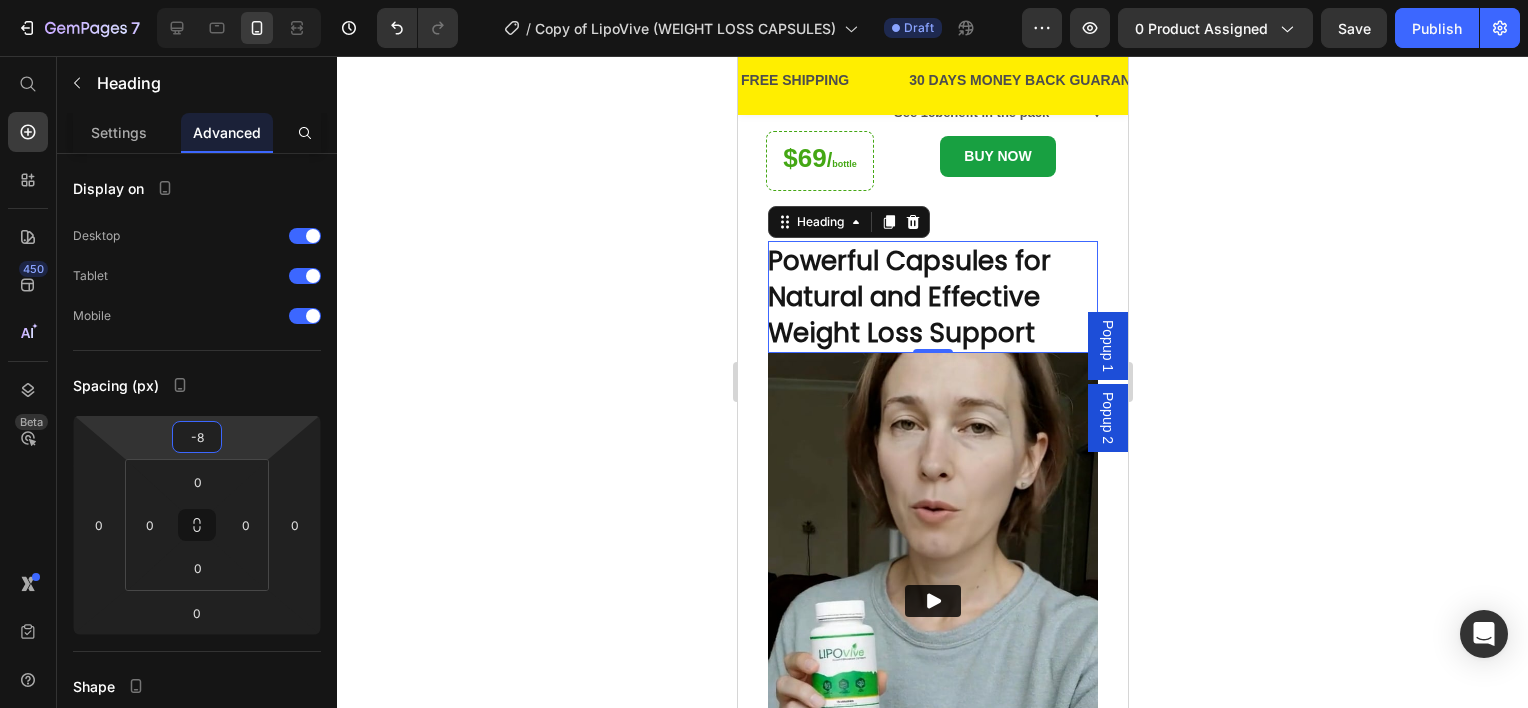 type on "-6" 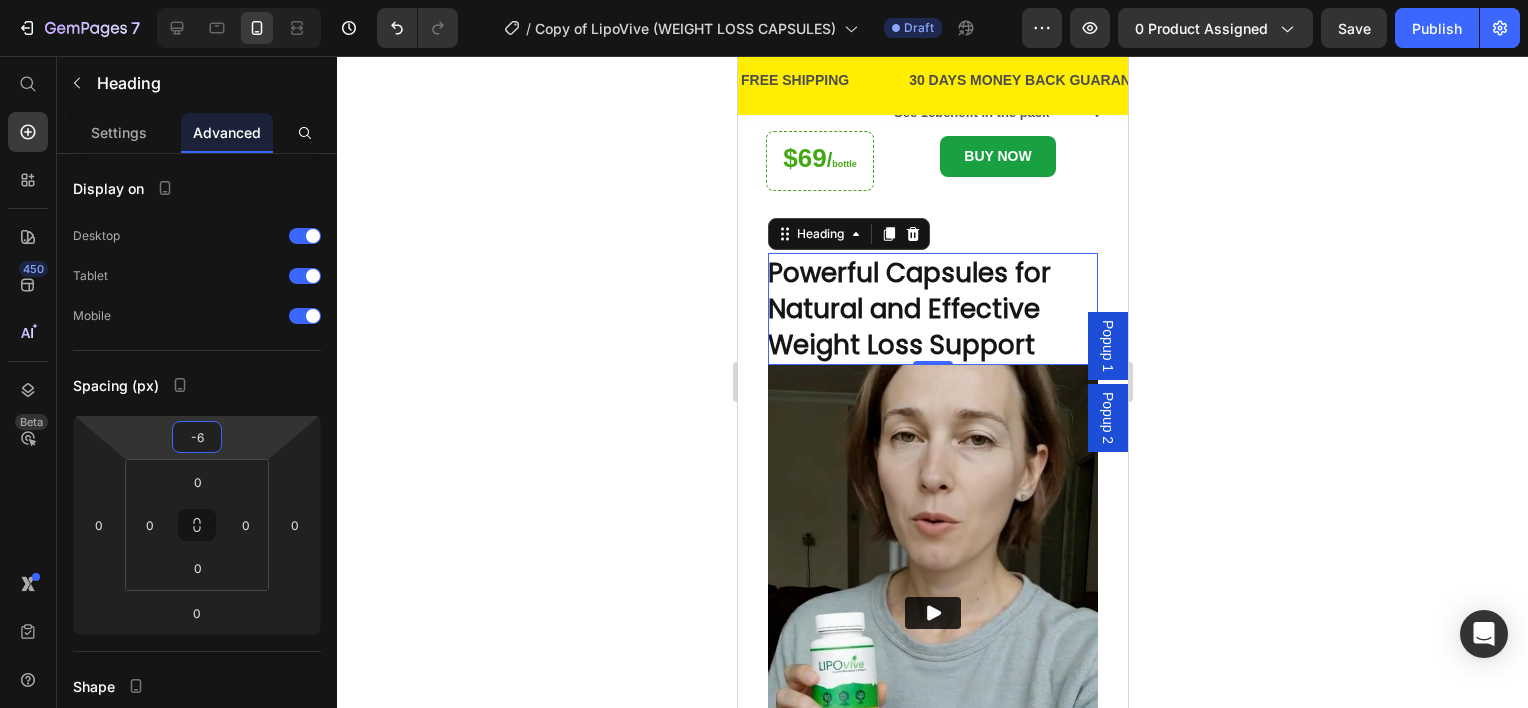 drag, startPoint x: 232, startPoint y: 436, endPoint x: 234, endPoint y: 418, distance: 18.110771 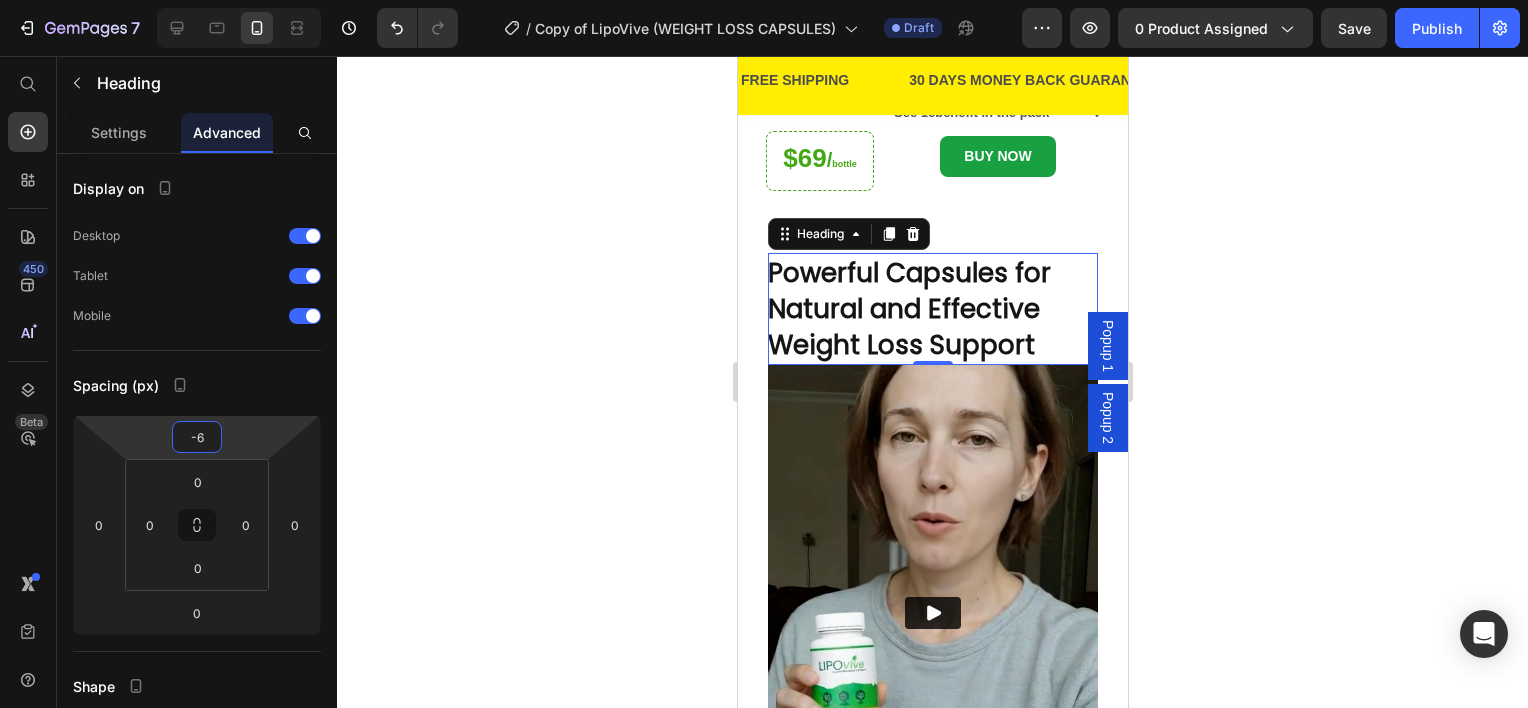 click on "7  Version history  /  Copy of LipoVive (WEIGHT LOSS CAPSULES) Draft Preview 0 product assigned  Save   Publish  450 Beta Start with Sections Elements Hero Section Product Detail Brands Trusted Badges Guarantee Product Breakdown How to use Testimonials Compare Bundle FAQs Social Proof Brand Story Product List Collection Blog List Contact Sticky Add to Cart Custom Footer Browse Library 450 Layout
Row
Row
Row
Row Text
Heading
Text Block Button
Button
Button
Sticky Back to top Media
Image" at bounding box center [764, 0] 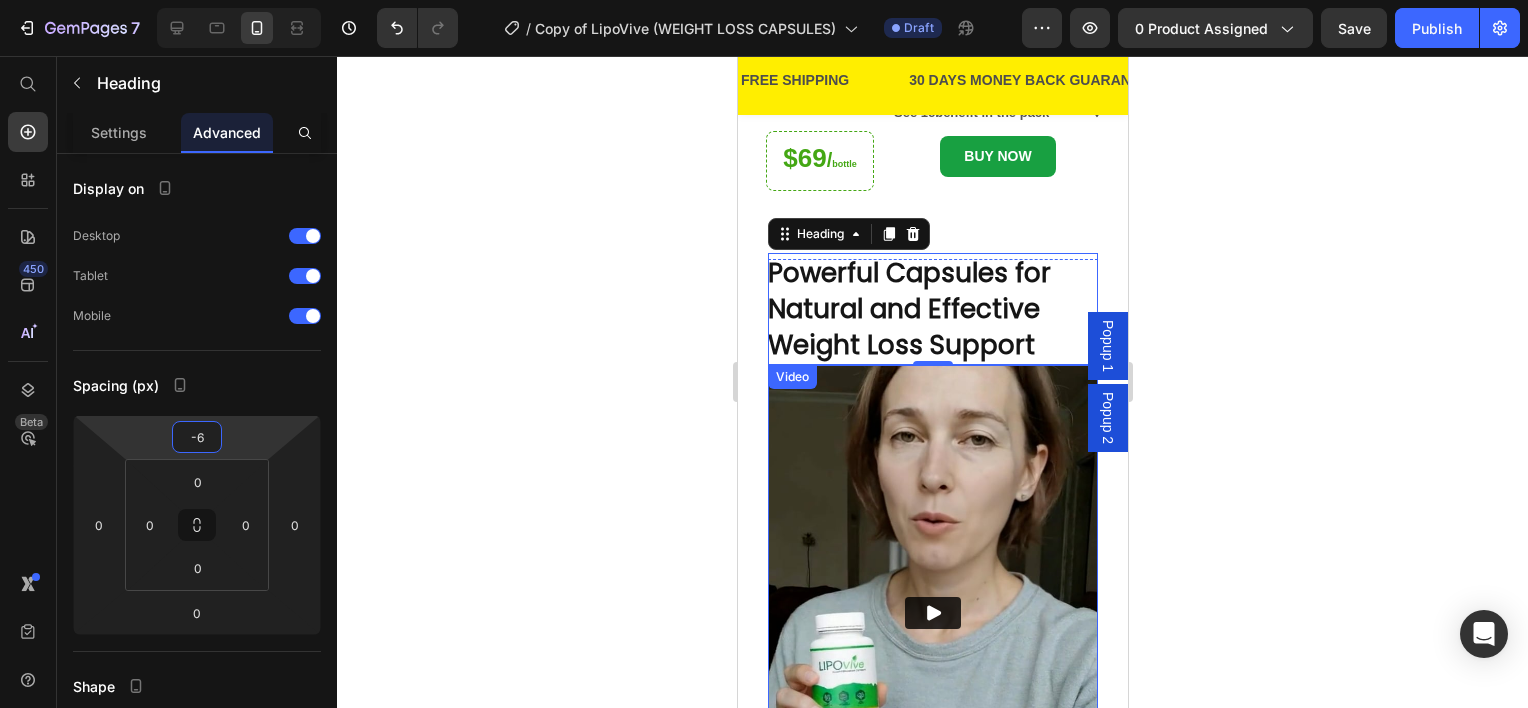 click at bounding box center [932, 612] 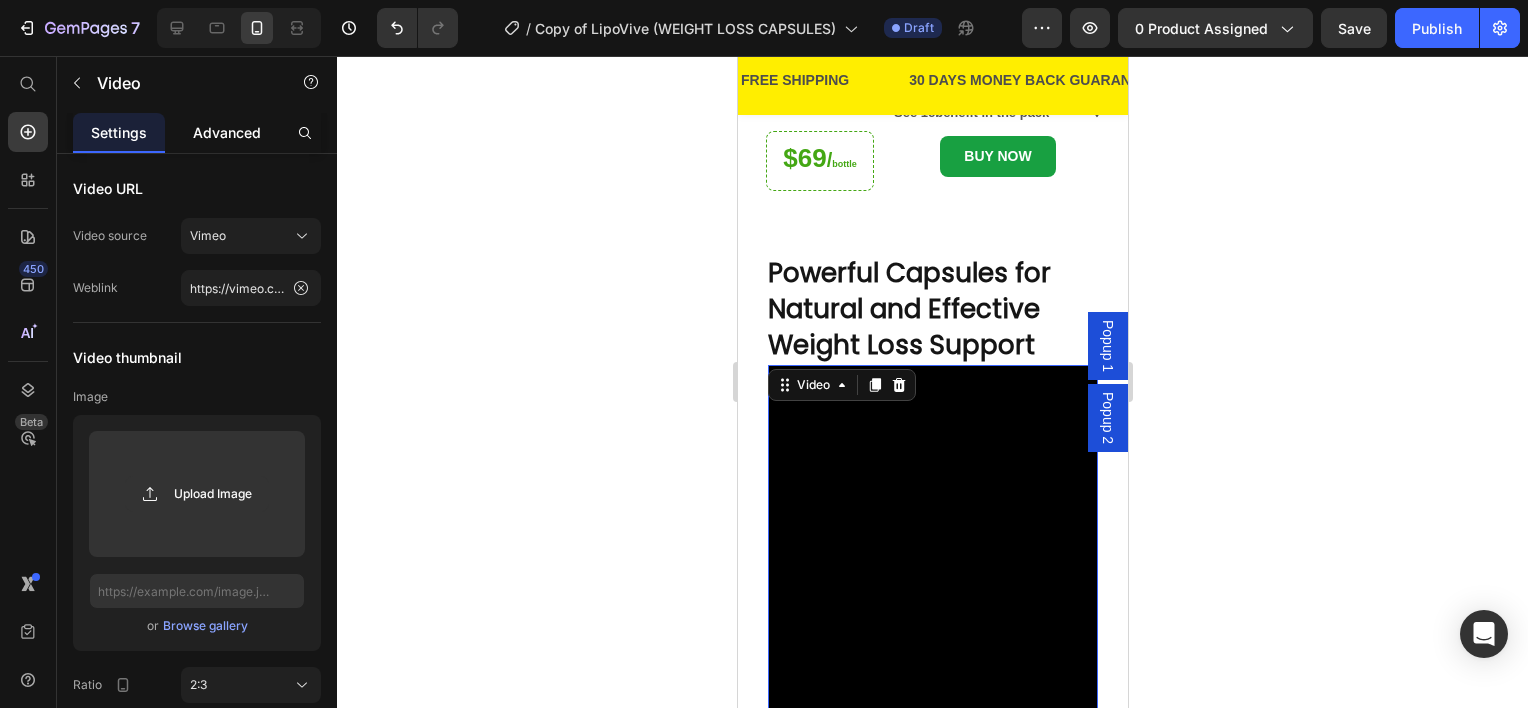 click on "Advanced" 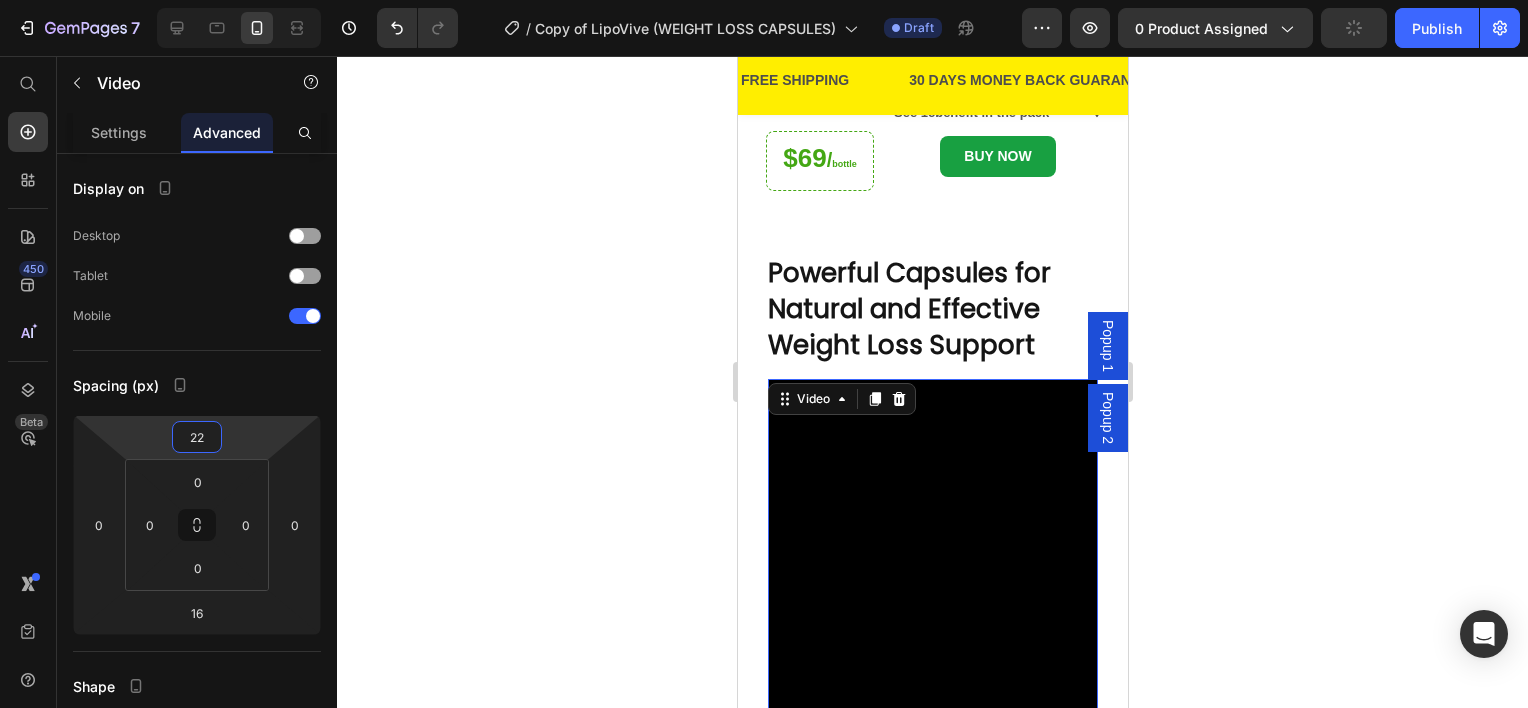 type on "14" 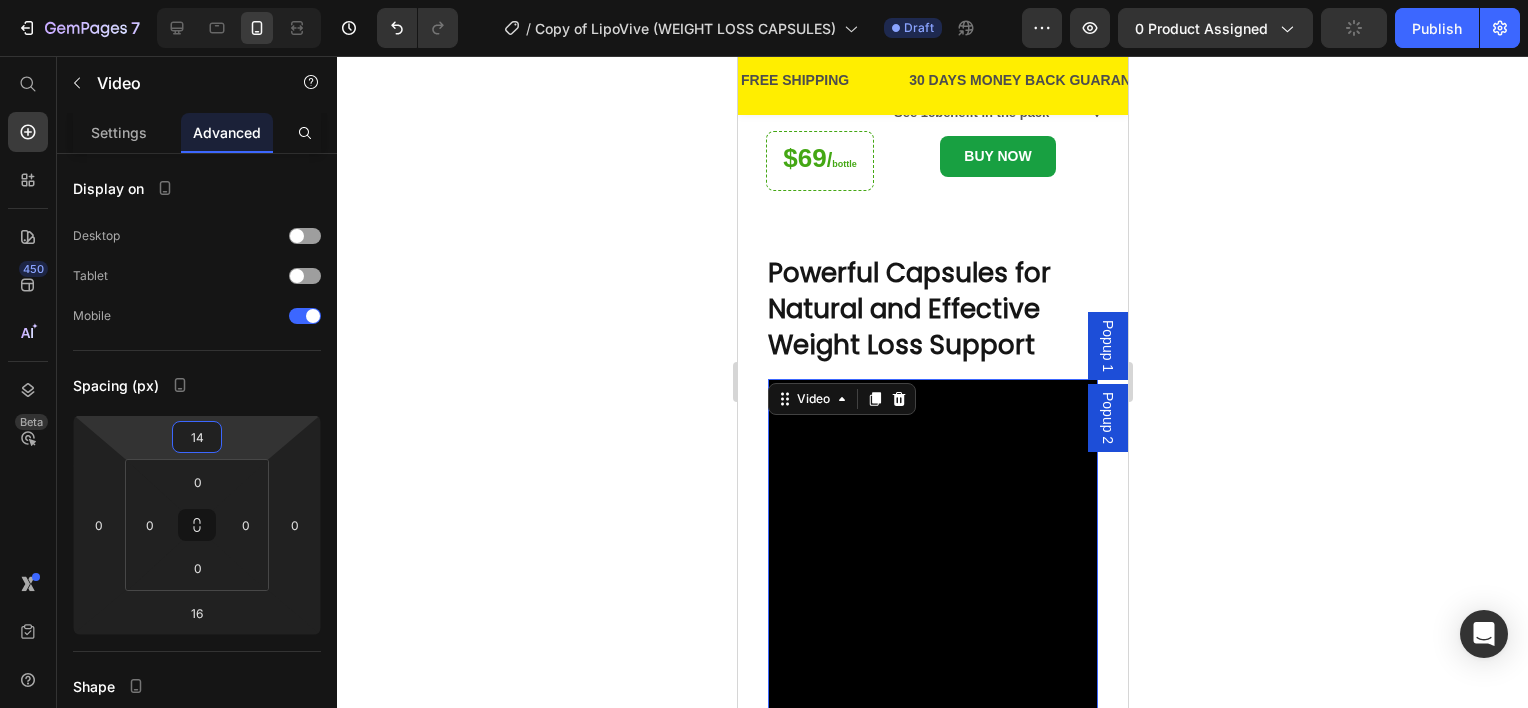 click on "7  Version history  /  Copy of LipoVive (WEIGHT LOSS CAPSULES) Draft Preview 0 product assigned  Publish  450 Beta Start with Sections Elements Hero Section Product Detail Brands Trusted Badges Guarantee Product Breakdown How to use Testimonials Compare Bundle FAQs Social Proof Brand Story Product List Collection Blog List Contact Sticky Add to Cart Custom Footer Browse Library 450 Layout
Row
Row
Row
Row Text
Heading
Text Block Button
Button
Button
Sticky Back to top Media" at bounding box center (764, 0) 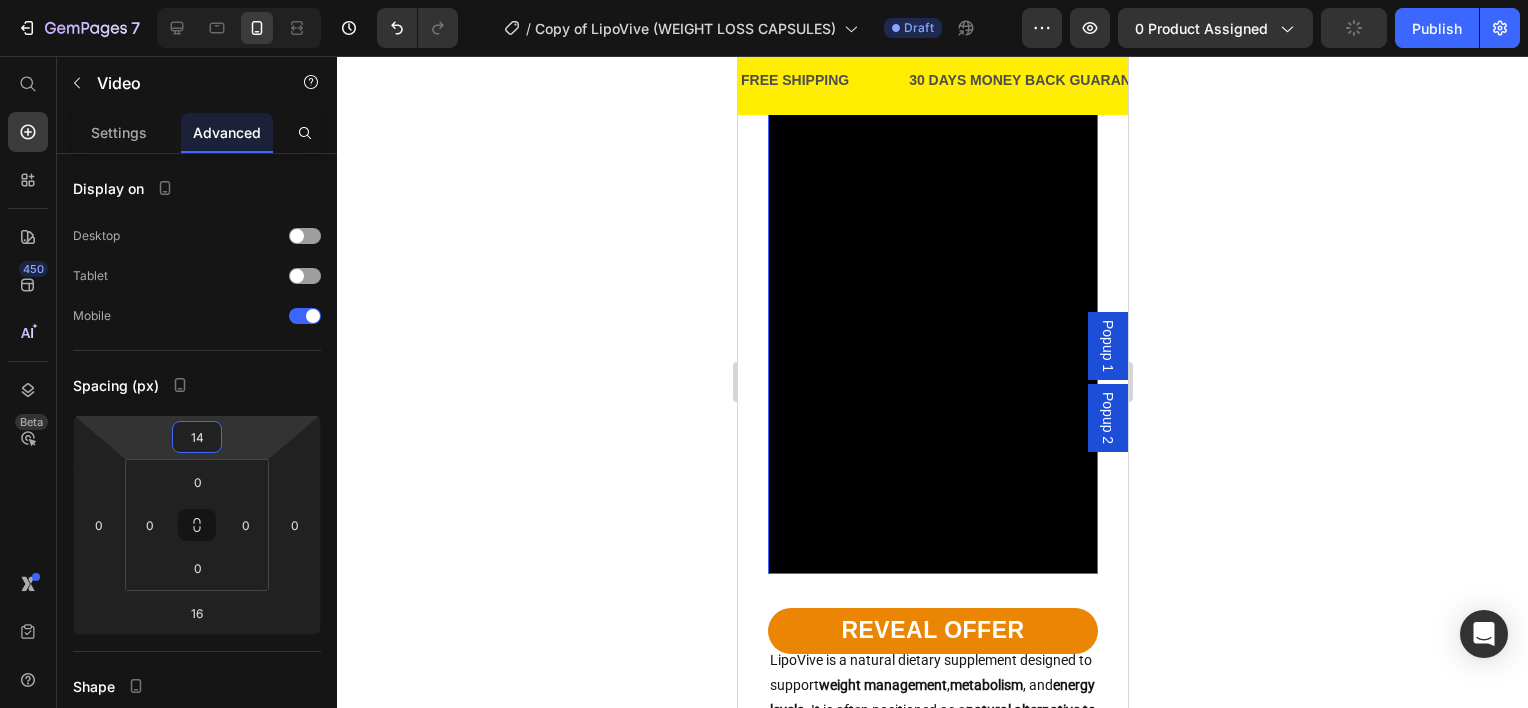 scroll, scrollTop: 1464, scrollLeft: 0, axis: vertical 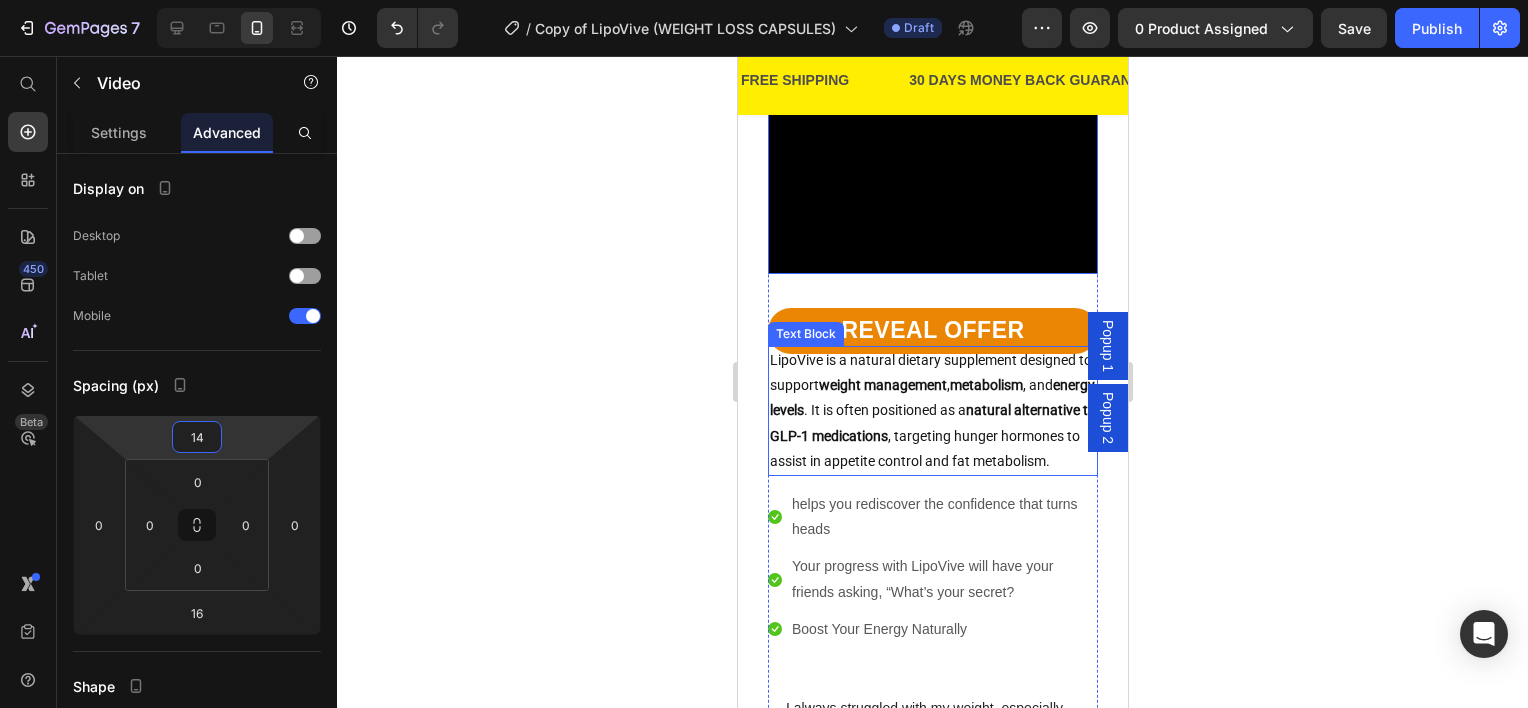 click on "weight management" at bounding box center [882, 385] 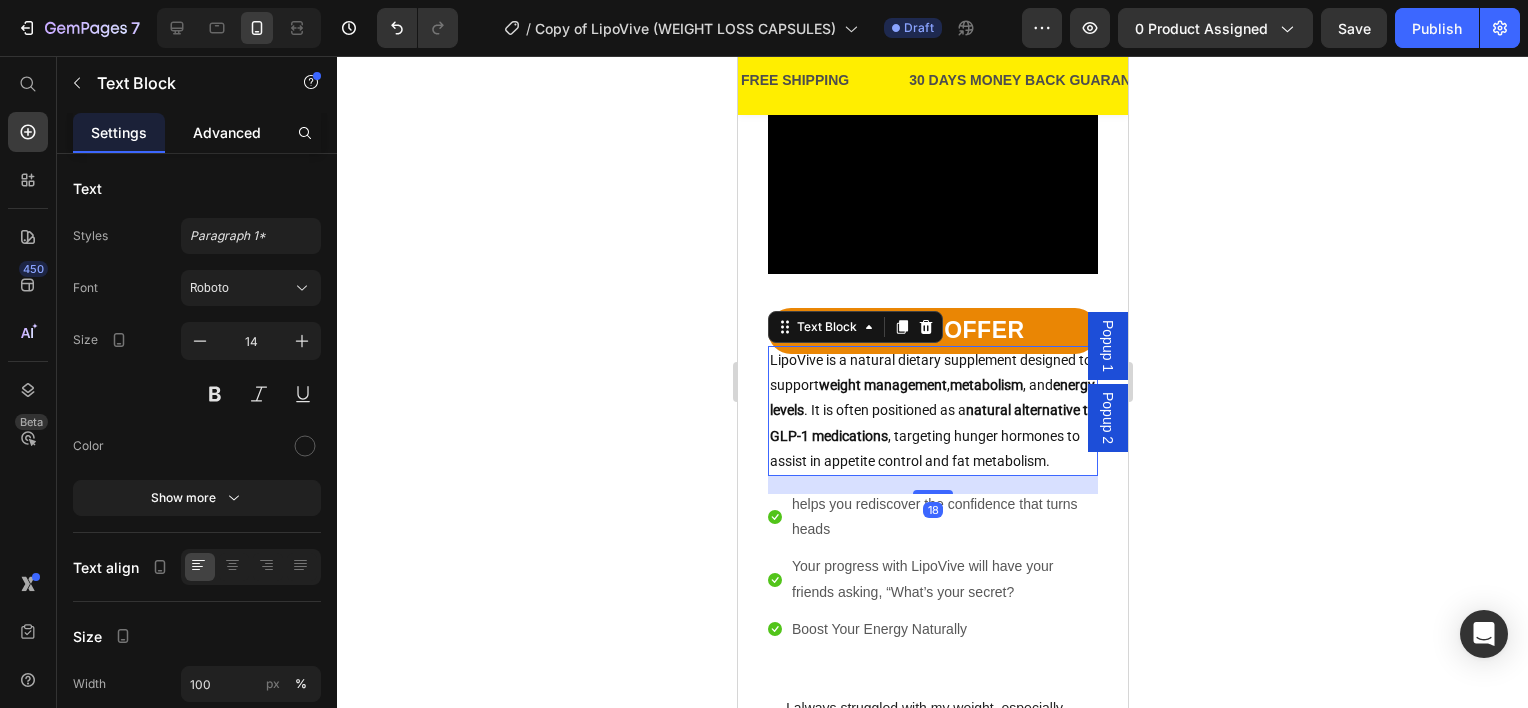 click on "Advanced" 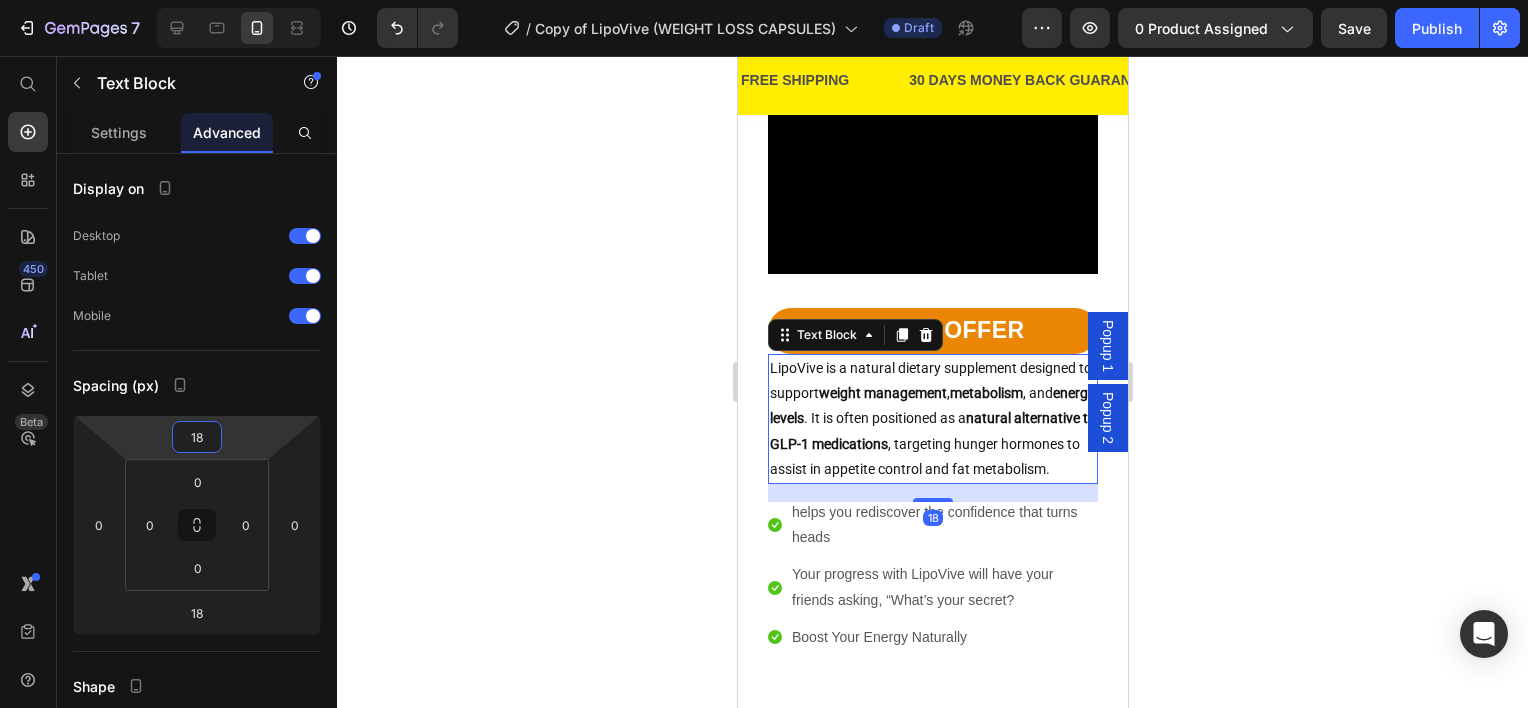 type on "20" 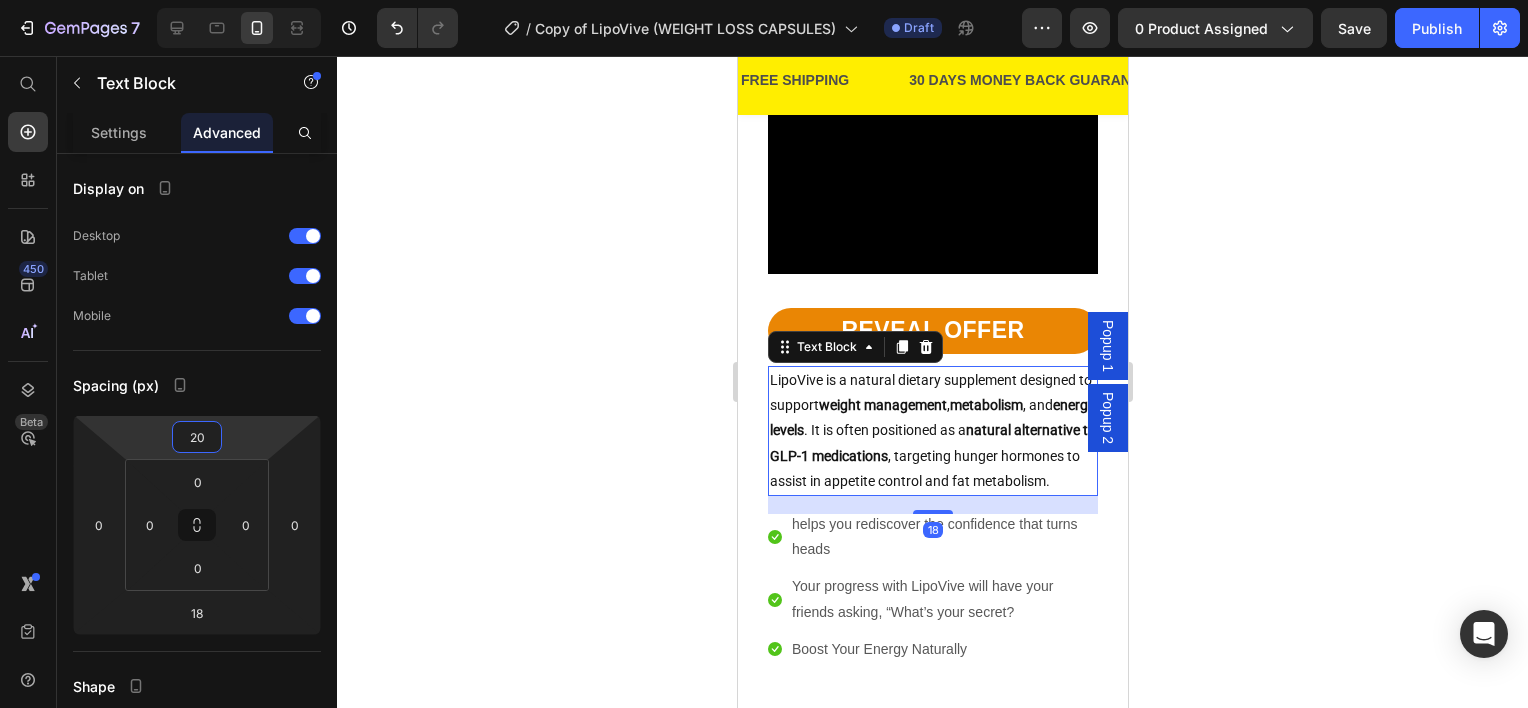 drag, startPoint x: 238, startPoint y: 440, endPoint x: 239, endPoint y: 430, distance: 10.049875 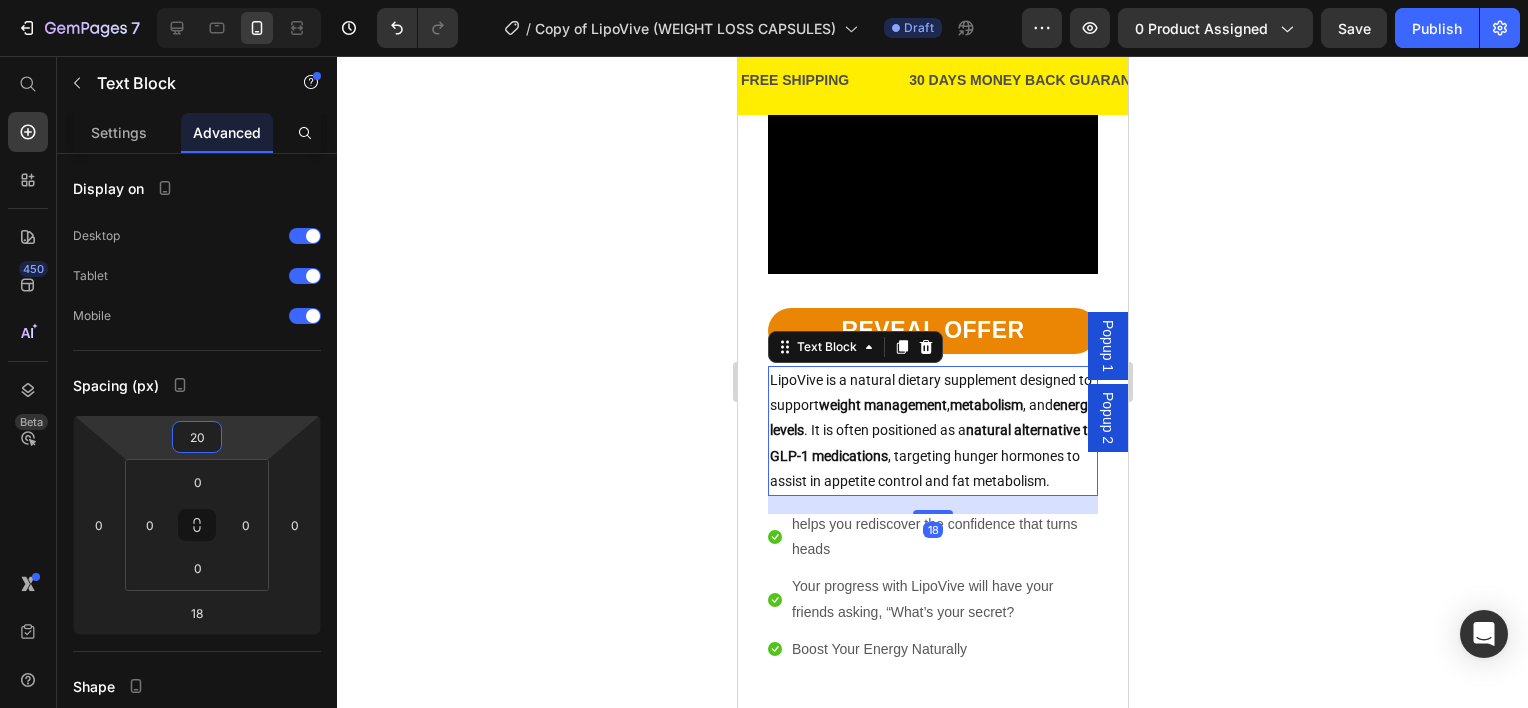 click on "7  Version history  /  Copy of LipoVive (WEIGHT LOSS CAPSULES) Draft Preview 0 product assigned  Save   Publish  450 Beta Start with Sections Elements Hero Section Product Detail Brands Trusted Badges Guarantee Product Breakdown How to use Testimonials Compare Bundle FAQs Social Proof Brand Story Product List Collection Blog List Contact Sticky Add to Cart Custom Footer Browse Library 450 Layout
Row
Row
Row
Row Text
Heading
Text Block Button
Button
Button
Sticky Back to top Media
Image" at bounding box center (764, 0) 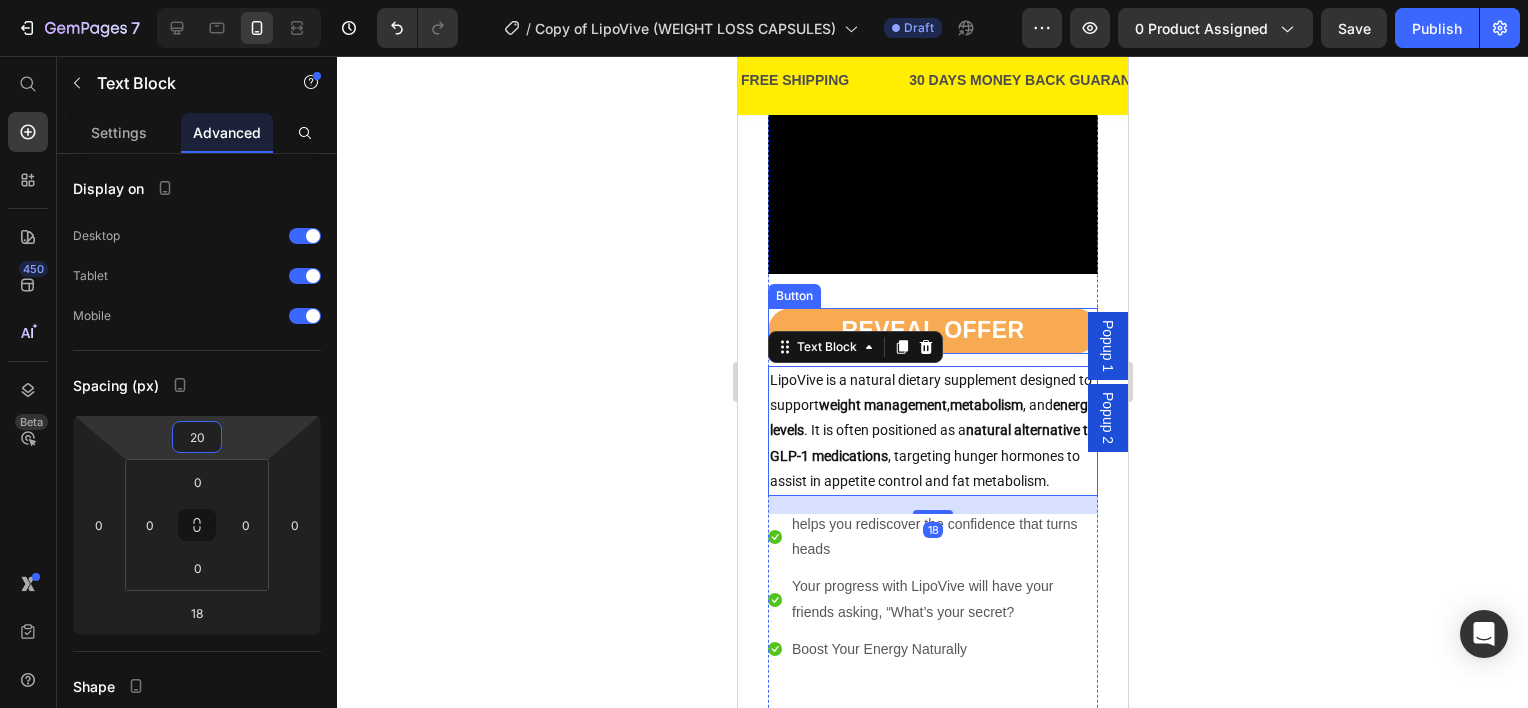 click on "REVEAL OFFER" at bounding box center (932, 331) 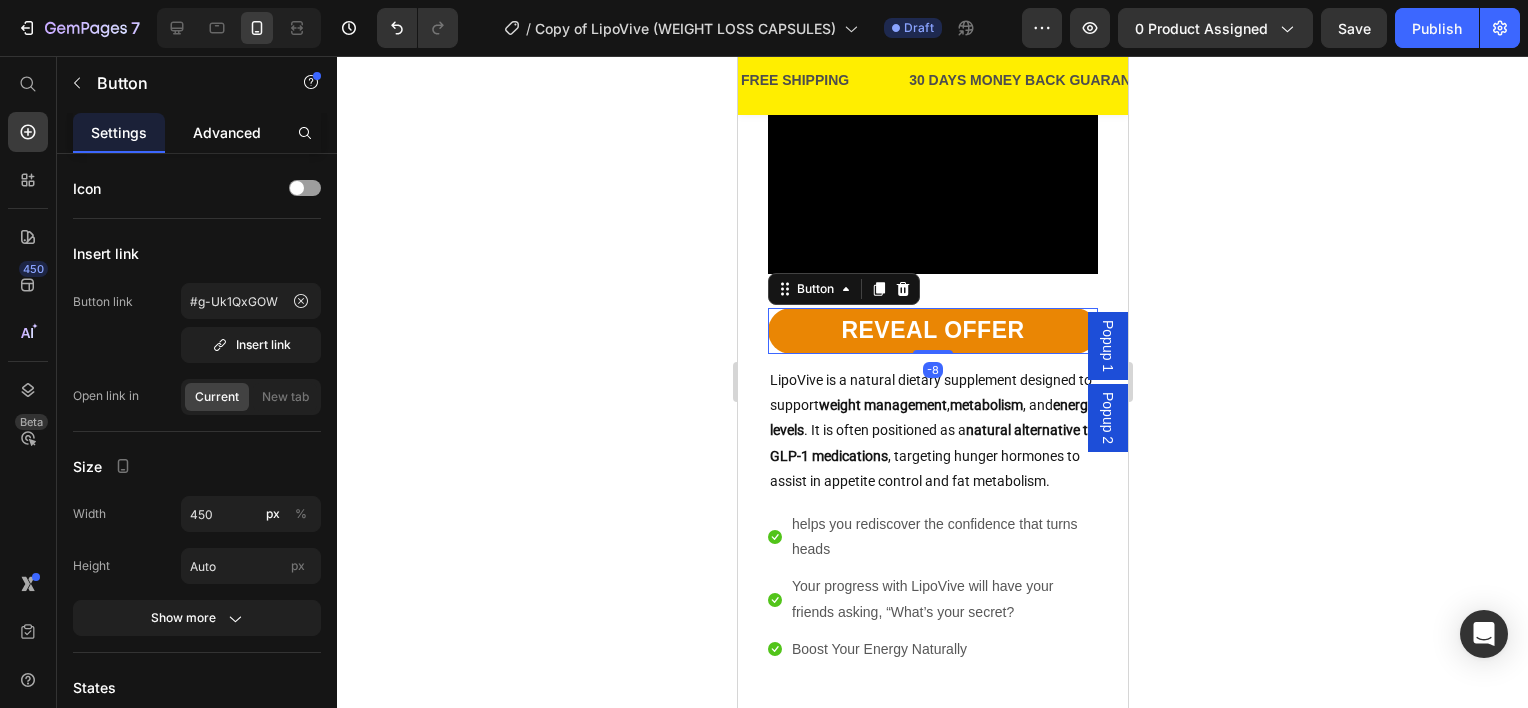click on "Advanced" at bounding box center (227, 132) 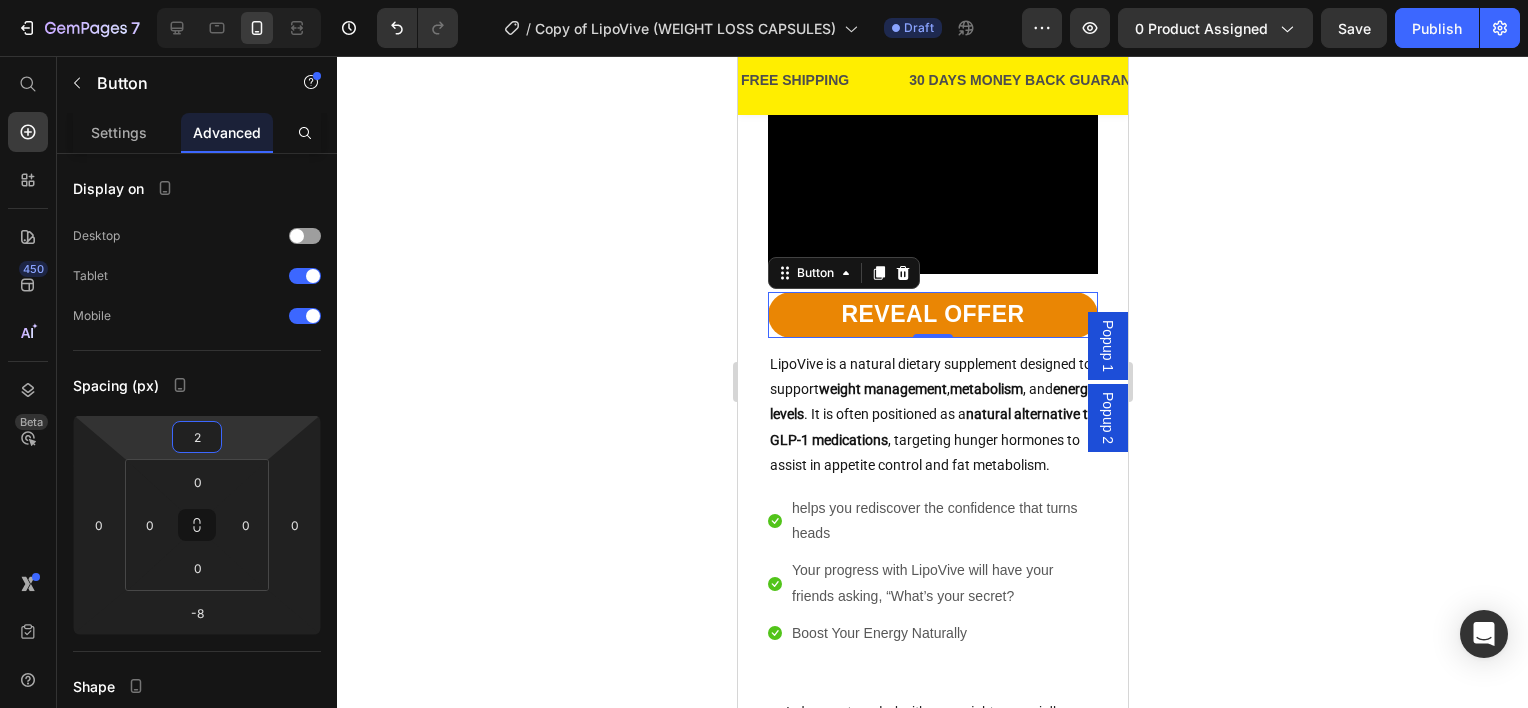 type on "0" 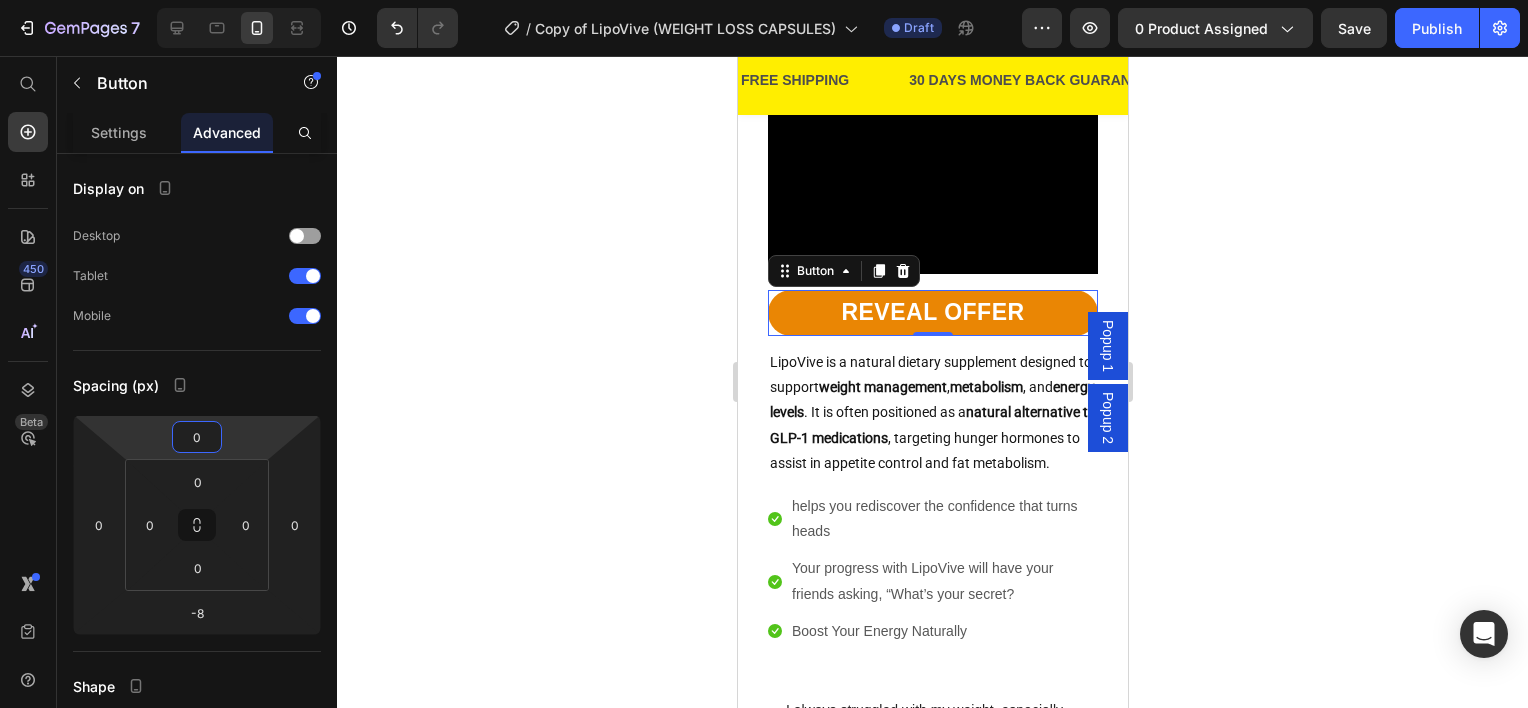 click on "7  Version history  /  Copy of LipoVive (WEIGHT LOSS CAPSULES) Draft Preview 0 product assigned  Save   Publish  450 Beta Start with Sections Elements Hero Section Product Detail Brands Trusted Badges Guarantee Product Breakdown How to use Testimonials Compare Bundle FAQs Social Proof Brand Story Product List Collection Blog List Contact Sticky Add to Cart Custom Footer Browse Library 450 Layout
Row
Row
Row
Row Text
Heading
Text Block Button
Button
Button
Sticky Back to top Media
Image" at bounding box center (764, 0) 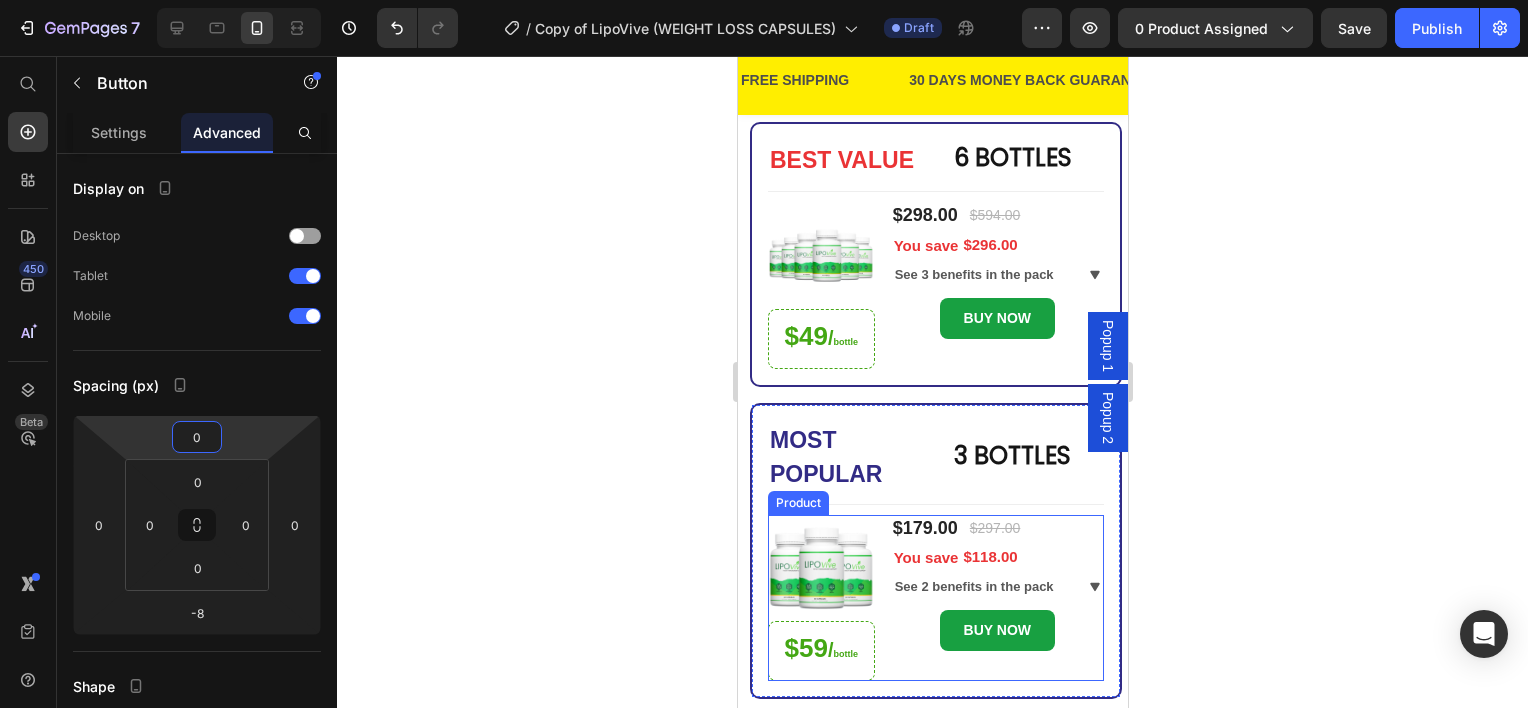 scroll, scrollTop: 0, scrollLeft: 0, axis: both 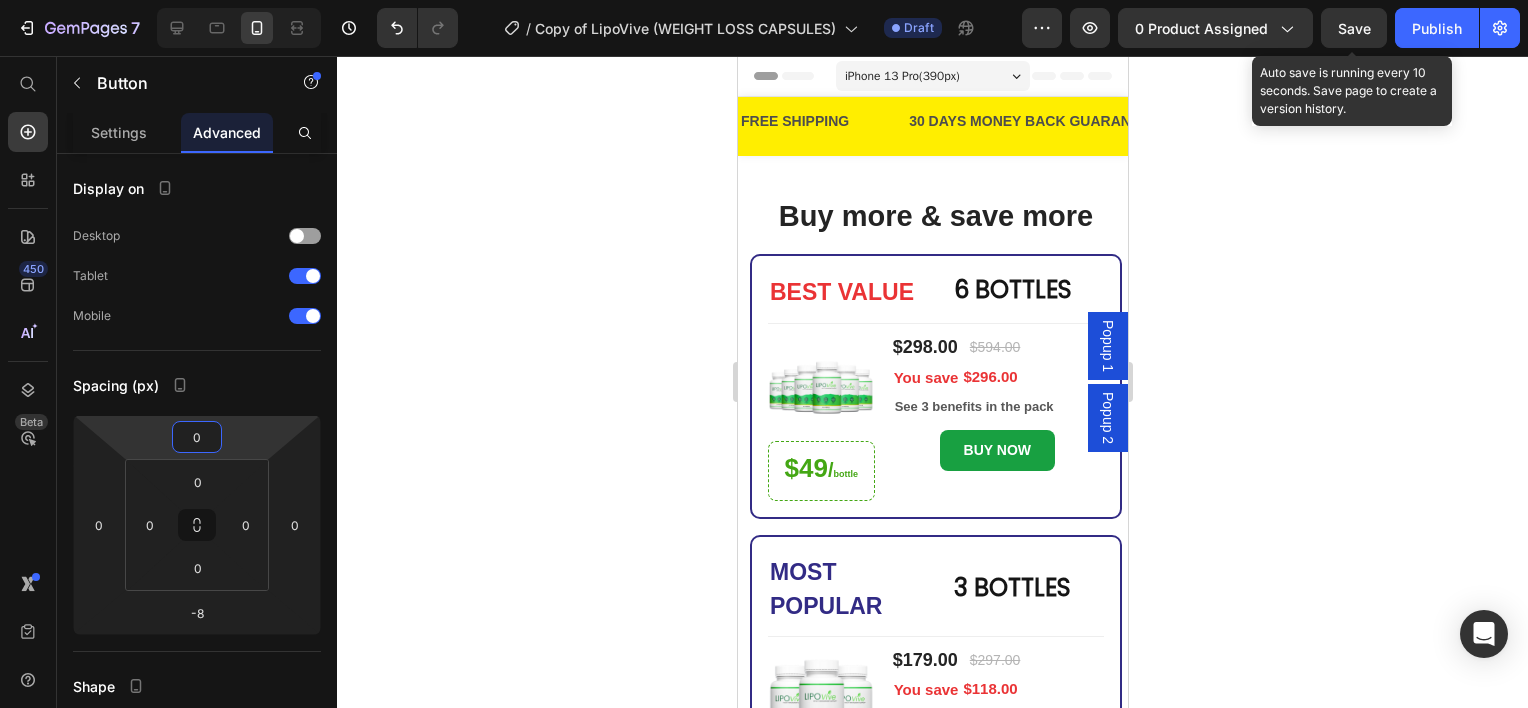 click on "Save" at bounding box center (1354, 28) 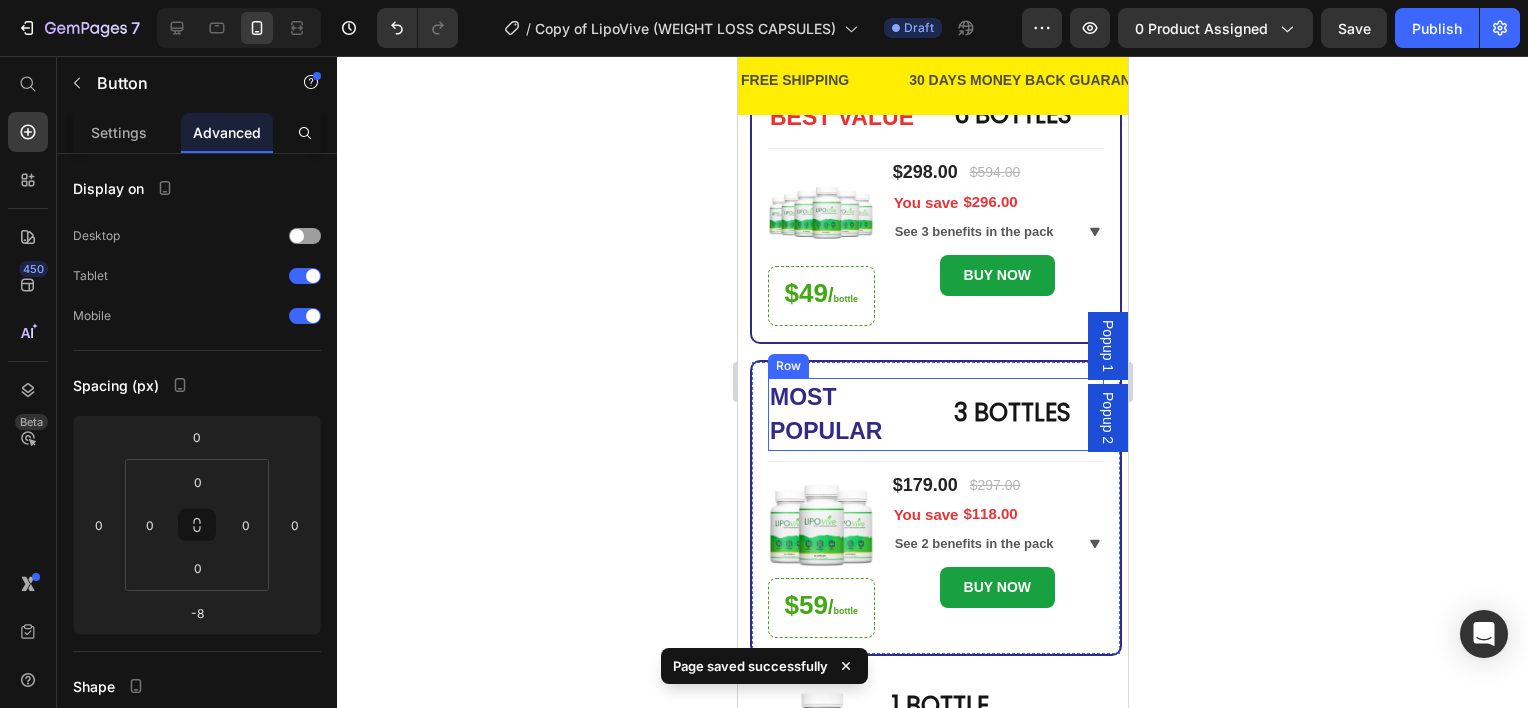 scroll, scrollTop: 300, scrollLeft: 0, axis: vertical 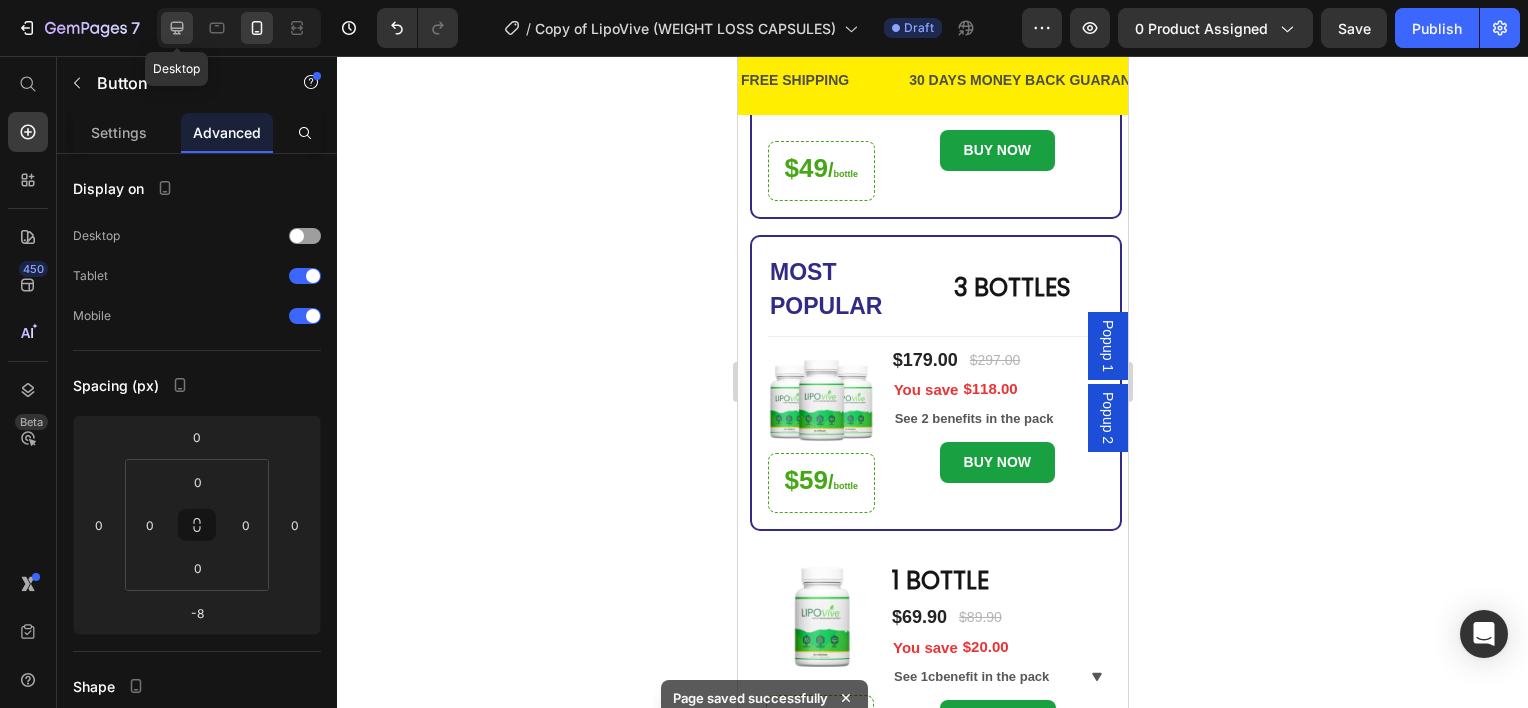 click 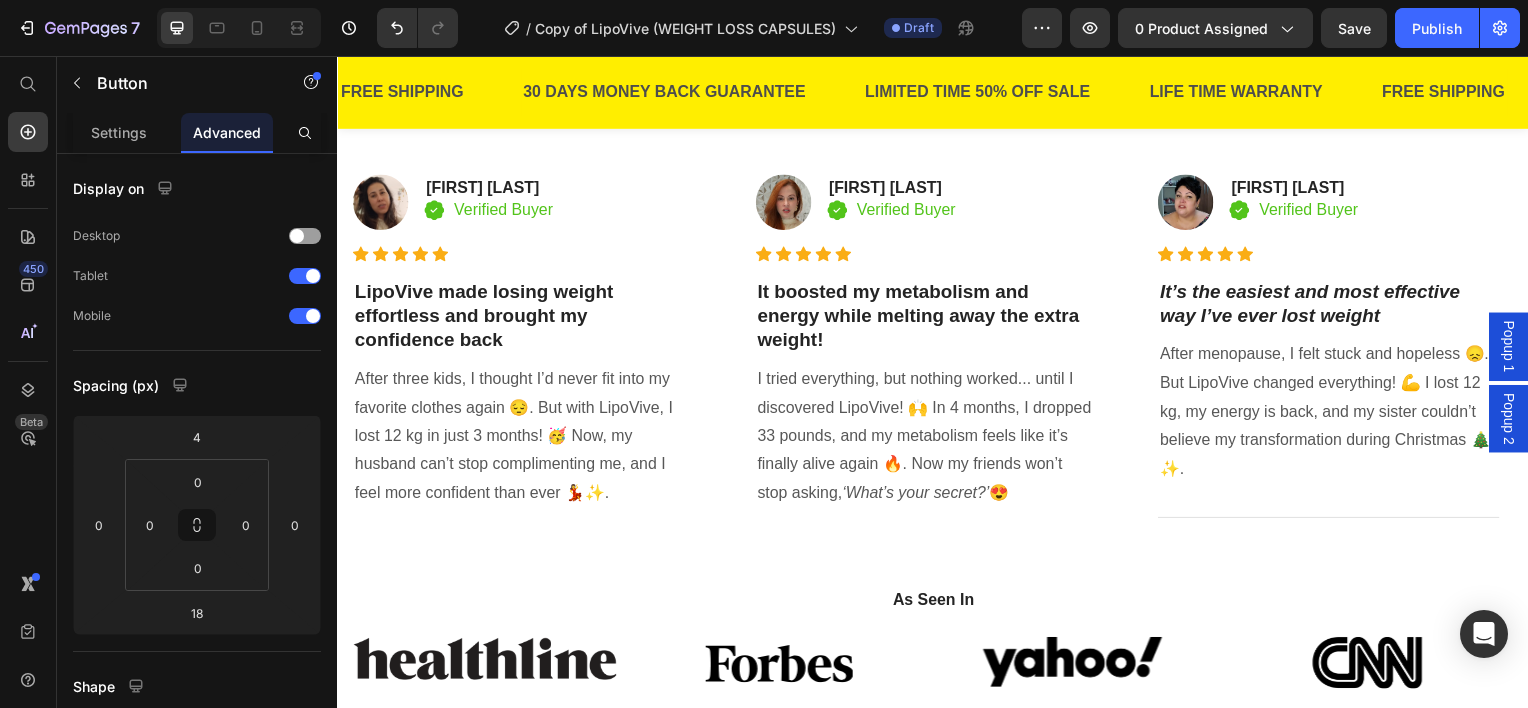 scroll, scrollTop: 2500, scrollLeft: 0, axis: vertical 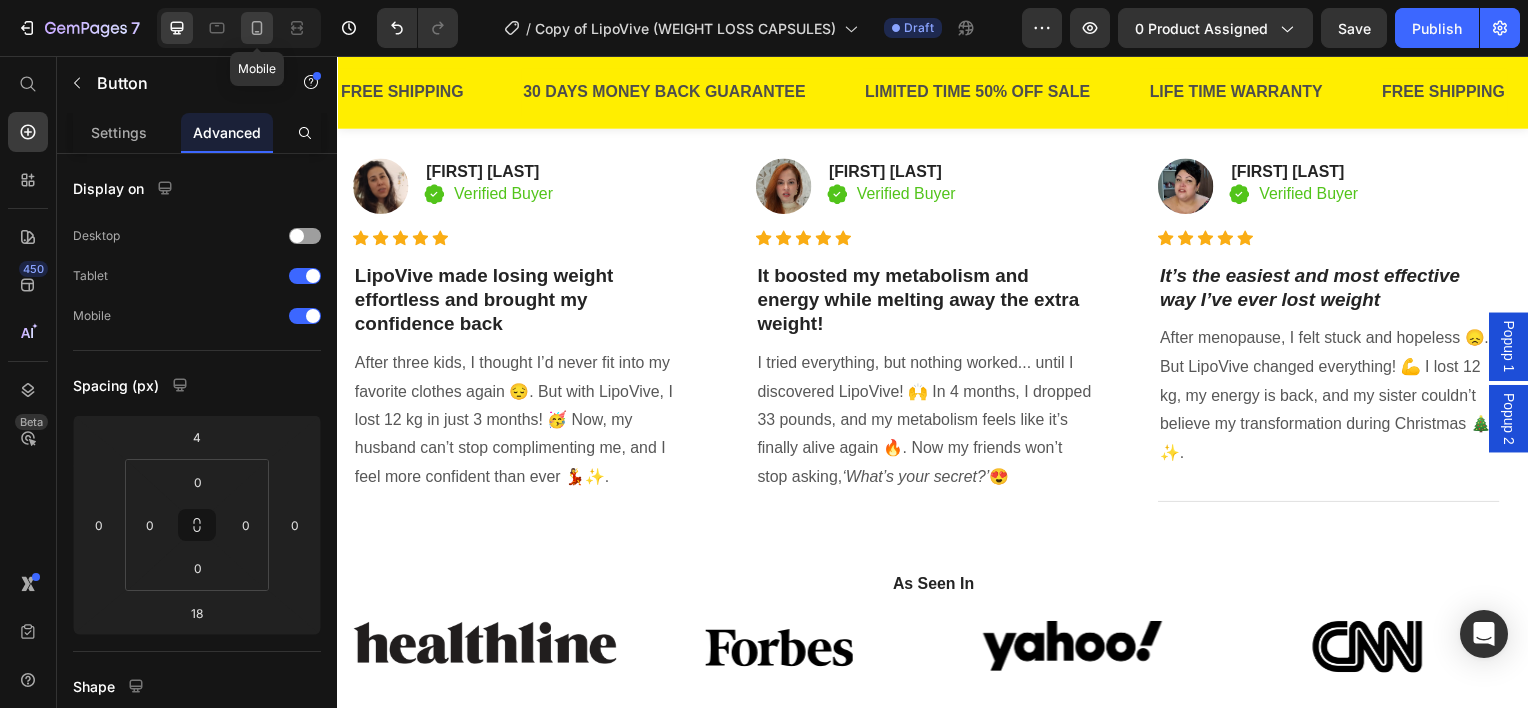 click 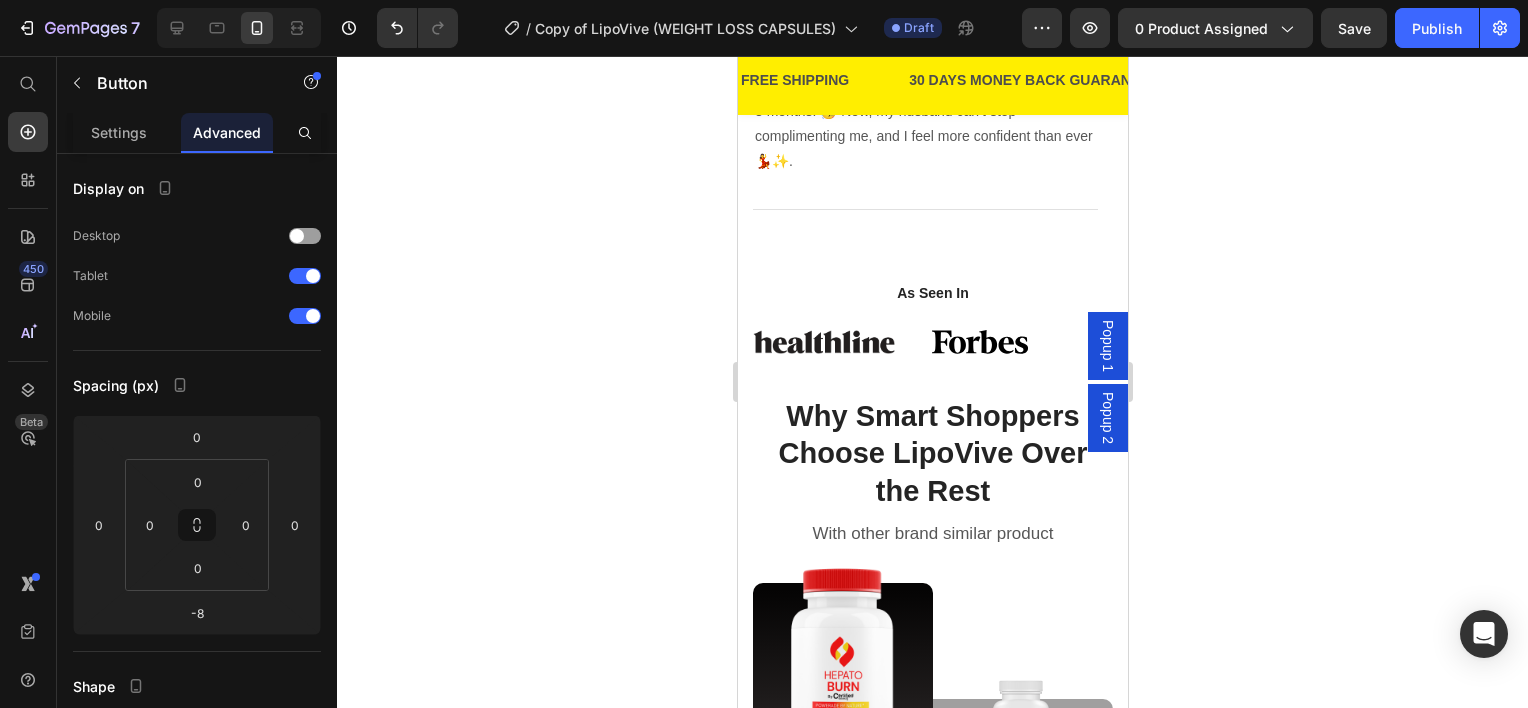 scroll, scrollTop: 2800, scrollLeft: 0, axis: vertical 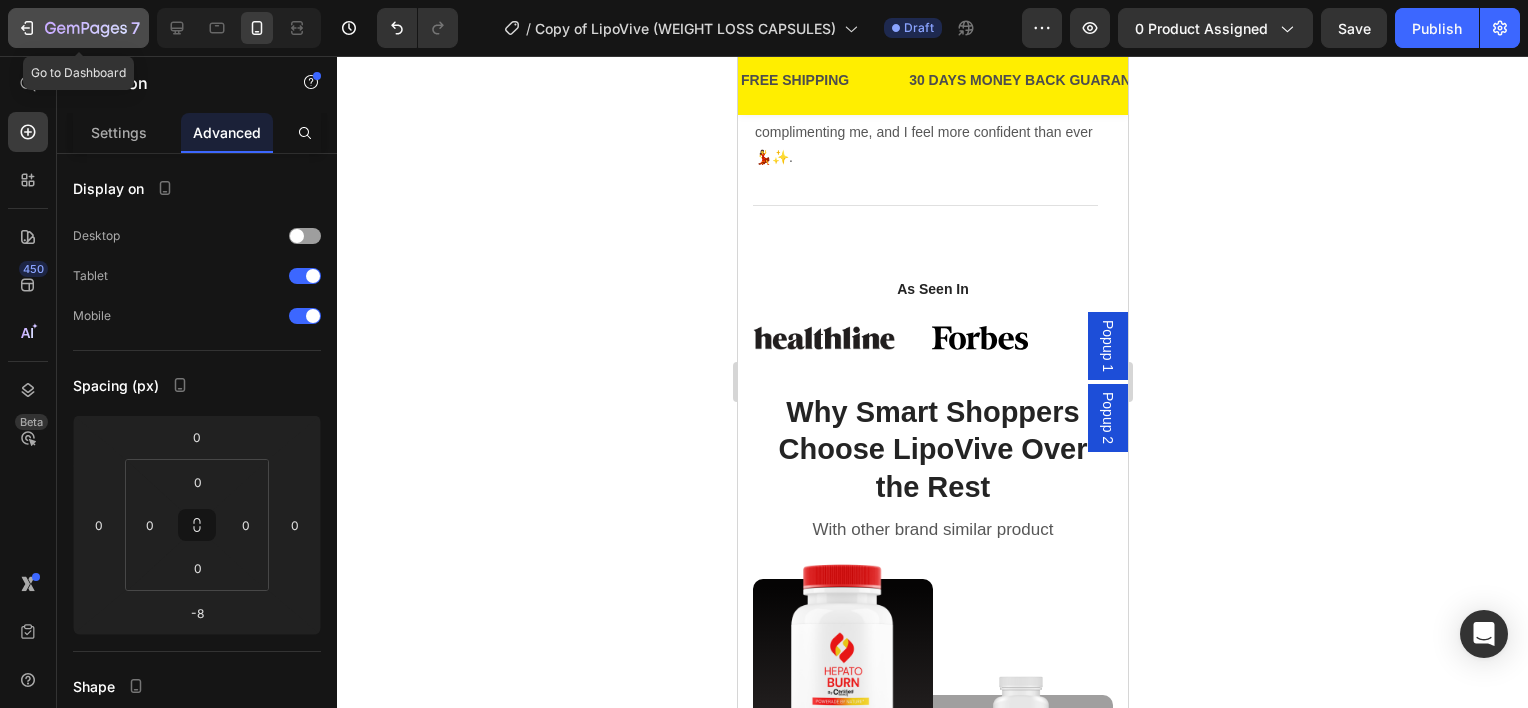 click 